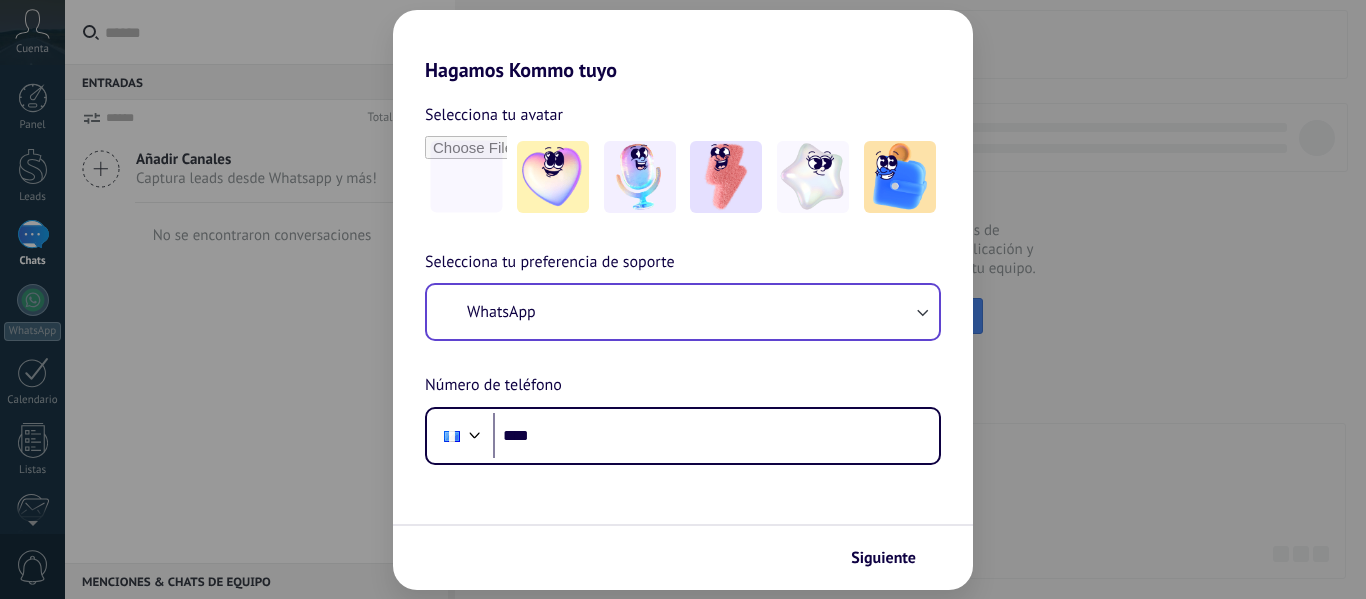 scroll, scrollTop: 0, scrollLeft: 0, axis: both 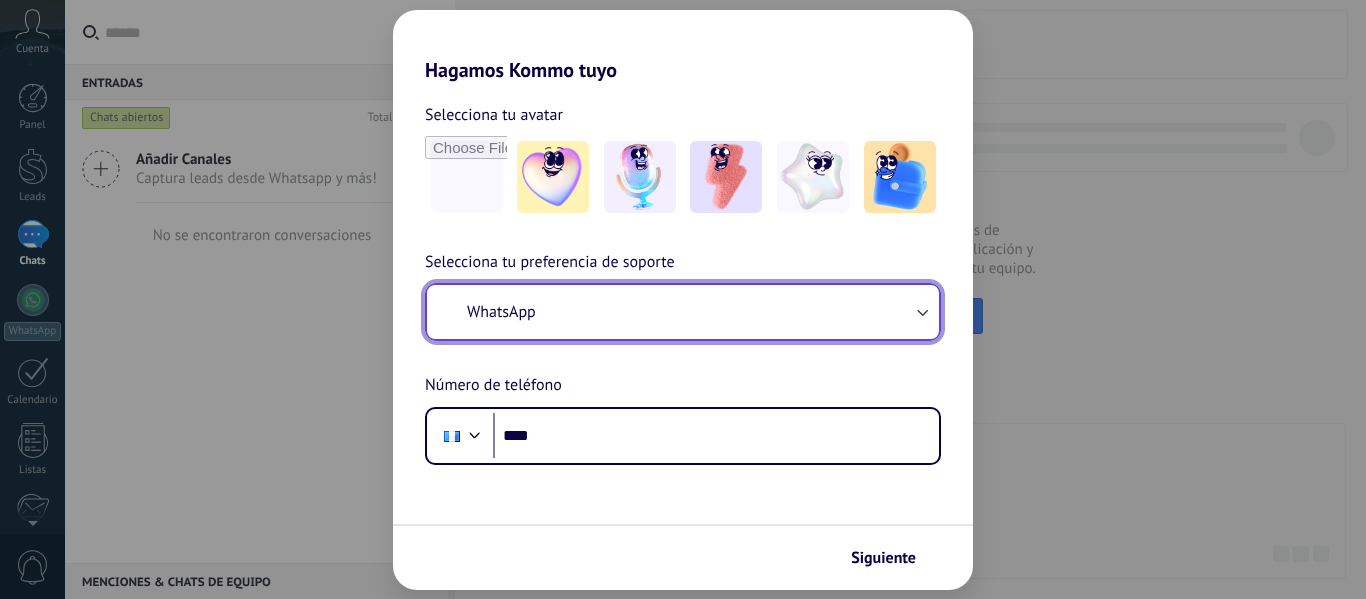 click on "WhatsApp" at bounding box center (683, 312) 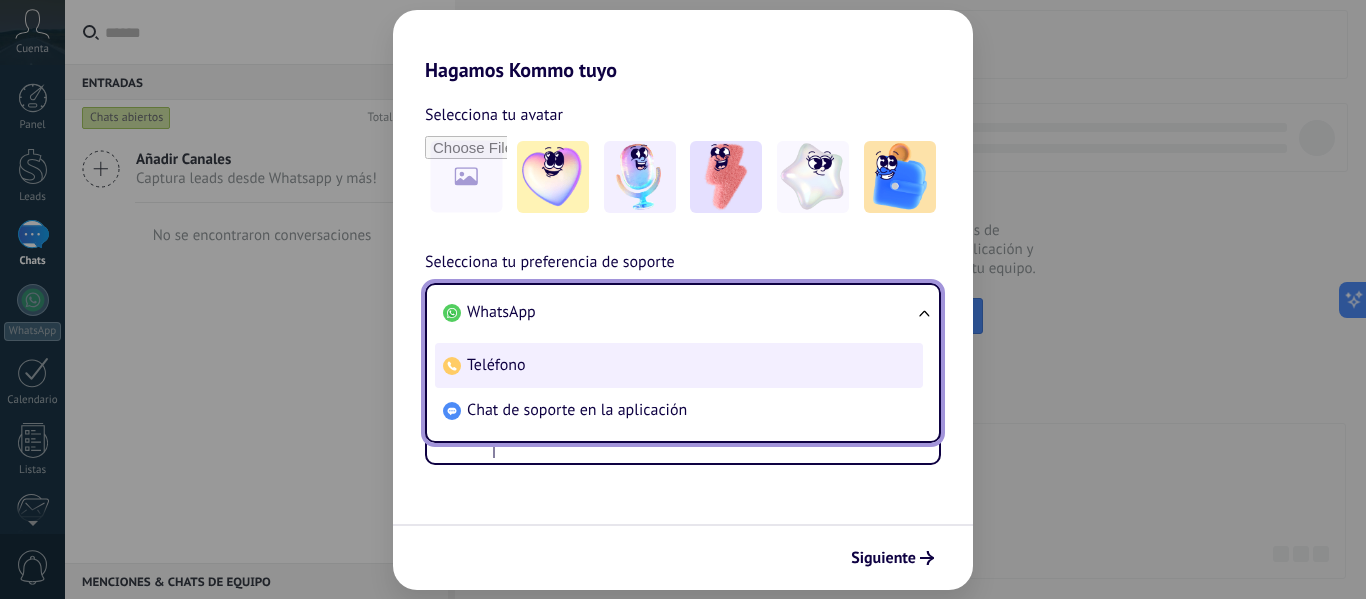 scroll, scrollTop: 0, scrollLeft: 0, axis: both 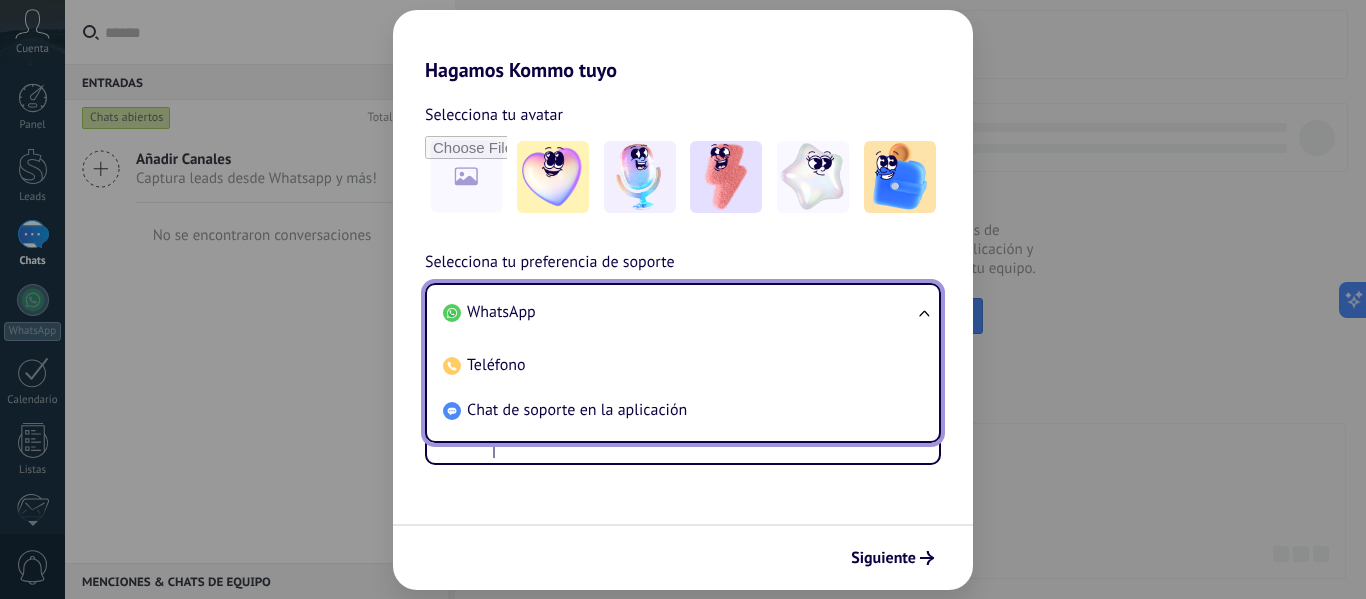 click on "WhatsApp" at bounding box center [679, 312] 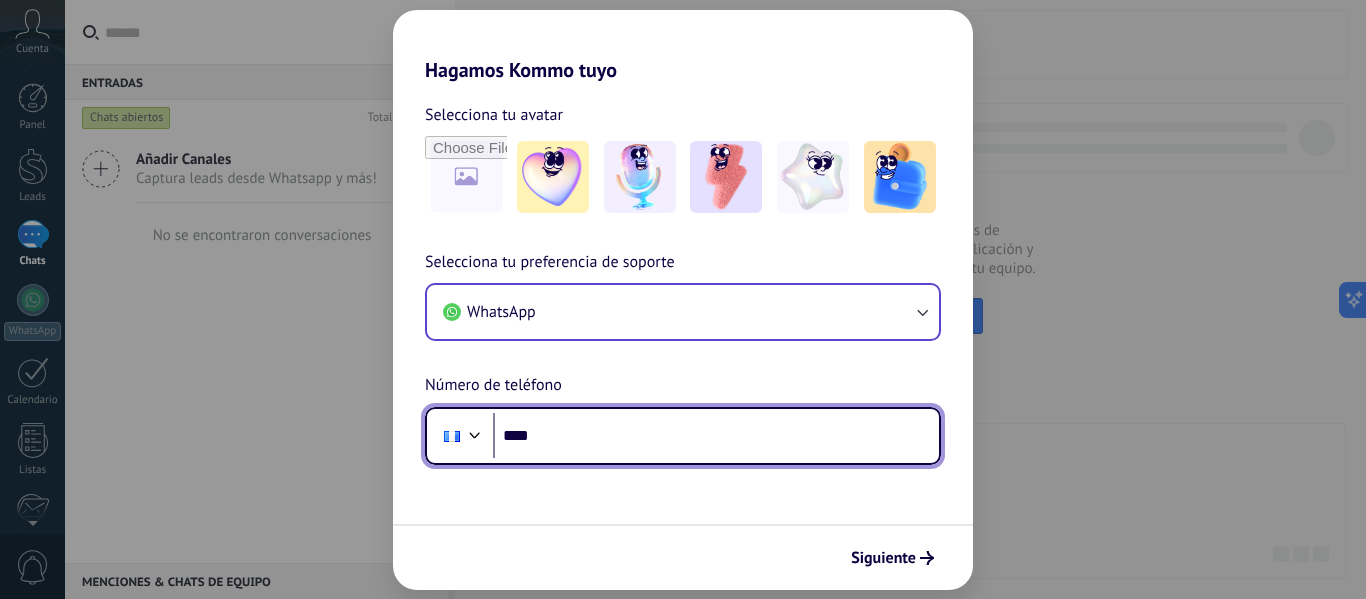 click on "****" at bounding box center (716, 436) 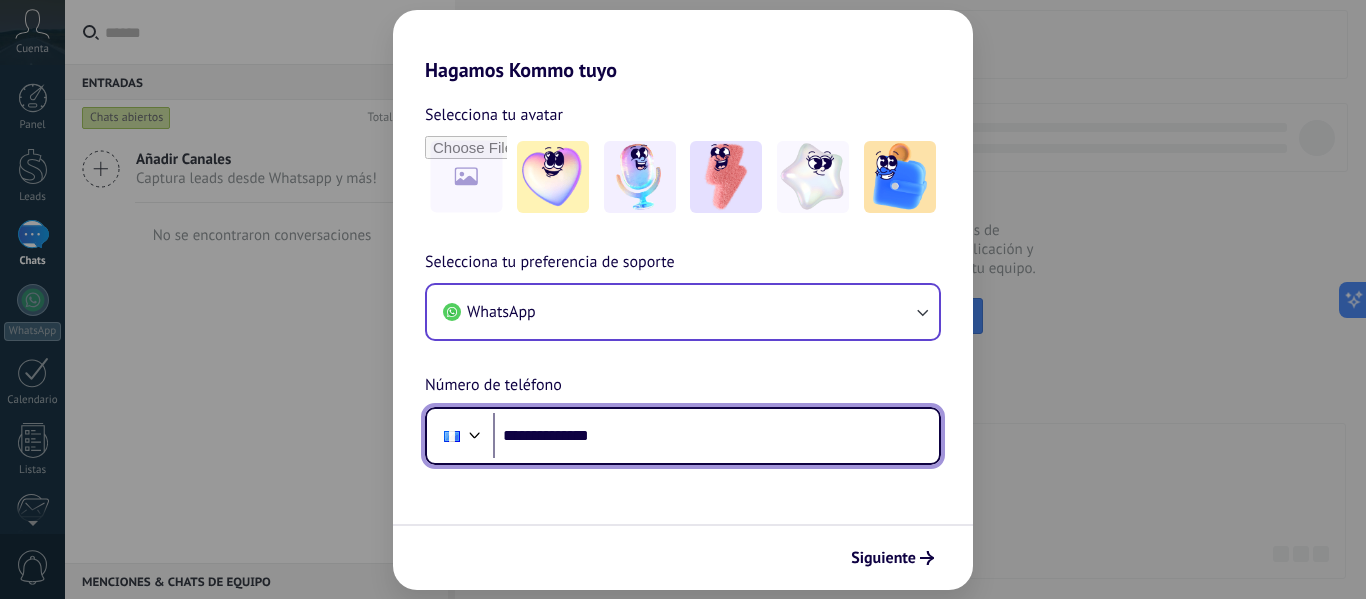 click on "**********" at bounding box center [716, 436] 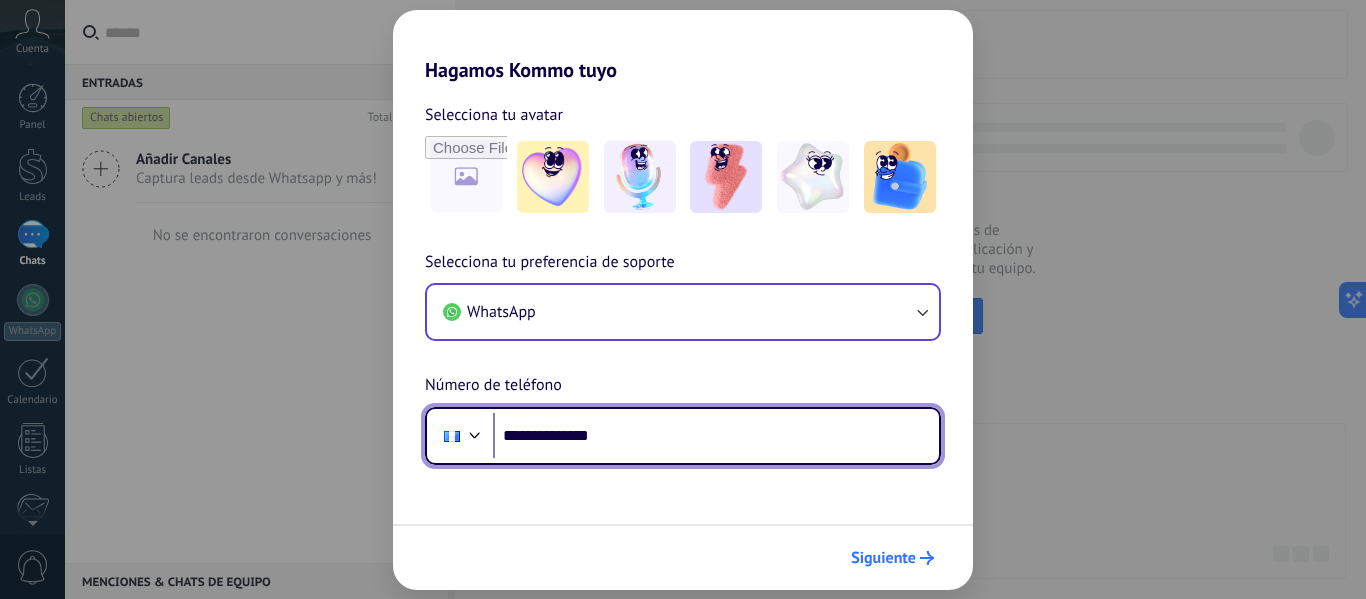 type on "**********" 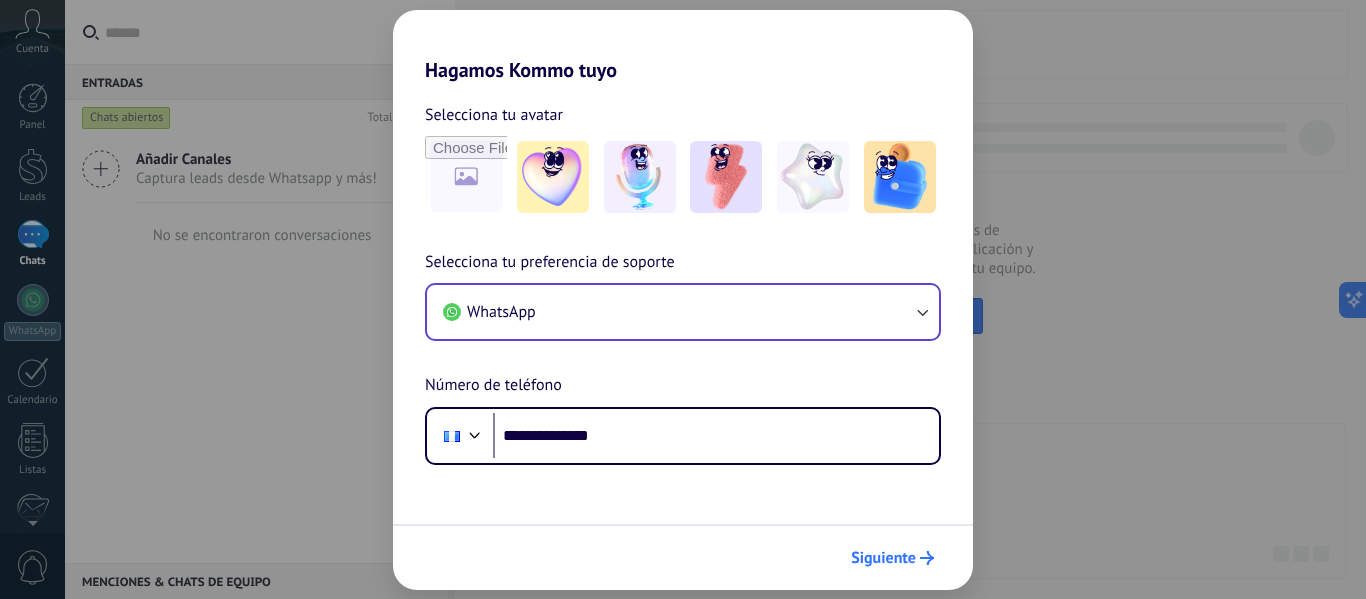 click on "Siguiente" at bounding box center [883, 558] 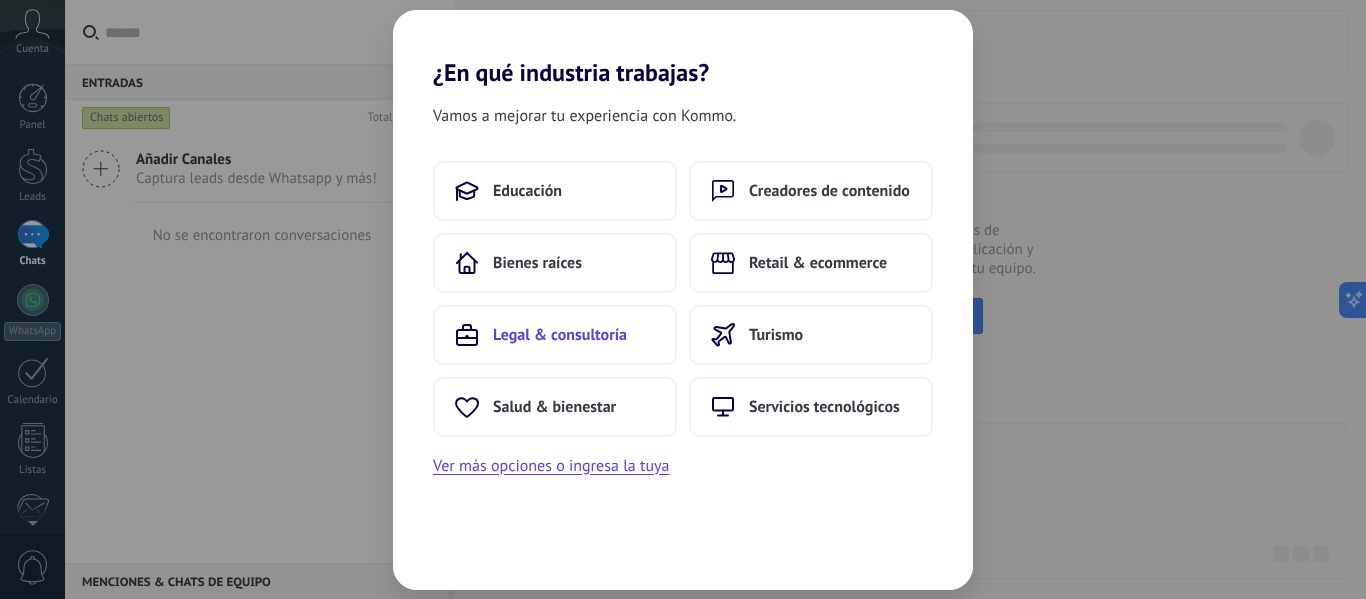 click on "Legal & consultoría" at bounding box center [555, 335] 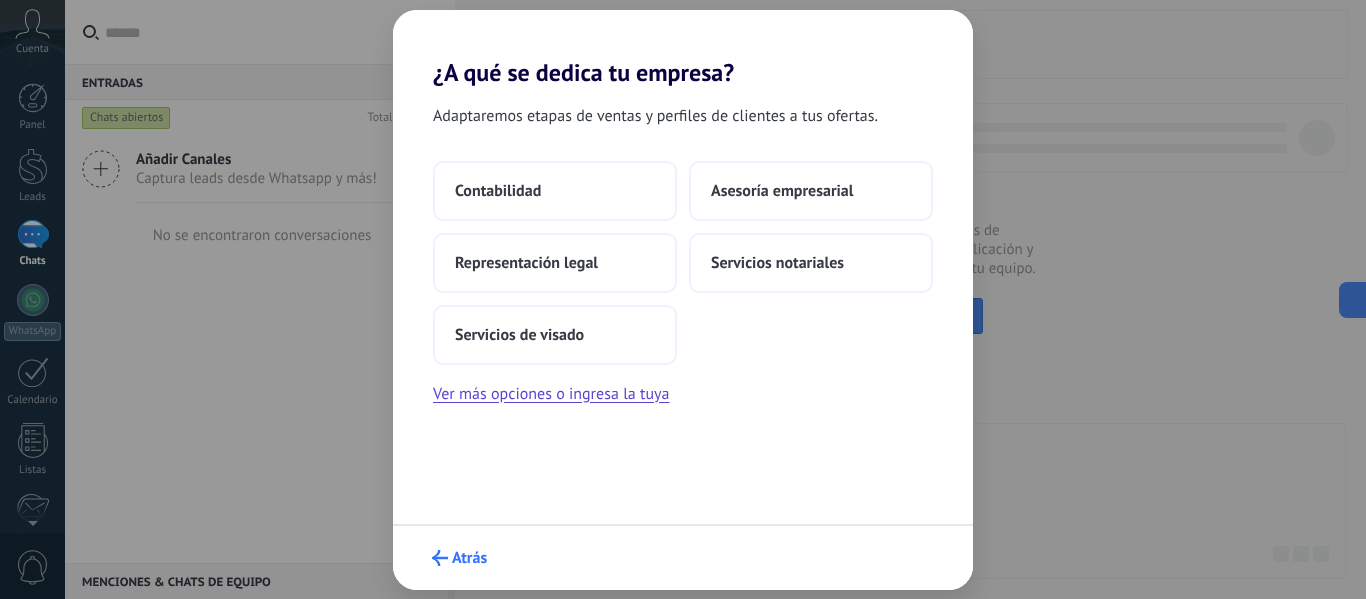 click on "Atrás" at bounding box center (469, 558) 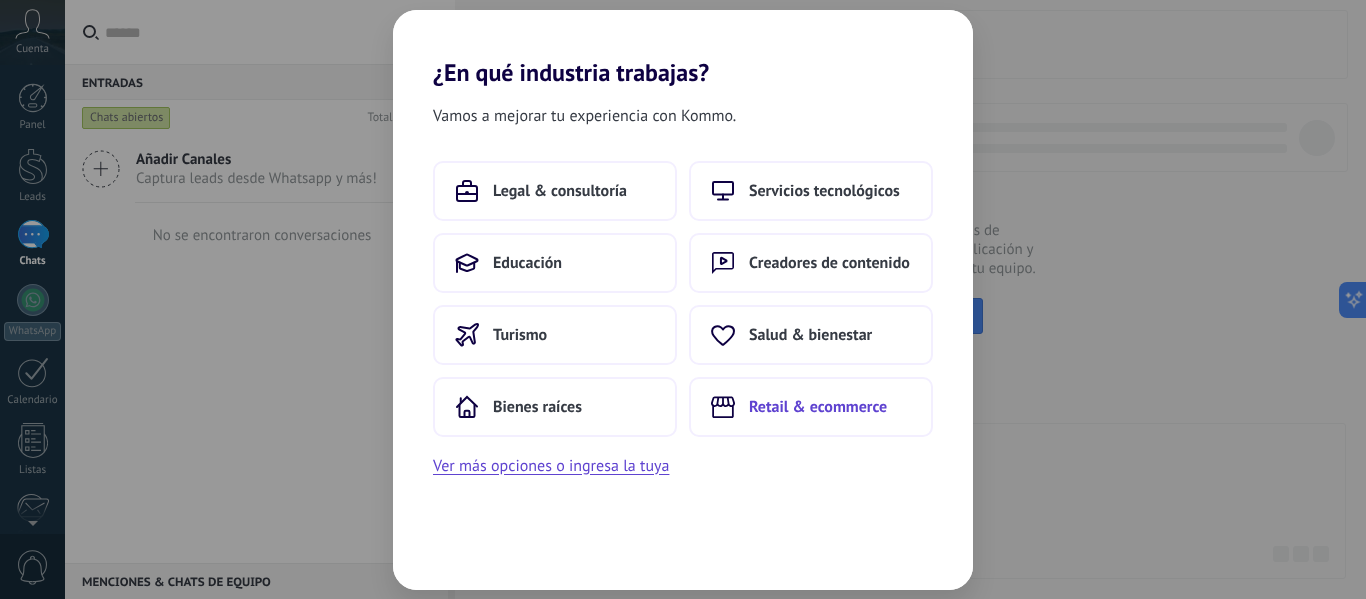 click on "Retail & ecommerce" at bounding box center (818, 407) 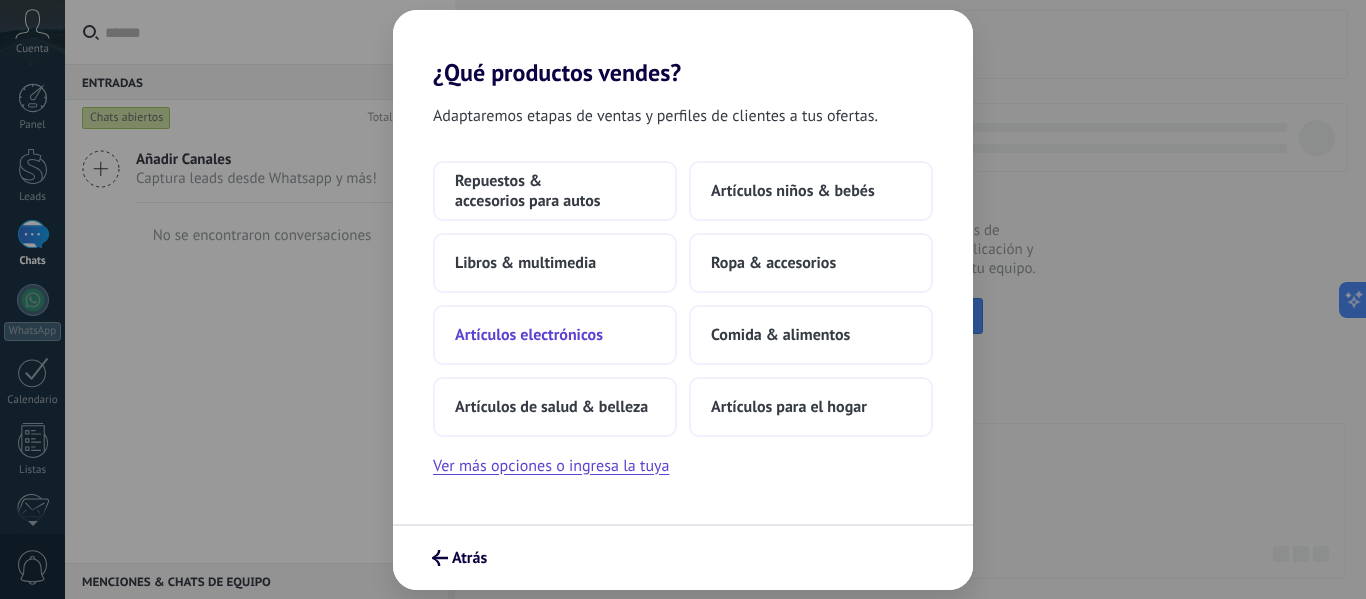 click on "Artículos electrónicos" at bounding box center (555, 335) 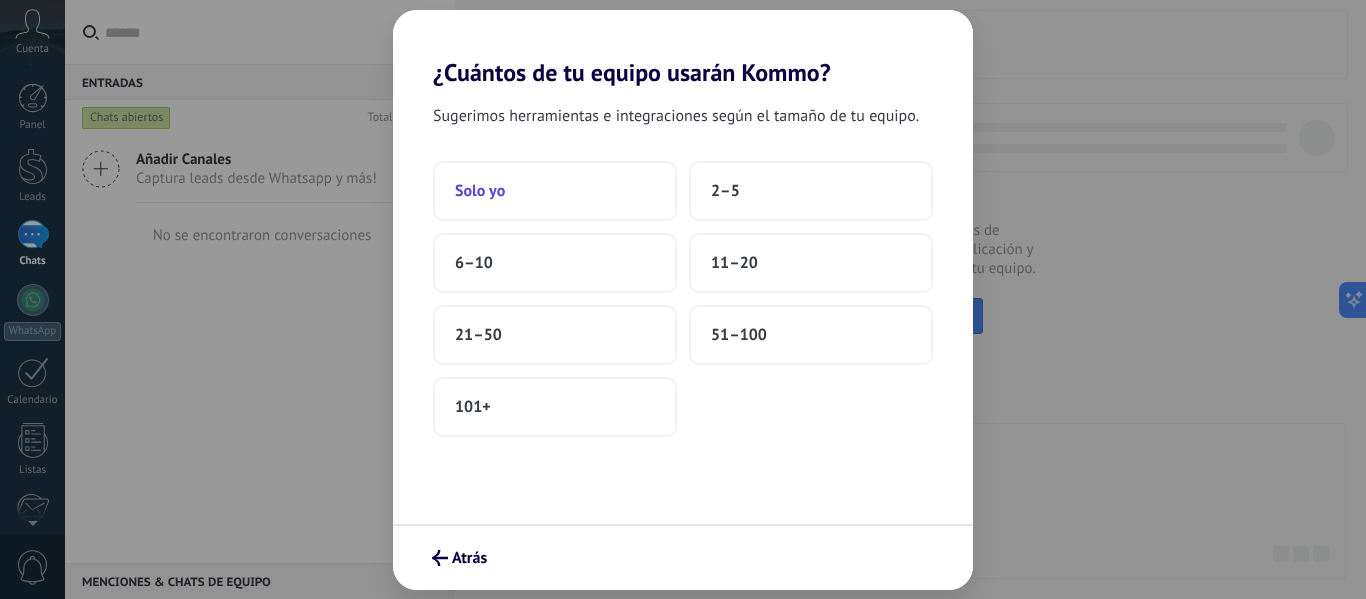 click on "Solo yo" at bounding box center [555, 191] 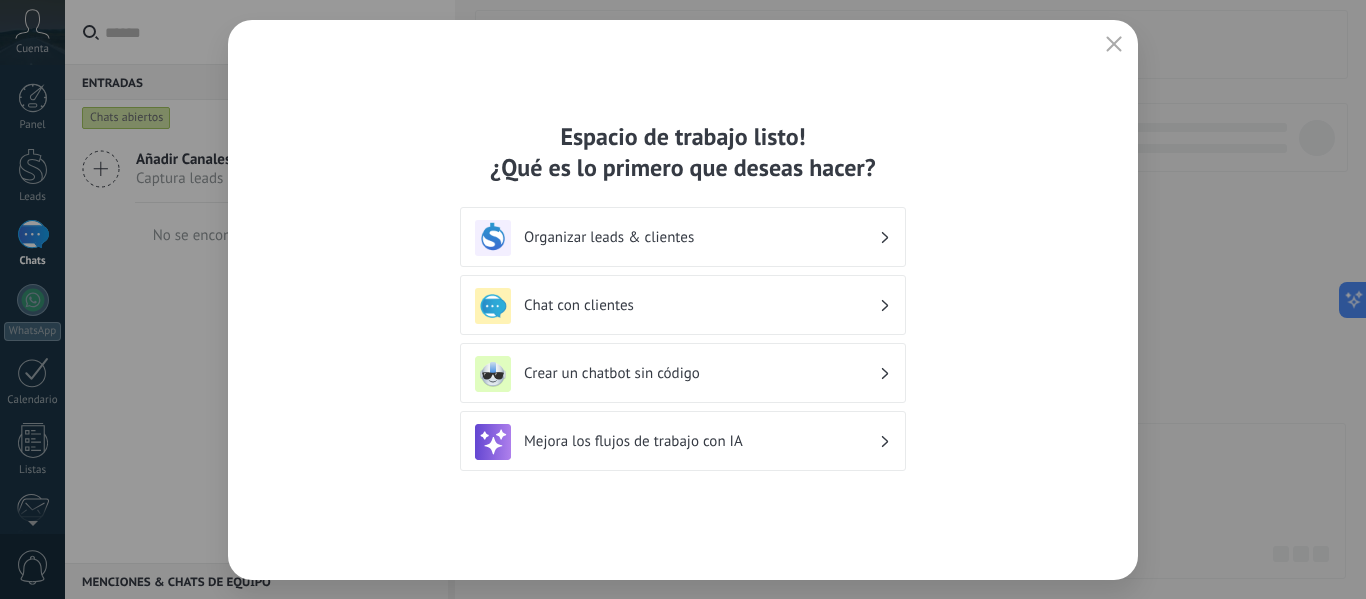 click 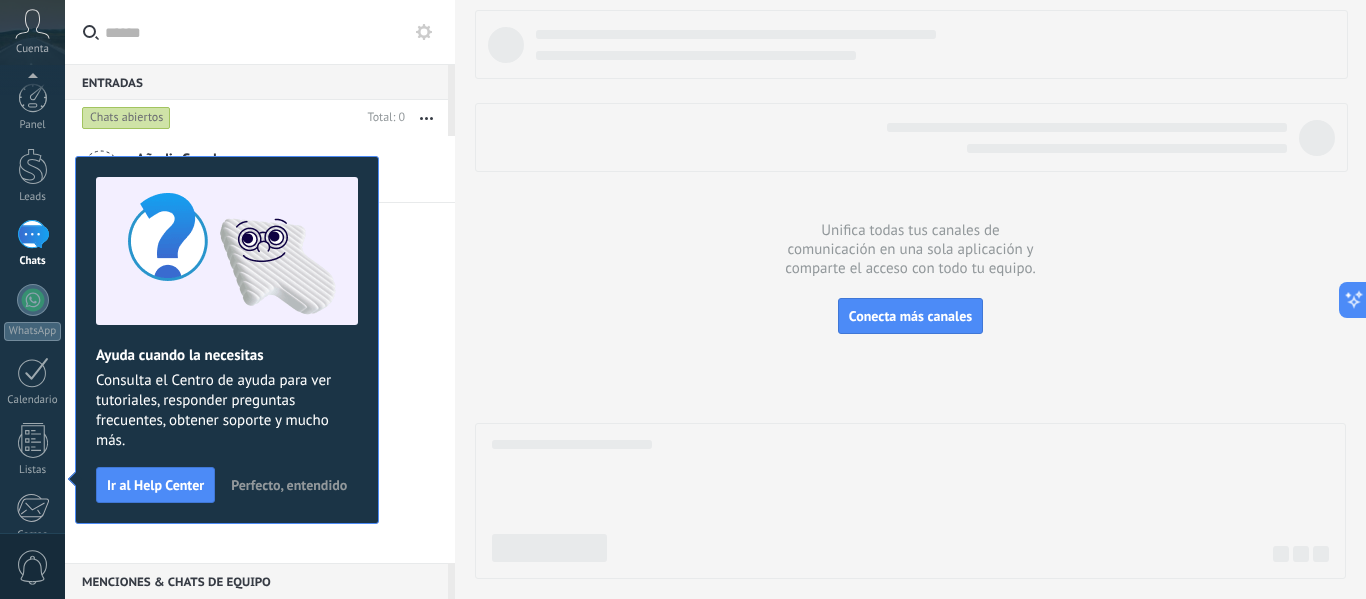 scroll, scrollTop: 233, scrollLeft: 0, axis: vertical 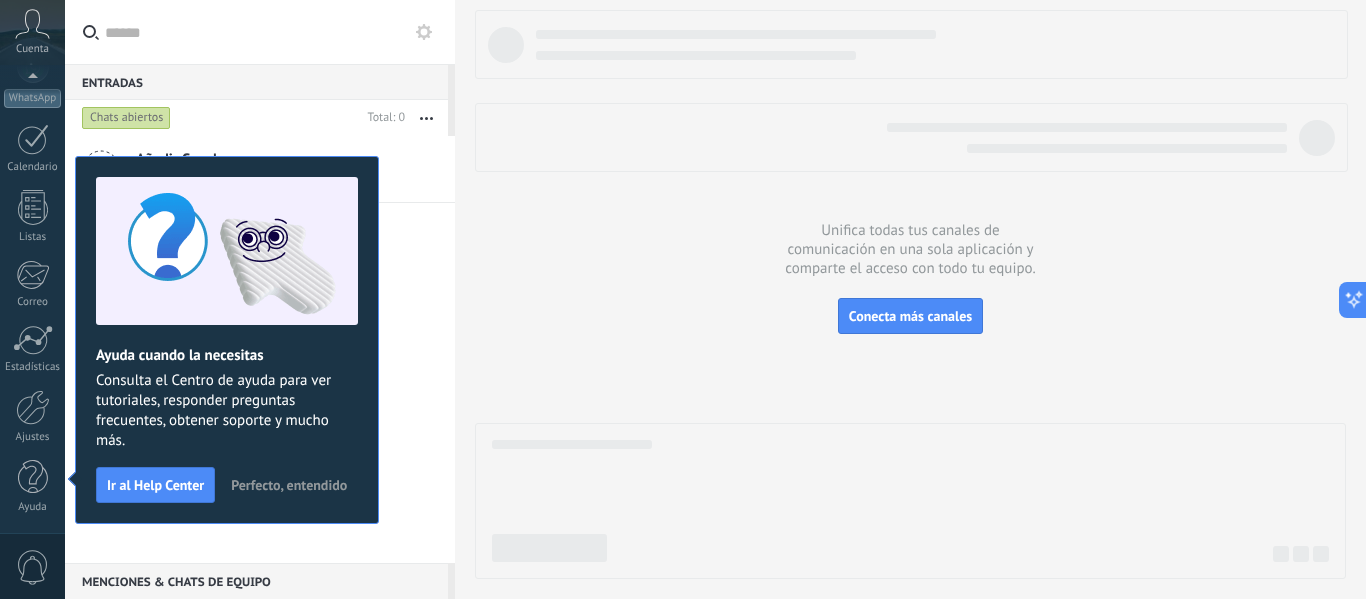 click on "Perfecto, entendido" at bounding box center [289, 485] 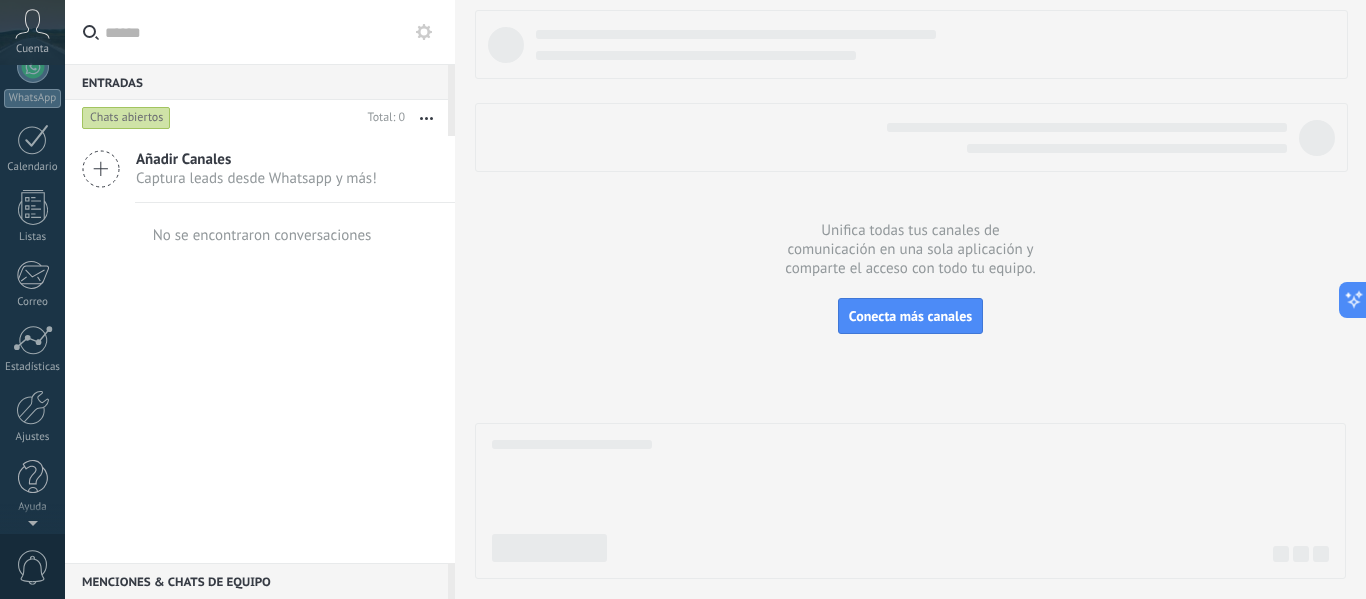 scroll, scrollTop: 0, scrollLeft: 0, axis: both 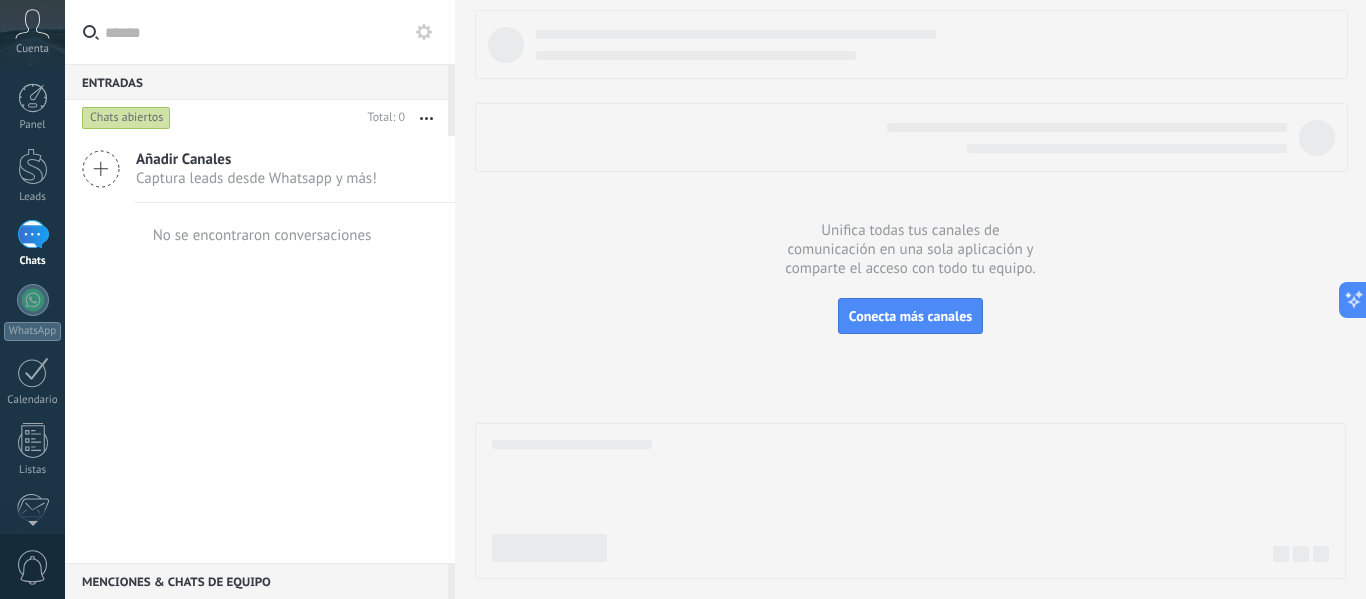 click 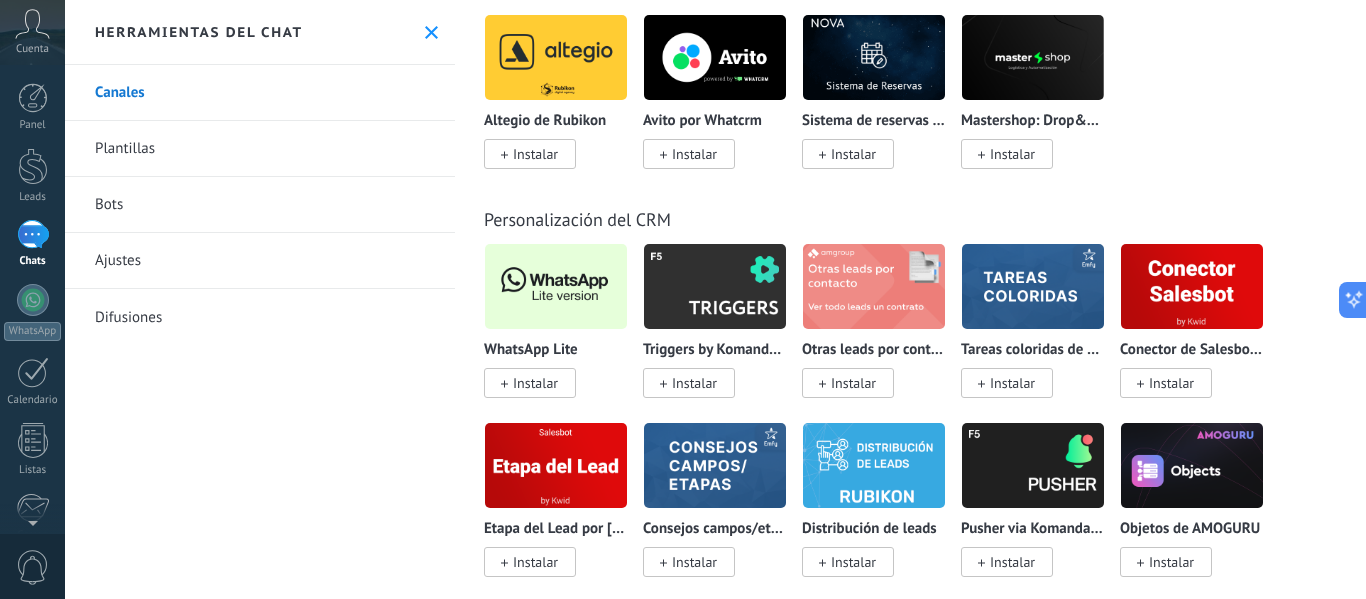 scroll, scrollTop: 4836, scrollLeft: 0, axis: vertical 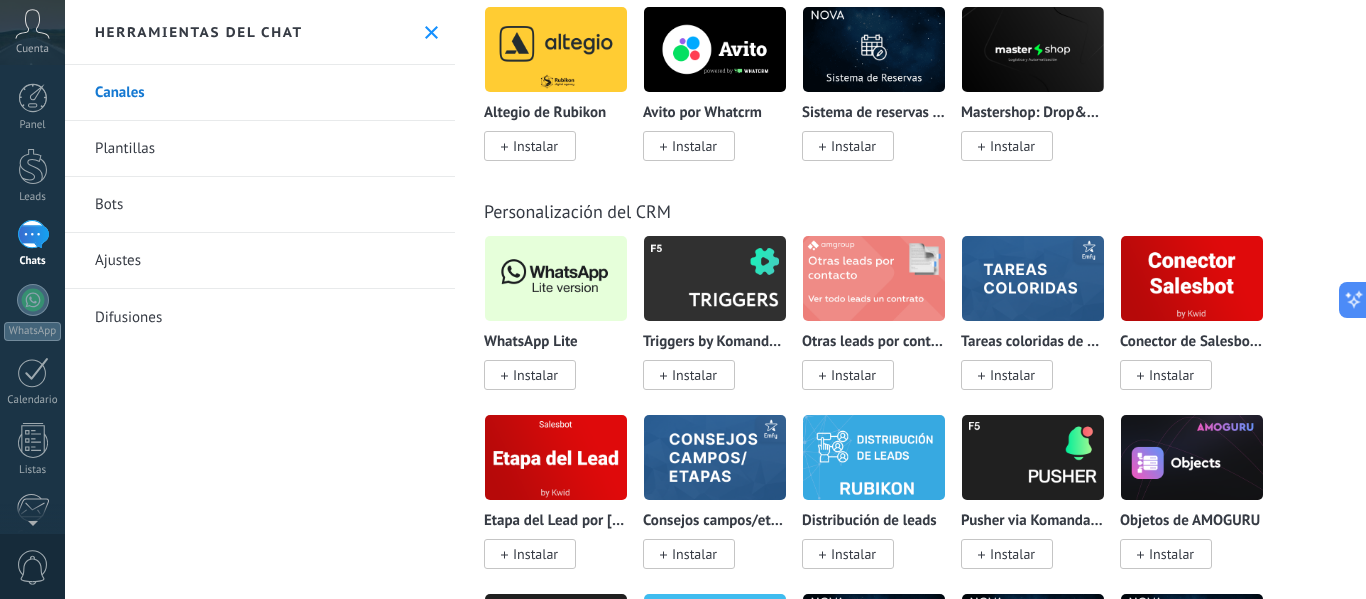 click on "Instalar" at bounding box center [535, 375] 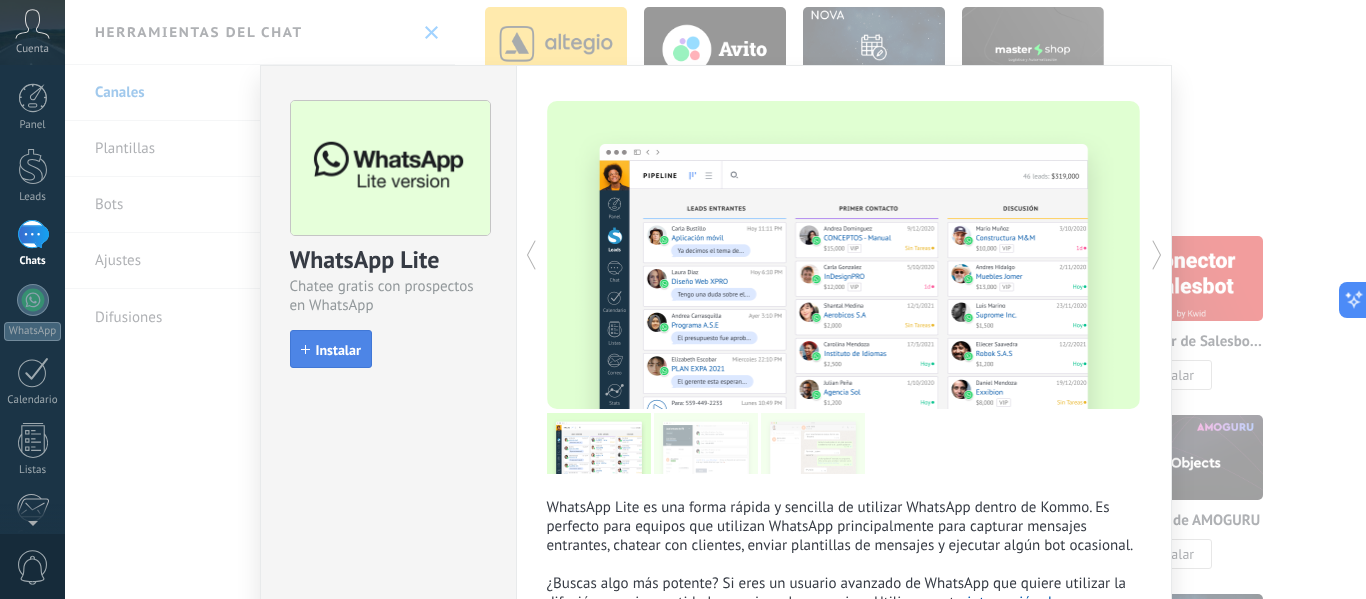 click on "Instalar" at bounding box center (331, 349) 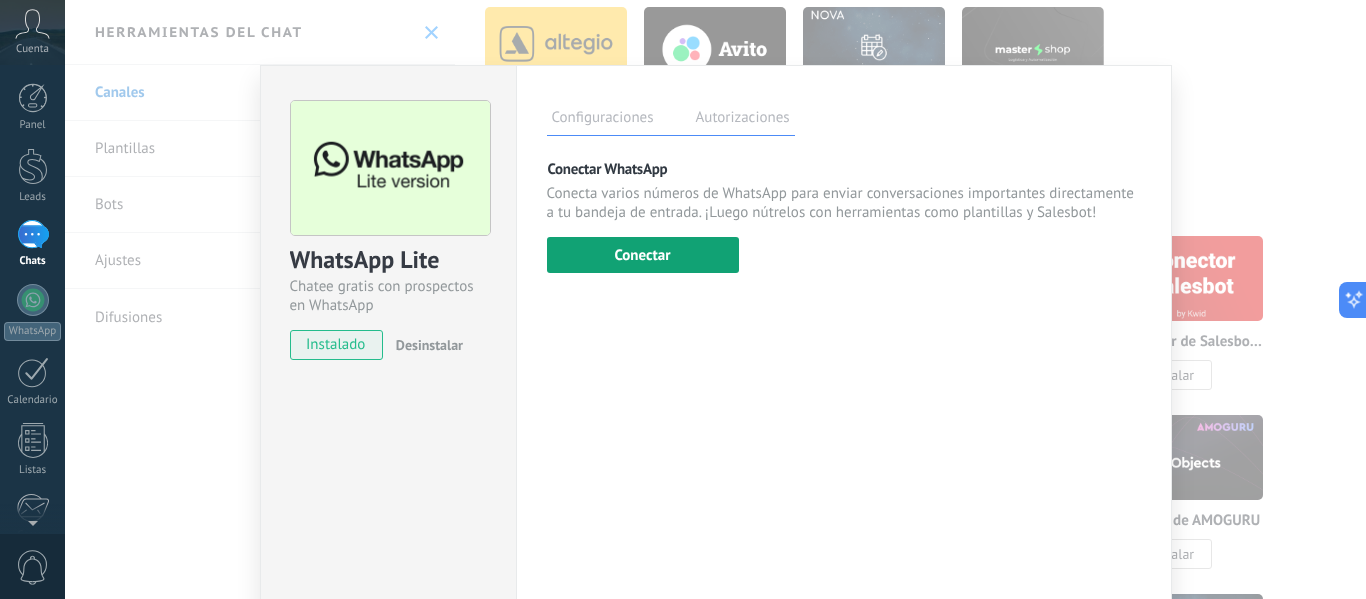 click on "Conectar" at bounding box center [643, 255] 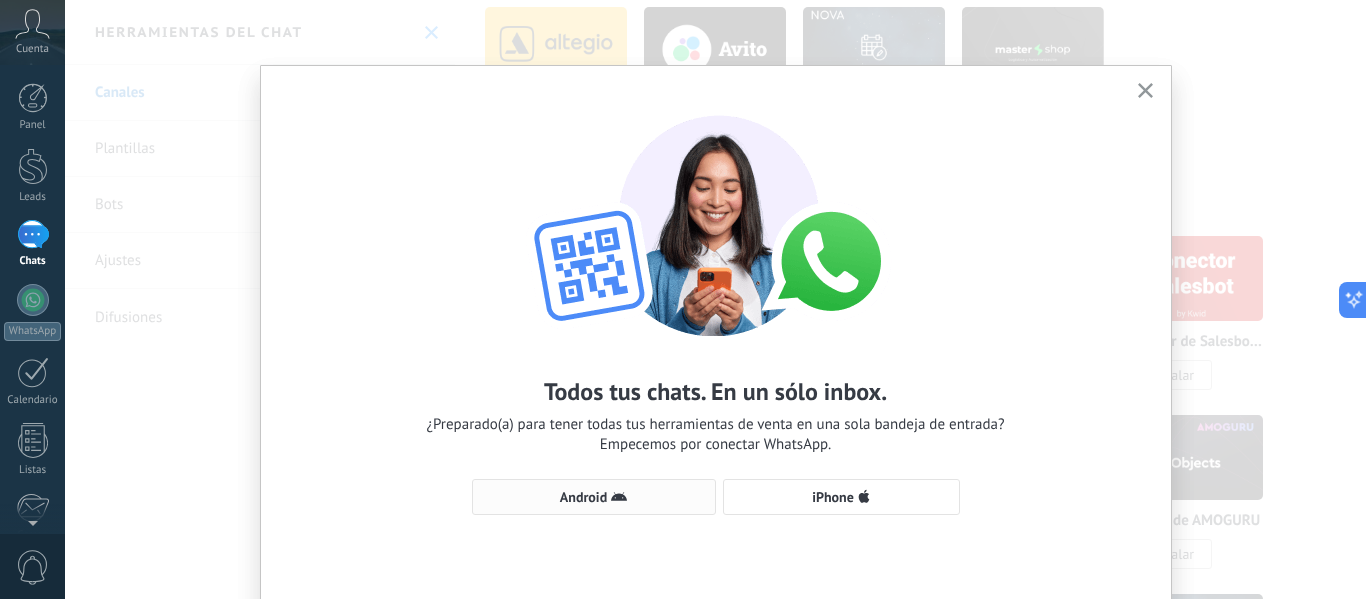 click on "Android" at bounding box center [594, 497] 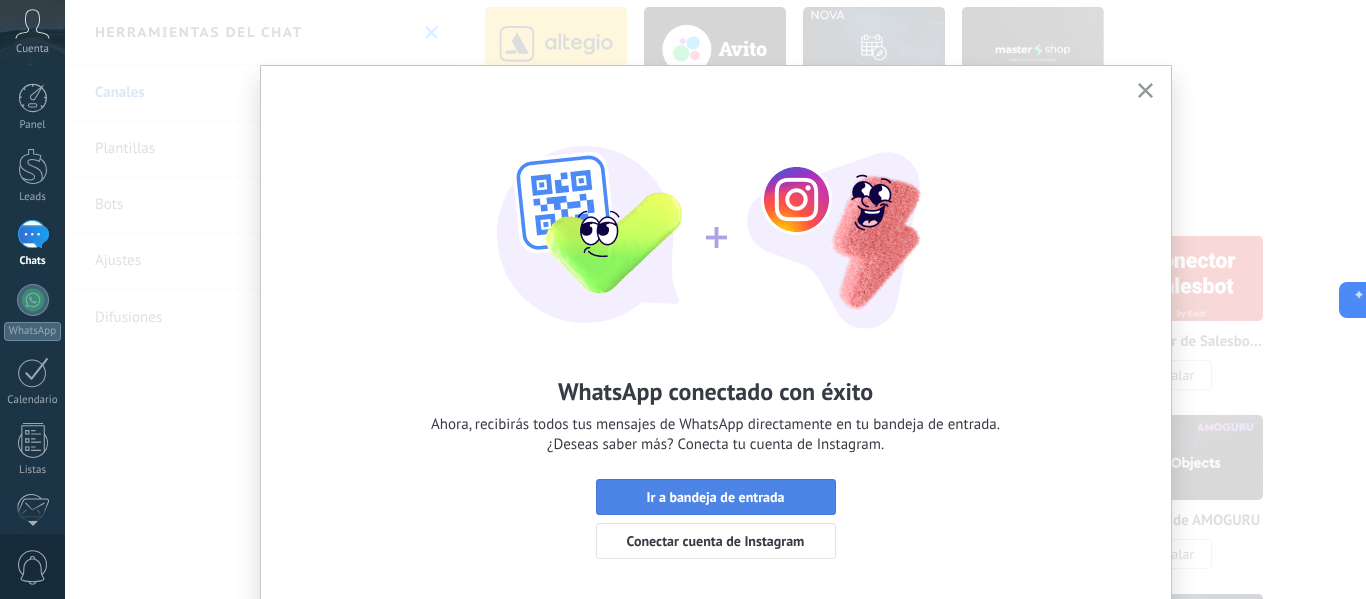 click on "Ir a bandeja de entrada" at bounding box center [715, 497] 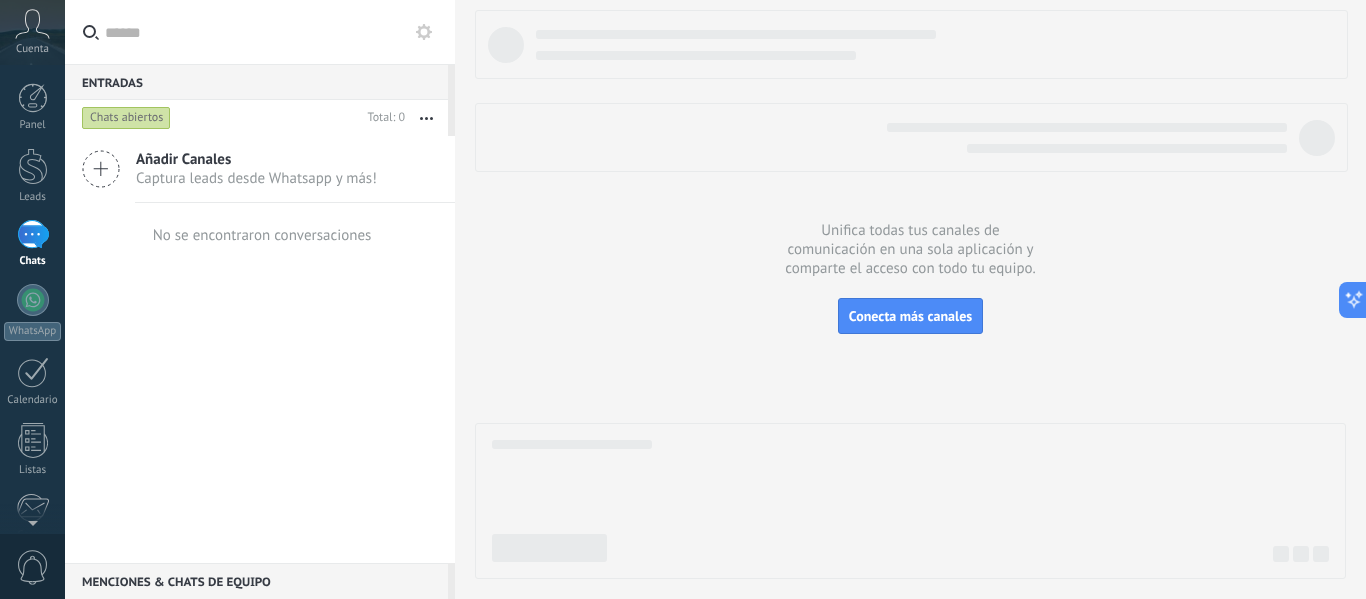 click 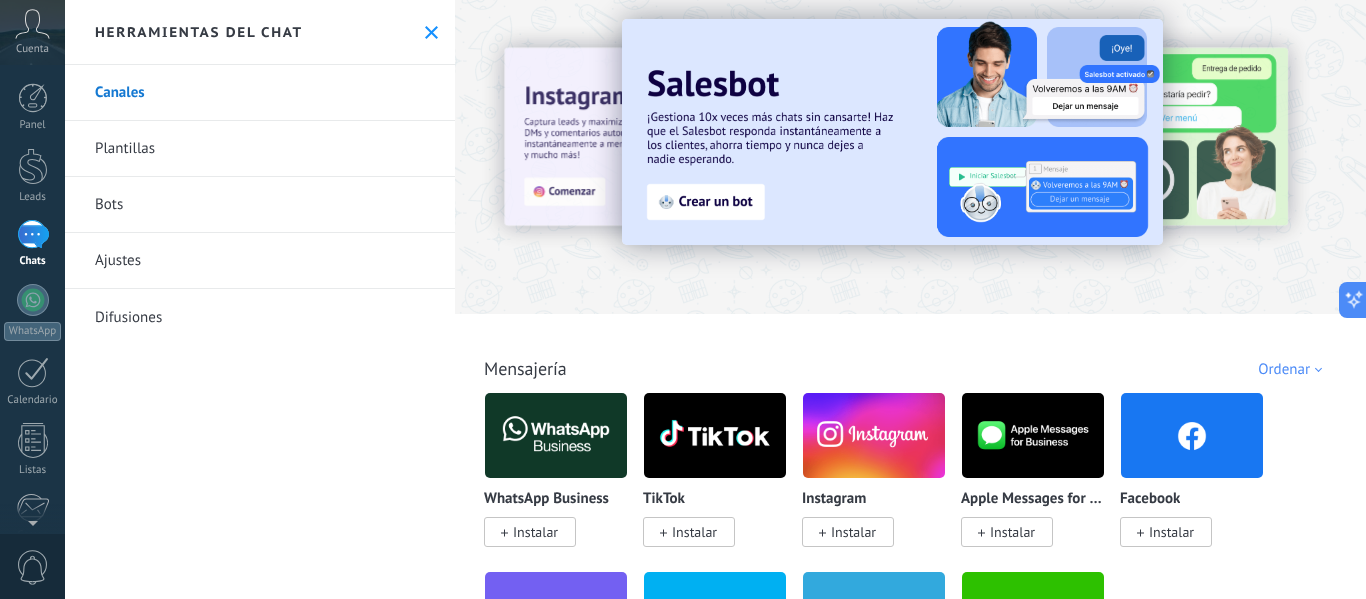 scroll, scrollTop: 0, scrollLeft: 0, axis: both 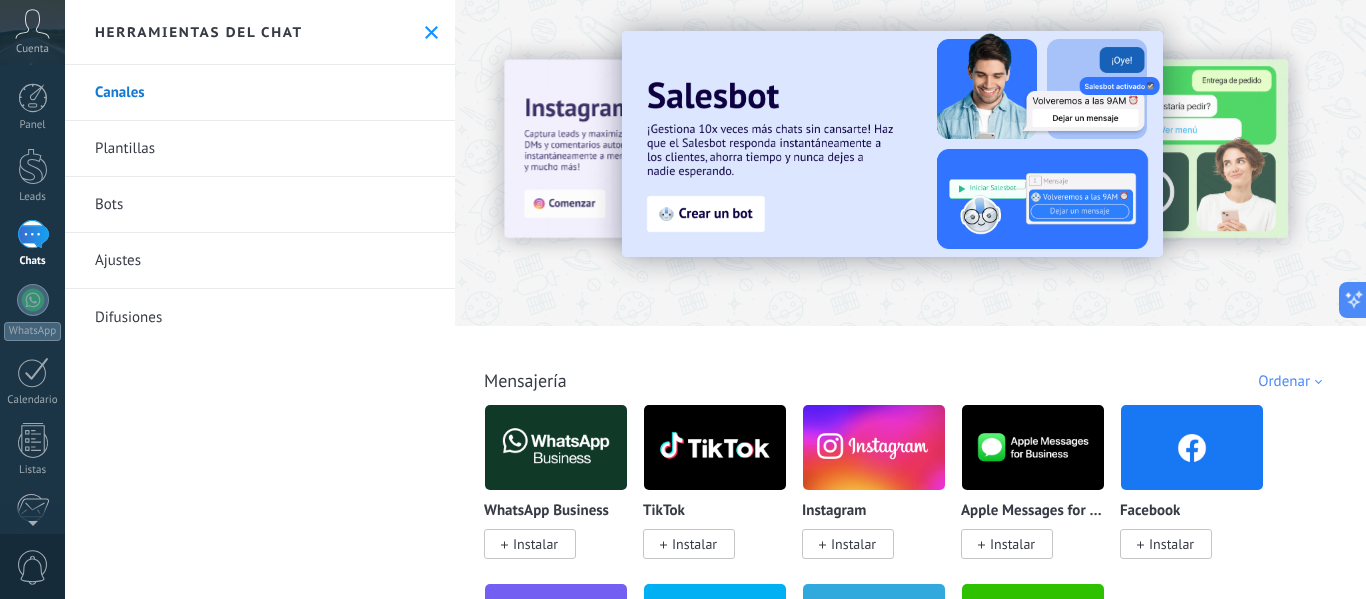 click on "Instalar" at bounding box center [853, 544] 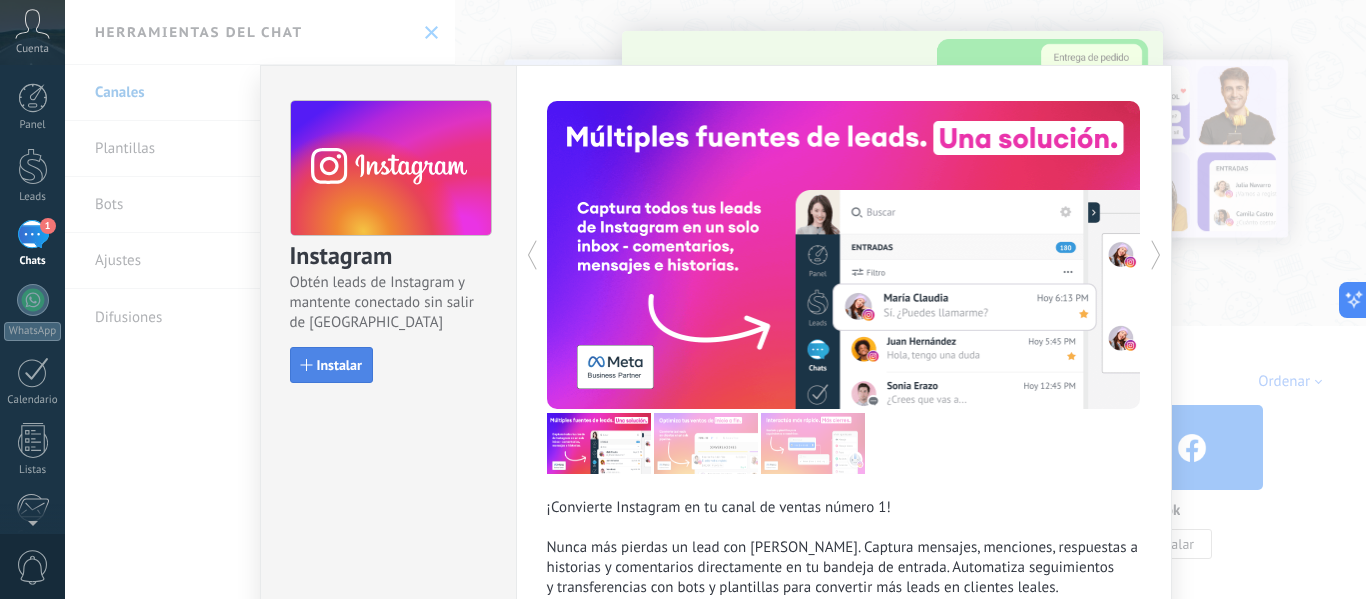 click on "Instalar" at bounding box center [339, 365] 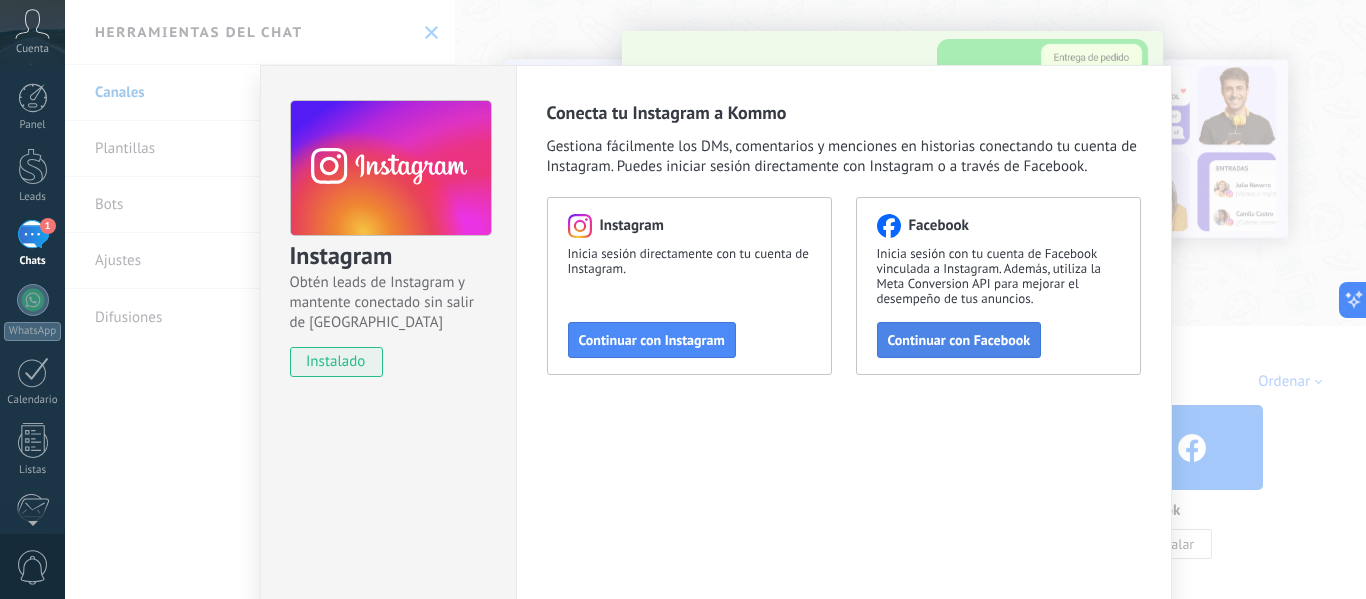click on "Continuar con Facebook" at bounding box center [959, 340] 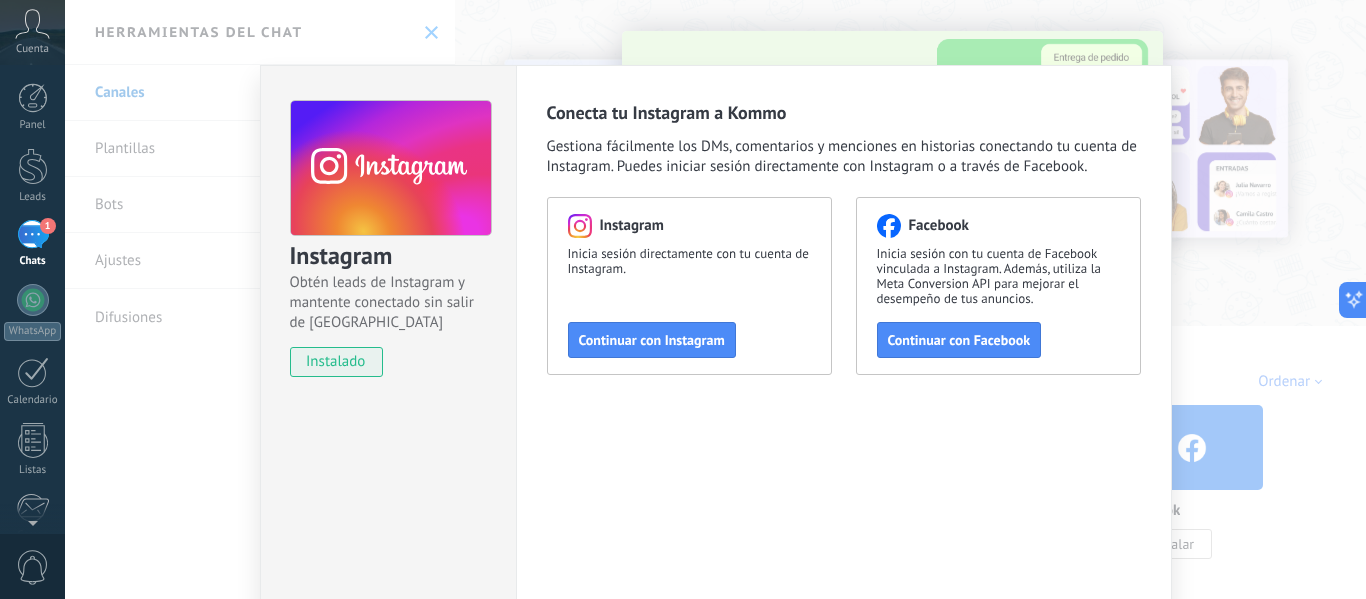 click on "Instagram Obtén leads de Instagram y mantente conectado sin salir de Kommo instalado Conecta tu Instagram a Kommo Gestiona fácilmente los DMs, comentarios y menciones en historias conectando tu cuenta de Instagram. Puedes iniciar sesión directamente con Instagram o a través de Facebook. Instagram Inicia sesión directamente con tu cuenta de Instagram. Continuar con Instagram Facebook Inicia sesión con tu cuenta de Facebook vinculada a Instagram. Además, utiliza la Meta Conversion API para mejorar el desempeño de tus anuncios. Continuar con Facebook" at bounding box center (715, 299) 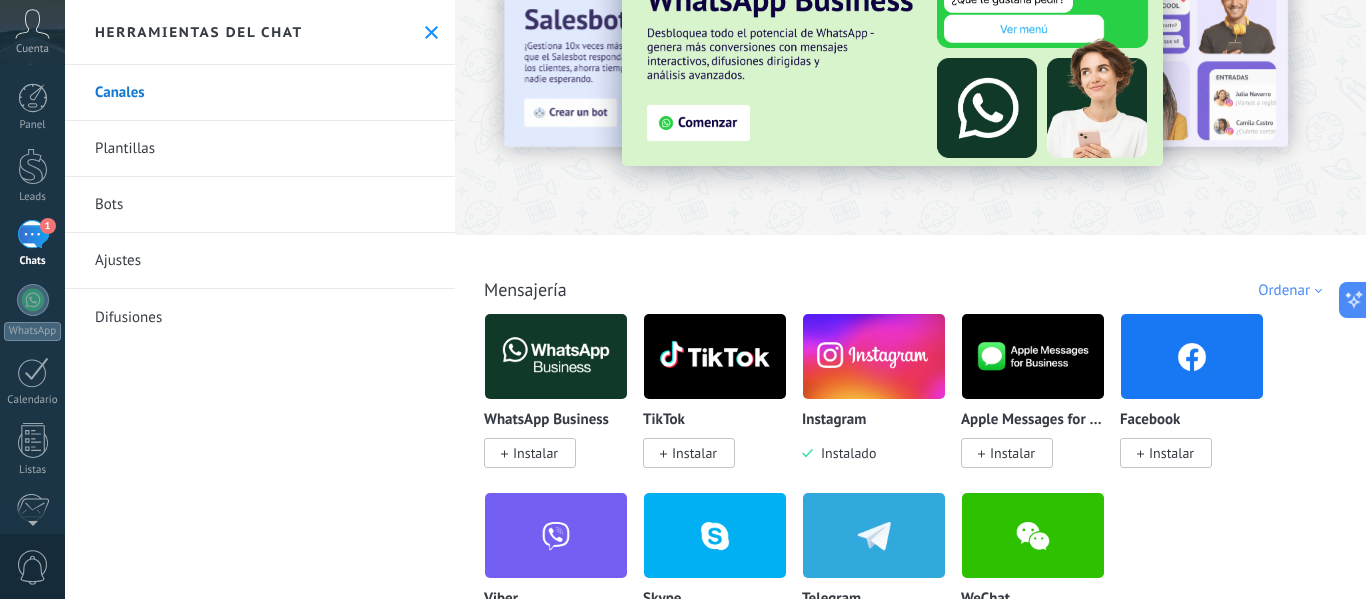 scroll, scrollTop: 93, scrollLeft: 0, axis: vertical 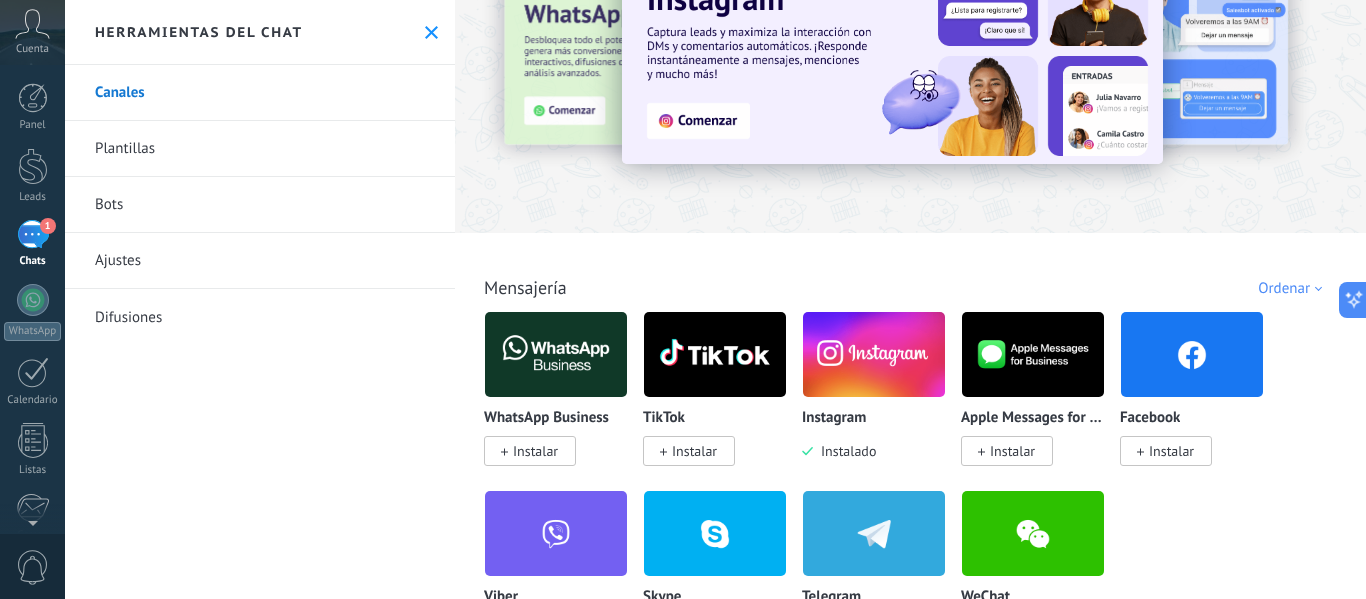 click on "Instalar" at bounding box center [1171, 451] 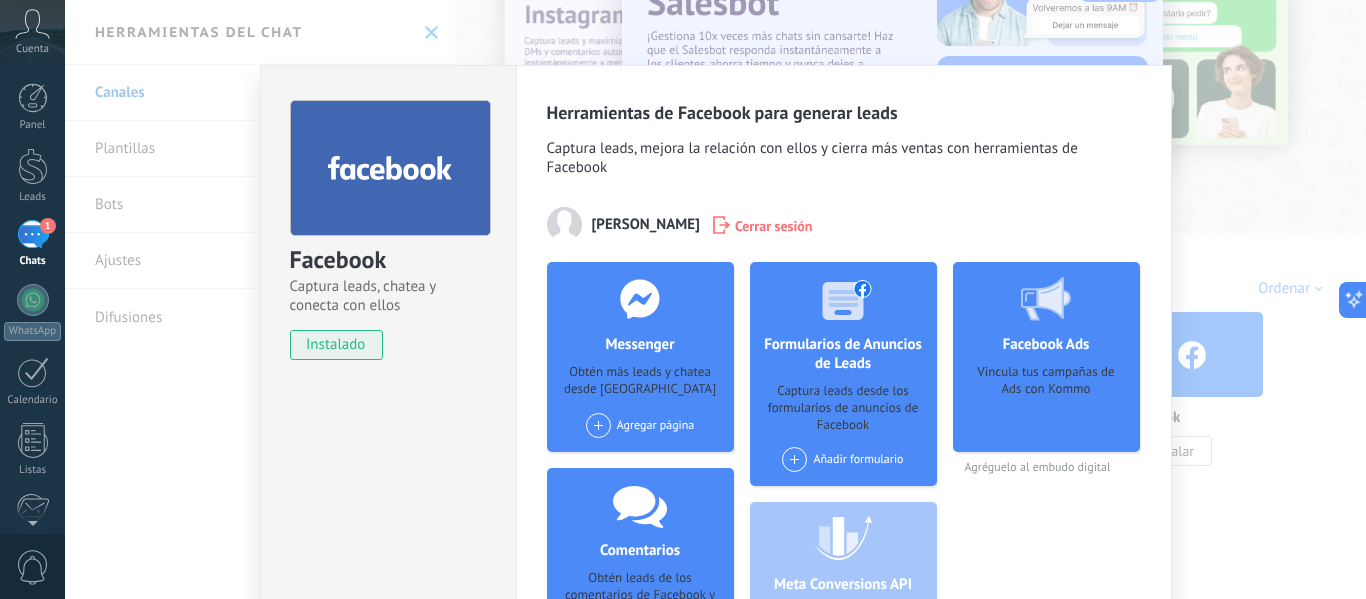 click on "Facebook Captura leads, chatea y conecta con ellos instalado Desinstalar Herramientas de Facebook para generar leads Captura leads, mejora la relación con ellos y cierra más ventas con herramientas de Facebook Alberto Garcia Cerrar sesión Messenger Obtén más leads y chatea desde Kommo Agregar página Comentarios Obtén leads de los comentarios de Facebook y responde desde Kommo Agregar página Formularios de Anuncios de Leads Captura leads desde los formularios de anuncios de Facebook Añadir formulario Meta Conversions API Sincroniza eventos de mensajes para mejorar tus anuncios Facebook Ads Vincula tus campañas de Ads con Kommo Agréguelo al embudo digital más" at bounding box center [715, 299] 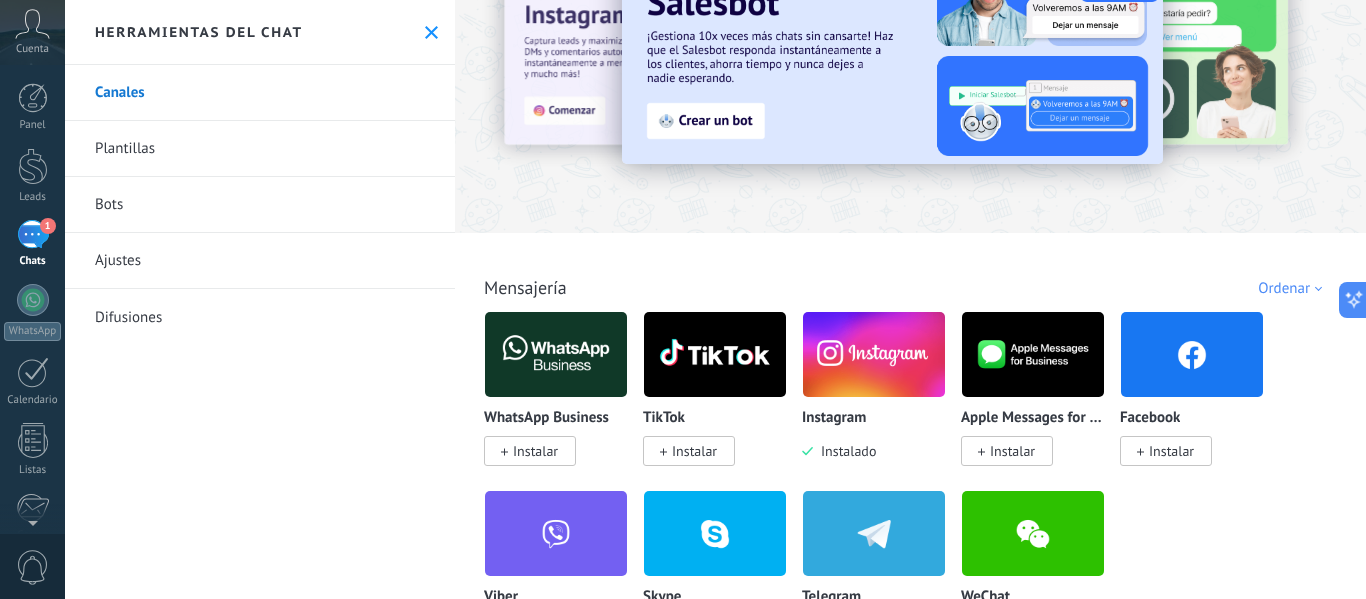 click on "Instalar" at bounding box center [1171, 451] 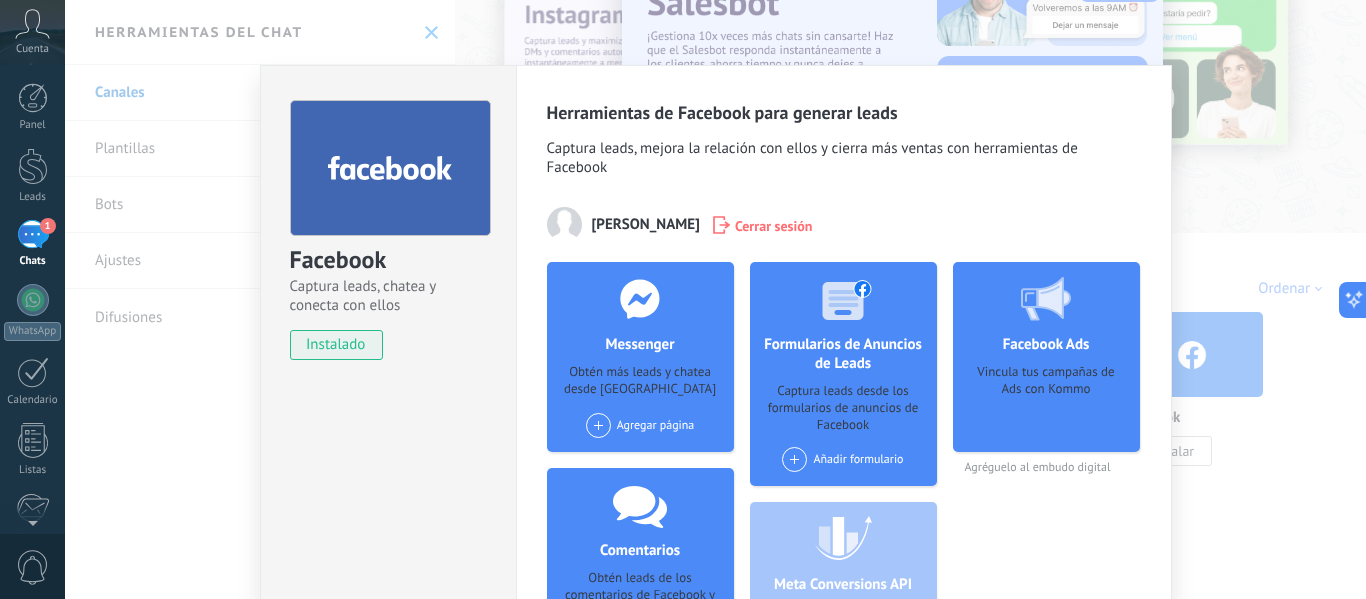 click on "Facebook Captura leads, chatea y conecta con ellos instalado Desinstalar Herramientas de Facebook para generar leads Captura leads, mejora la relación con ellos y cierra más ventas con herramientas de Facebook Alberto Garcia Cerrar sesión Messenger Obtén más leads y chatea desde Kommo Agregar página Comentarios Obtén leads de los comentarios de Facebook y responde desde Kommo Agregar página Formularios de Anuncios de Leads Captura leads desde los formularios de anuncios de Facebook Añadir formulario Meta Conversions API Sincroniza eventos de mensajes para mejorar tus anuncios Facebook Ads Vincula tus campañas de Ads con Kommo Agréguelo al embudo digital más" at bounding box center (715, 299) 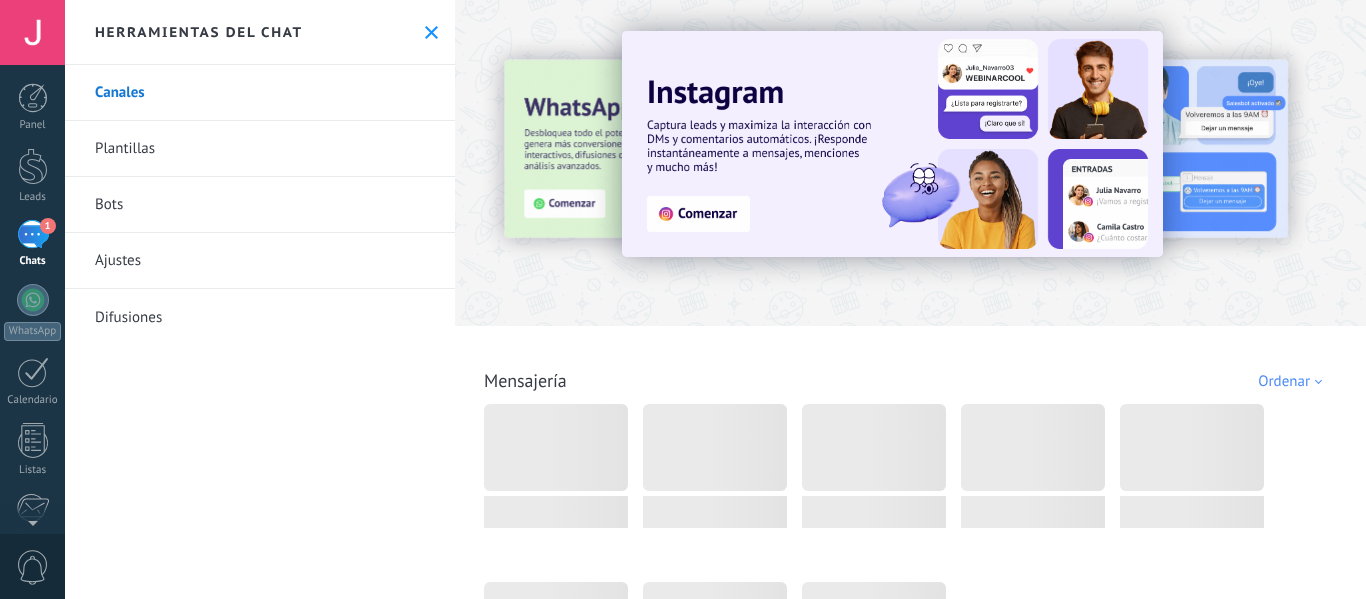 scroll, scrollTop: 0, scrollLeft: 0, axis: both 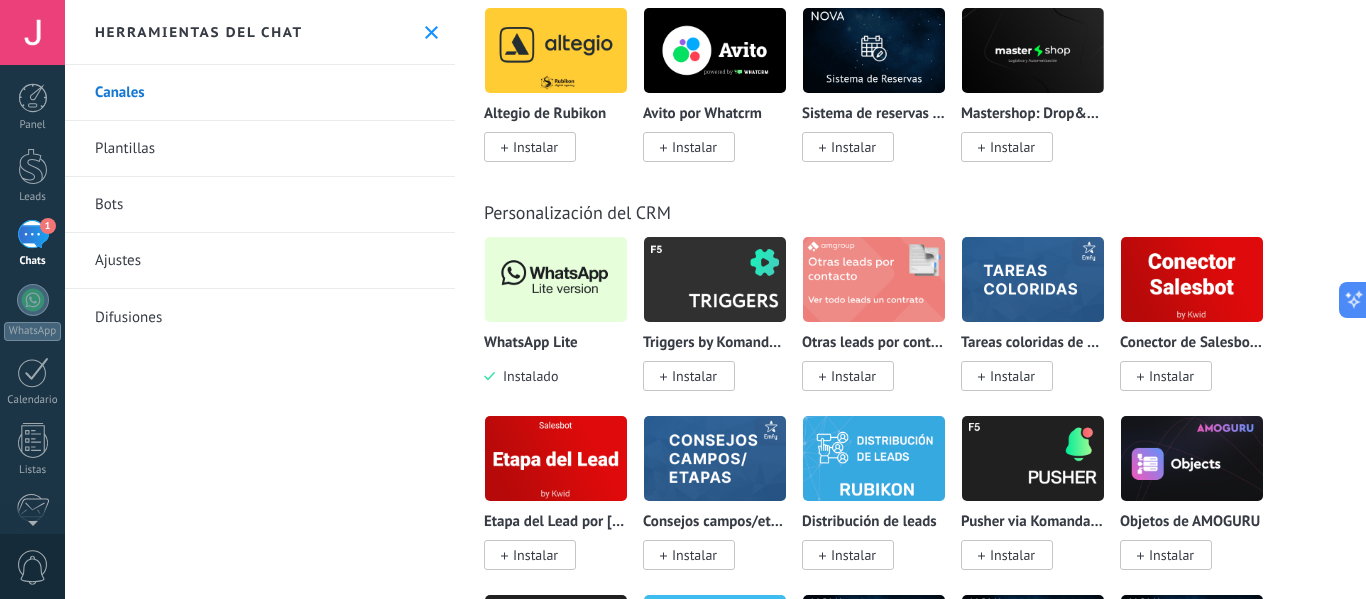 click at bounding box center (556, 279) 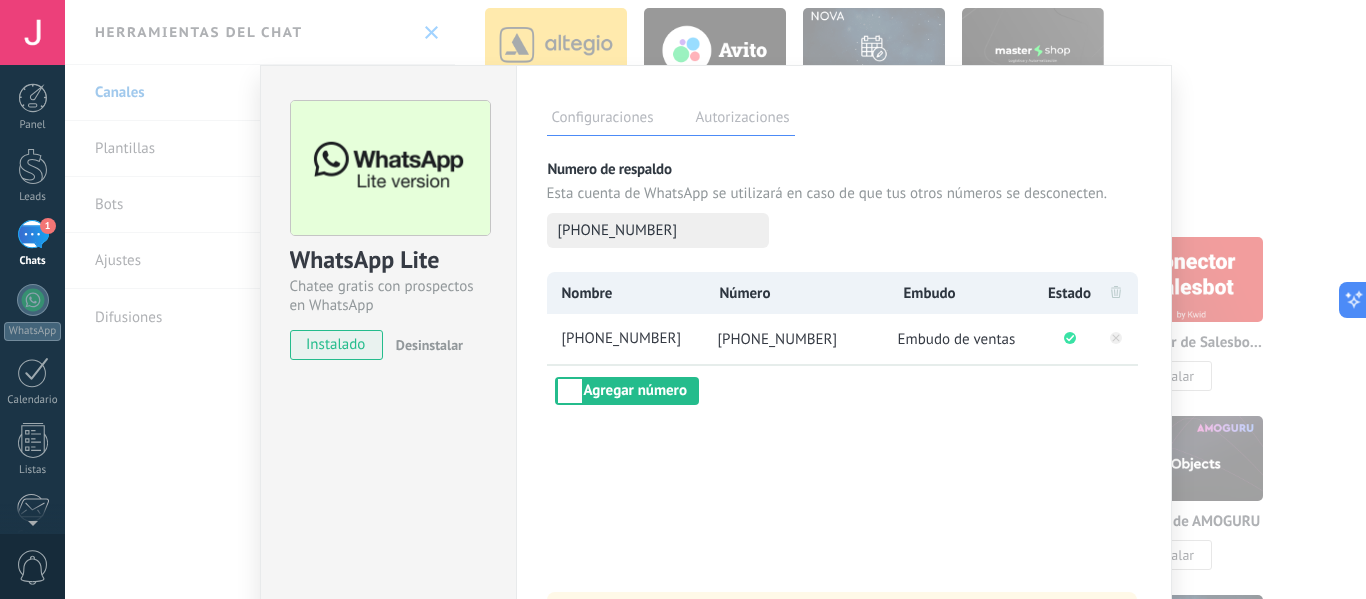 click on "WhatsApp Lite Chatee gratis con prospectos en WhatsApp instalado Desinstalar Configuraciones Autorizaciones Esta pestaña registra a los usuarios que han concedido acceso a las integración a esta cuenta. Si deseas remover la posibilidad que un usuario pueda enviar solicitudes a la cuenta en nombre de esta integración, puedes revocar el acceso. Si el acceso a todos los usuarios es revocado, la integración dejará de funcionar. Esta aplicacion está instalada, pero nadie le ha dado acceso aun. Más de 2 mil millones de personas utilizan activamente WhatsApp para conectarse con amigos, familiares y empresas. Esta integración agrega el chat más popular a tu arsenal de comunicación: captura automáticamente leads desde los mensajes entrantes, comparte el acceso al chat con todo tu equipo y potencia todo con las herramientas integradas de Kommo, como el botón de compromiso y Salesbot. más _:  Guardar Numero de respaldo Esta cuenta de WhatsApp se utilizará en caso de que tus otros números se desconecten." at bounding box center (715, 299) 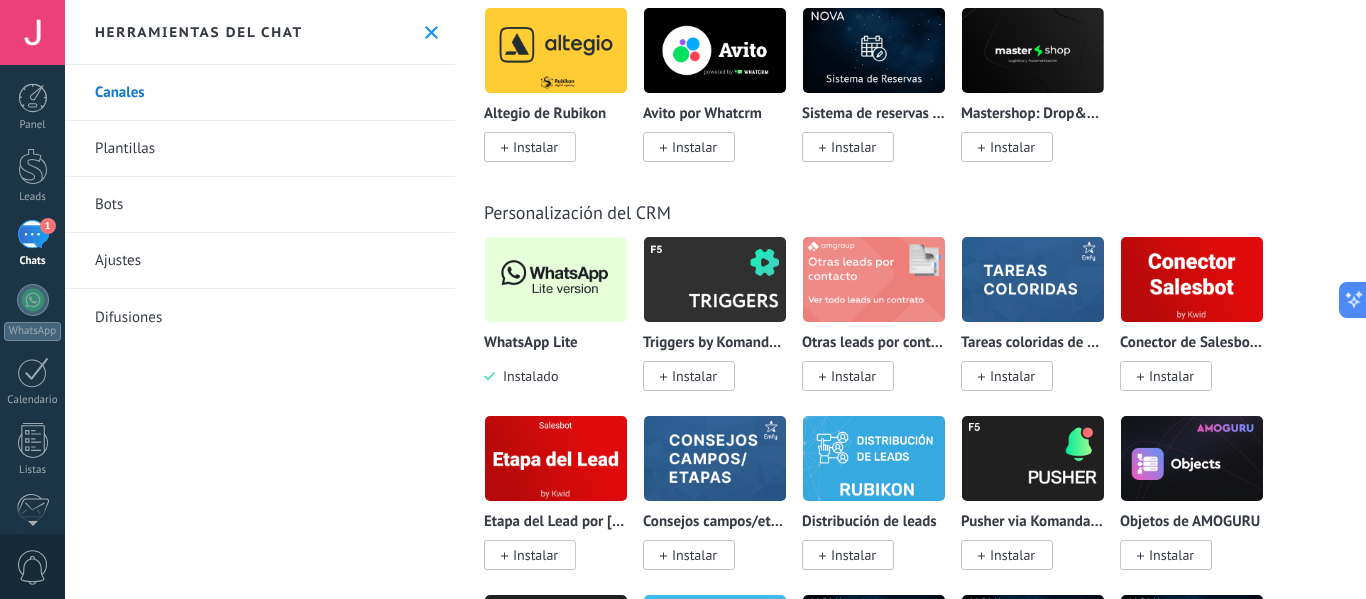 click on "1" at bounding box center [33, 234] 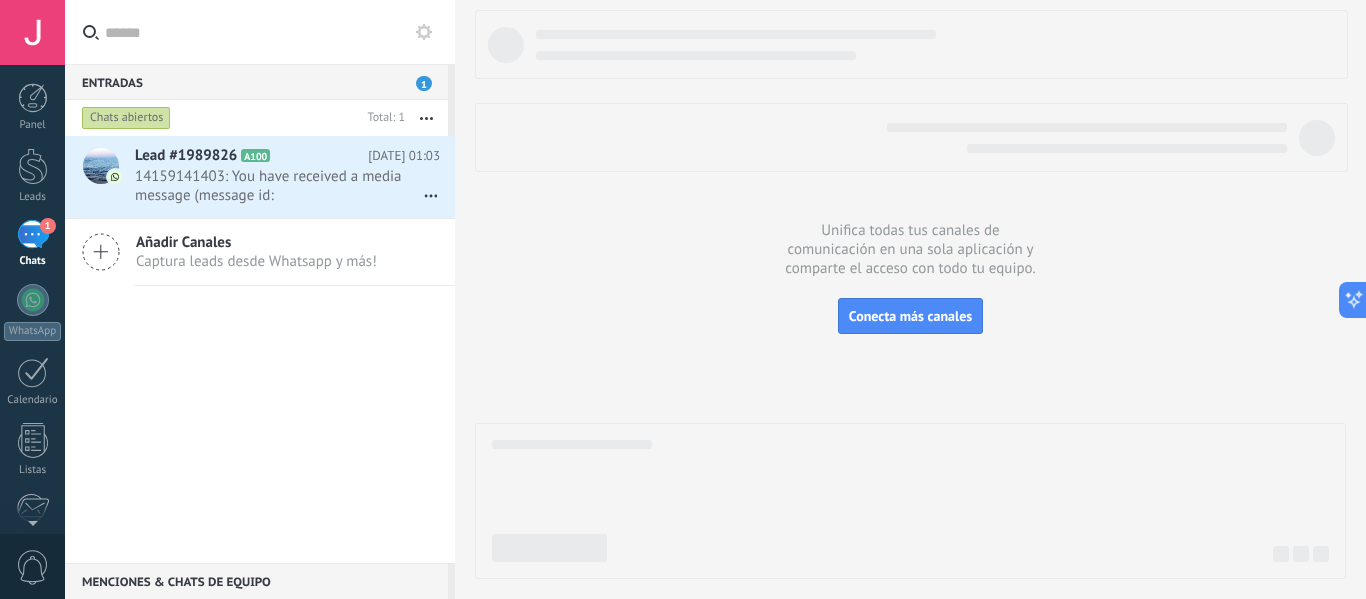click 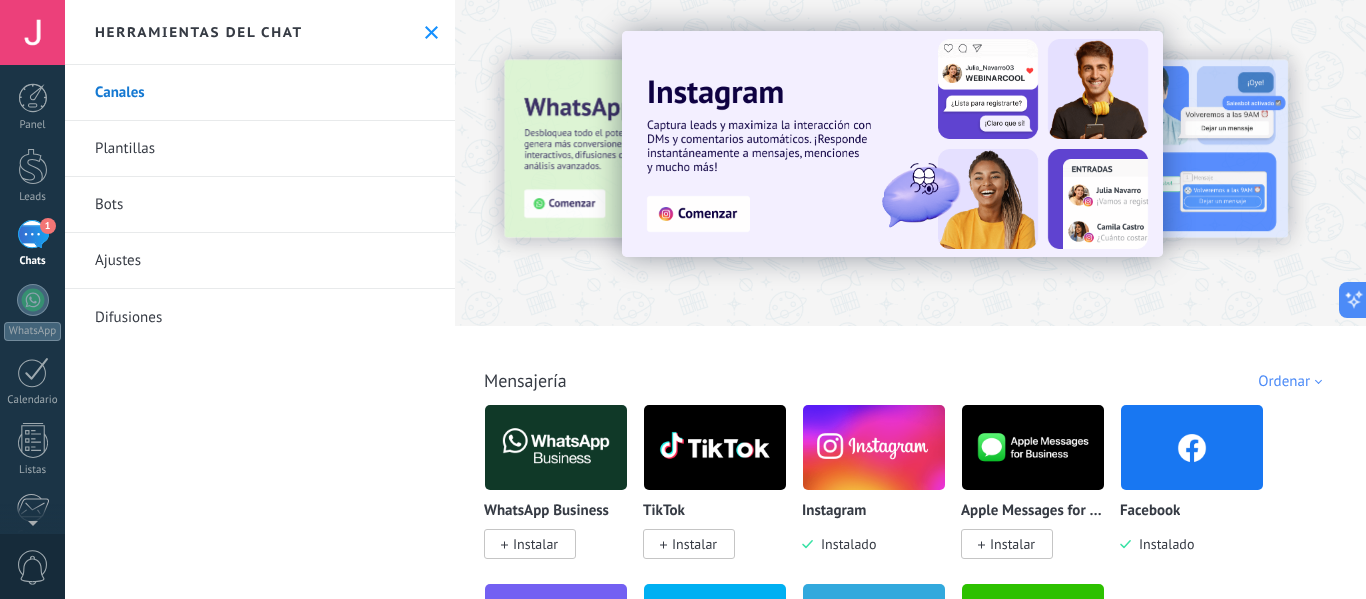 click on "Plantillas" at bounding box center [260, 149] 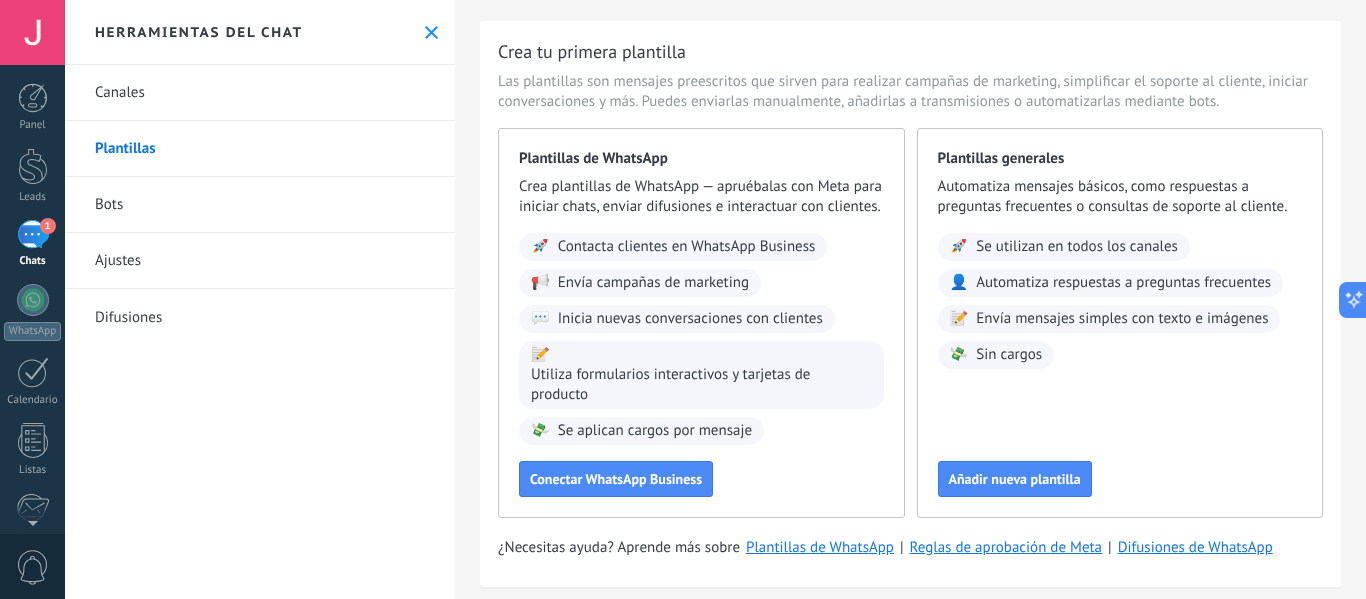 scroll, scrollTop: 48, scrollLeft: 0, axis: vertical 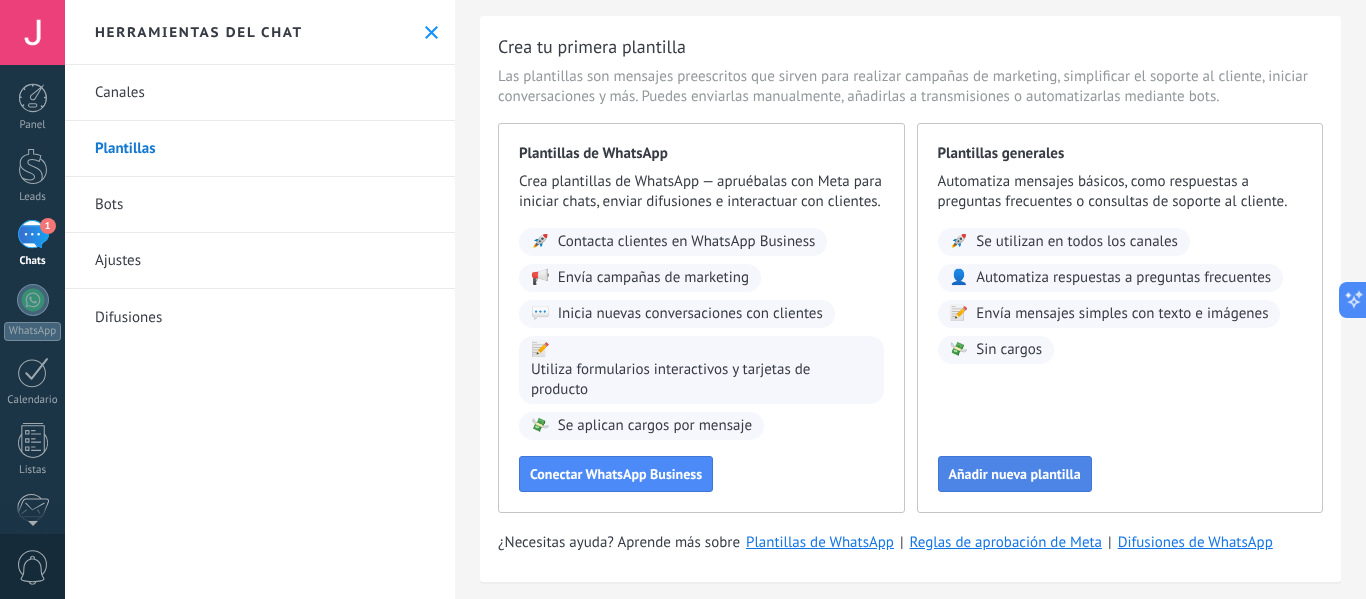 click on "Añadir nueva plantilla" at bounding box center (1015, 474) 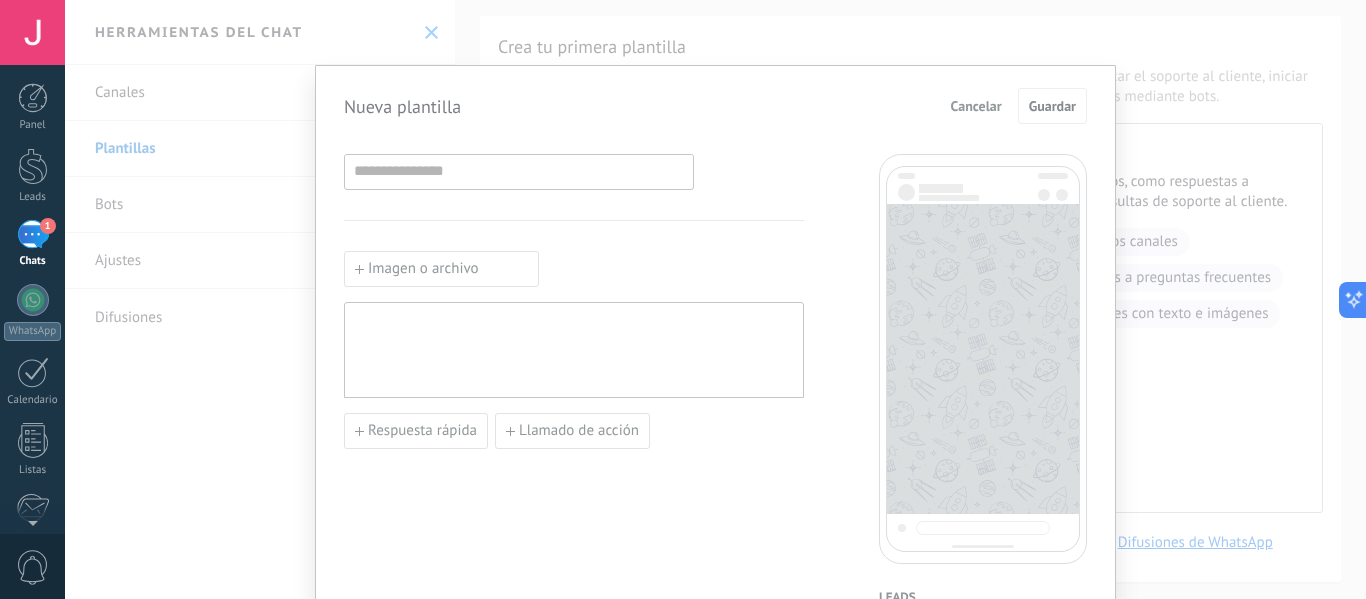 click on "Cancelar" at bounding box center (976, 106) 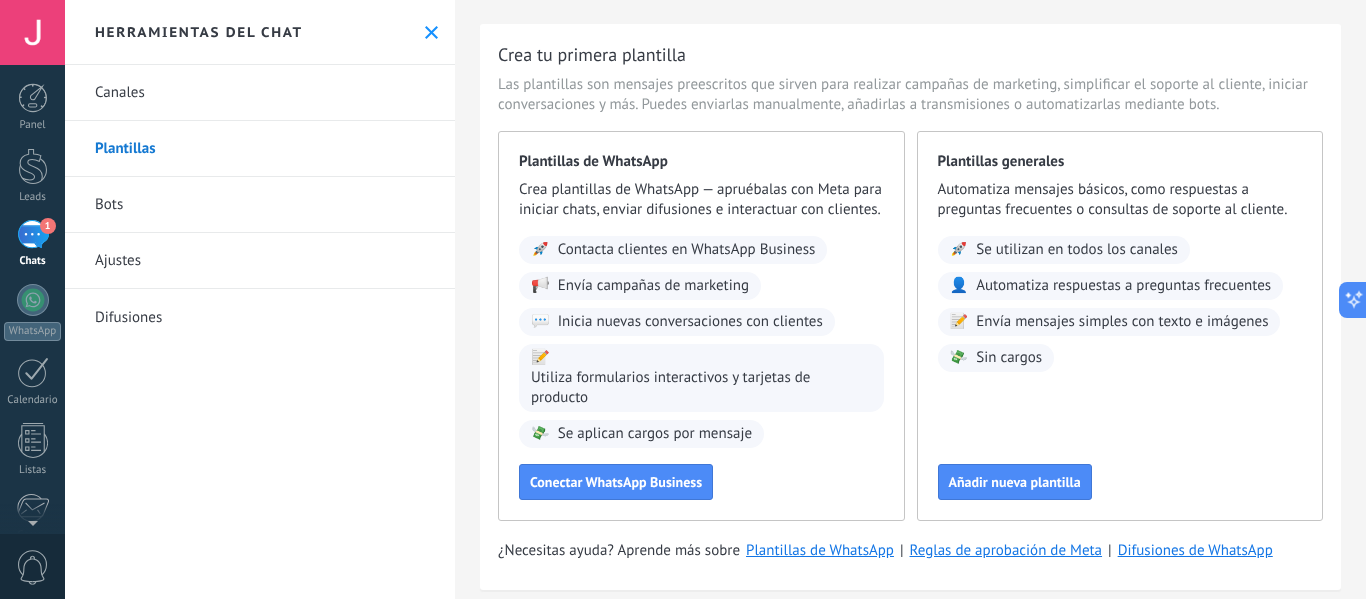 scroll, scrollTop: 94, scrollLeft: 0, axis: vertical 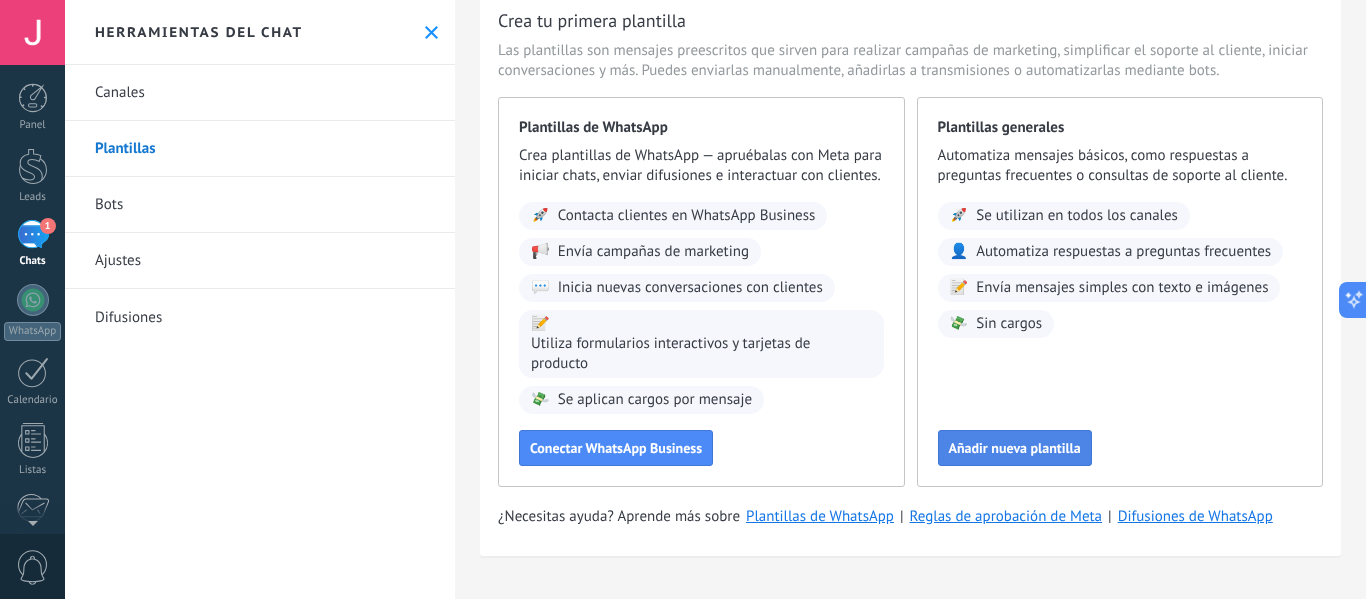 click on "Añadir nueva plantilla" at bounding box center (1015, 448) 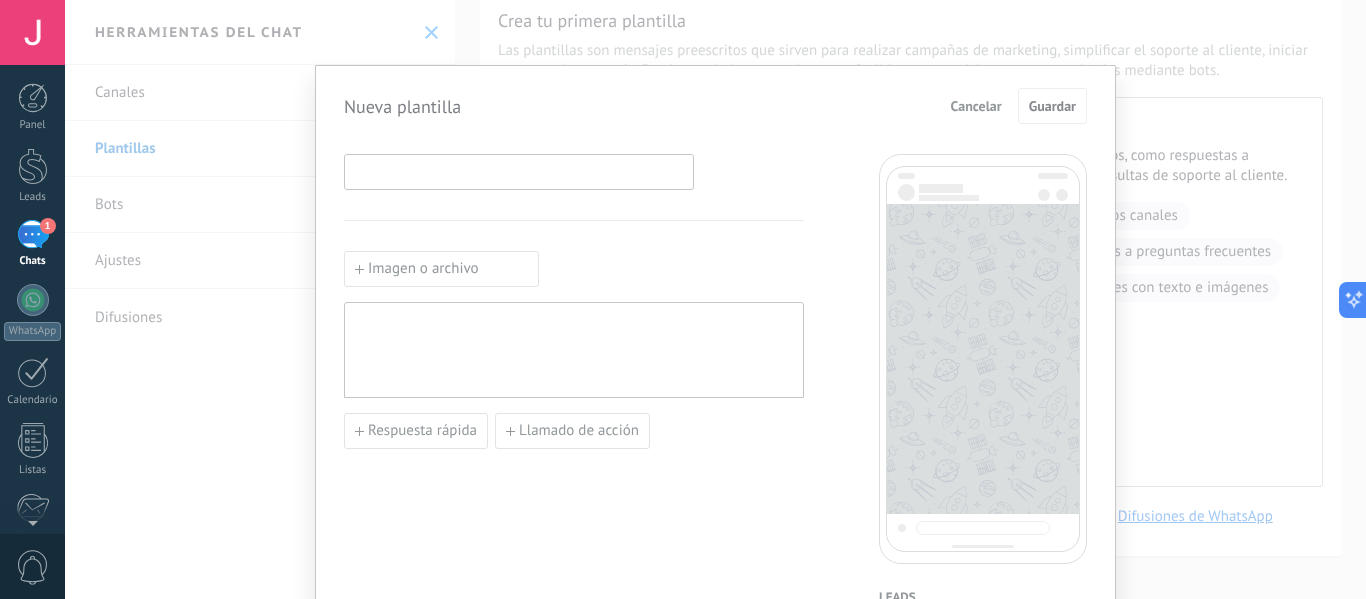 click at bounding box center (519, 171) 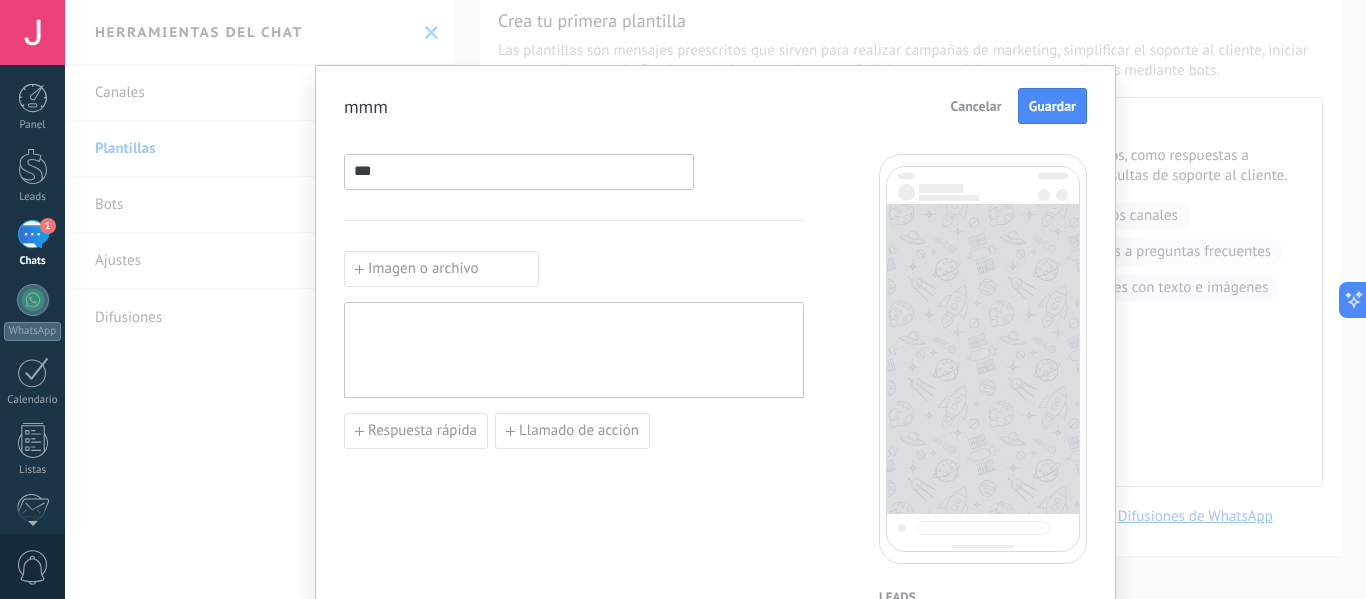 type on "***" 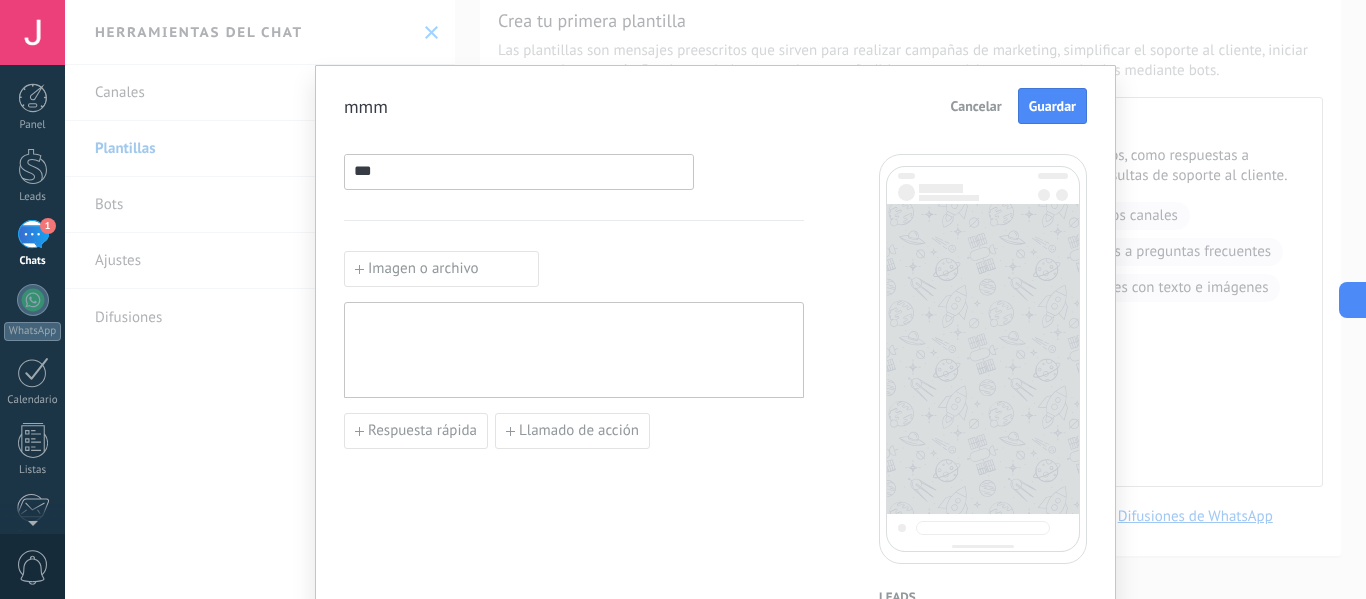 click at bounding box center [574, 350] 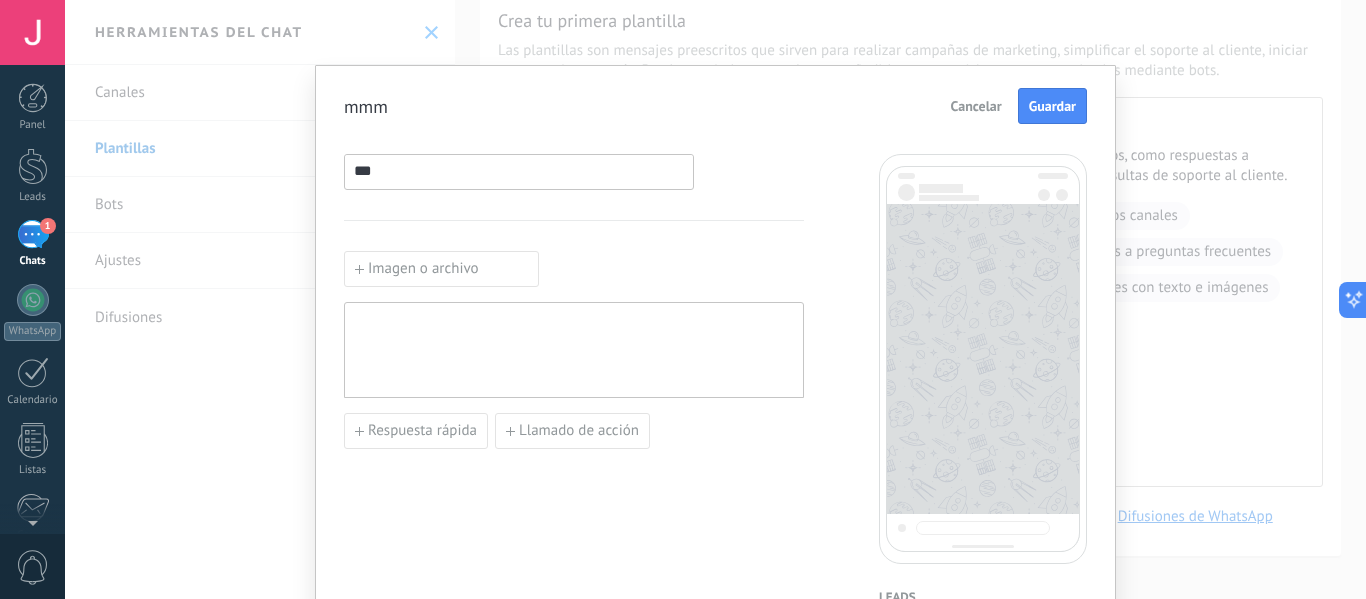 scroll, scrollTop: 0, scrollLeft: 0, axis: both 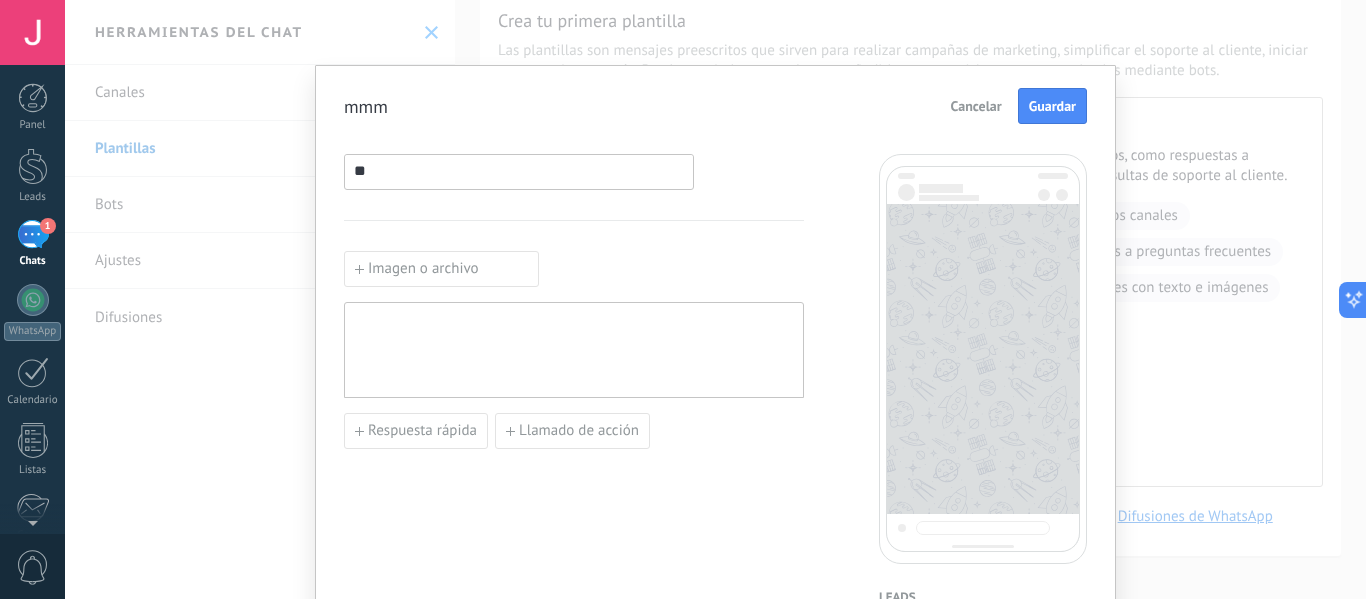 click on "**" at bounding box center (519, 171) 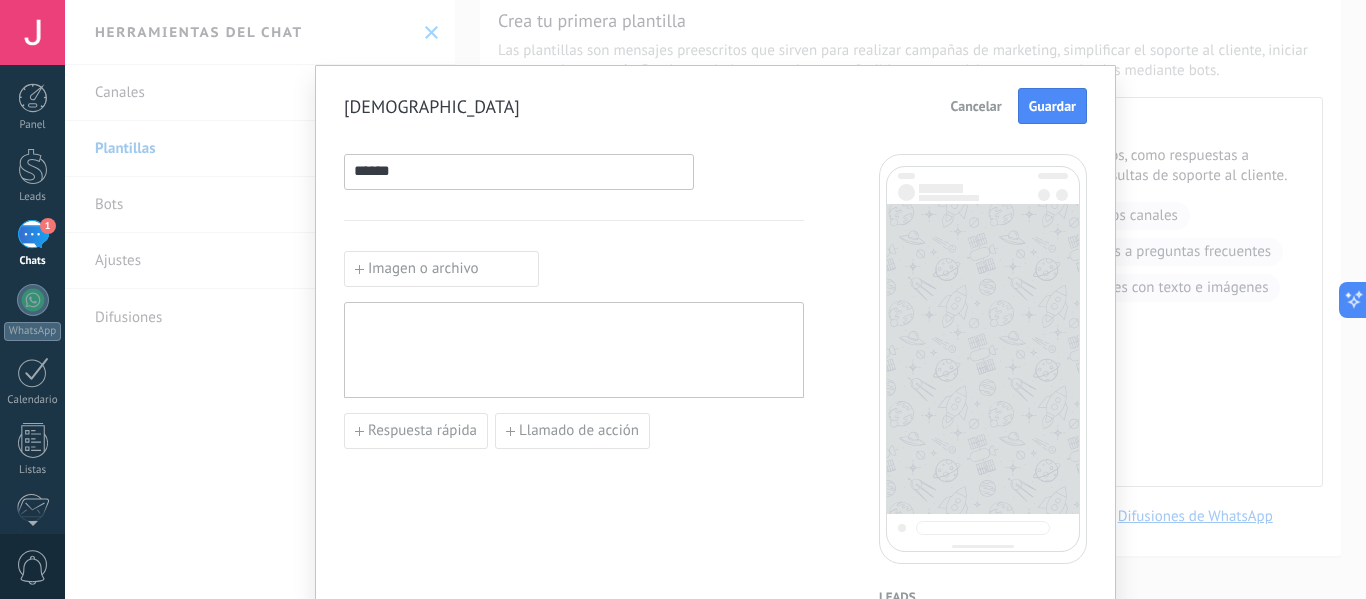 type on "*****" 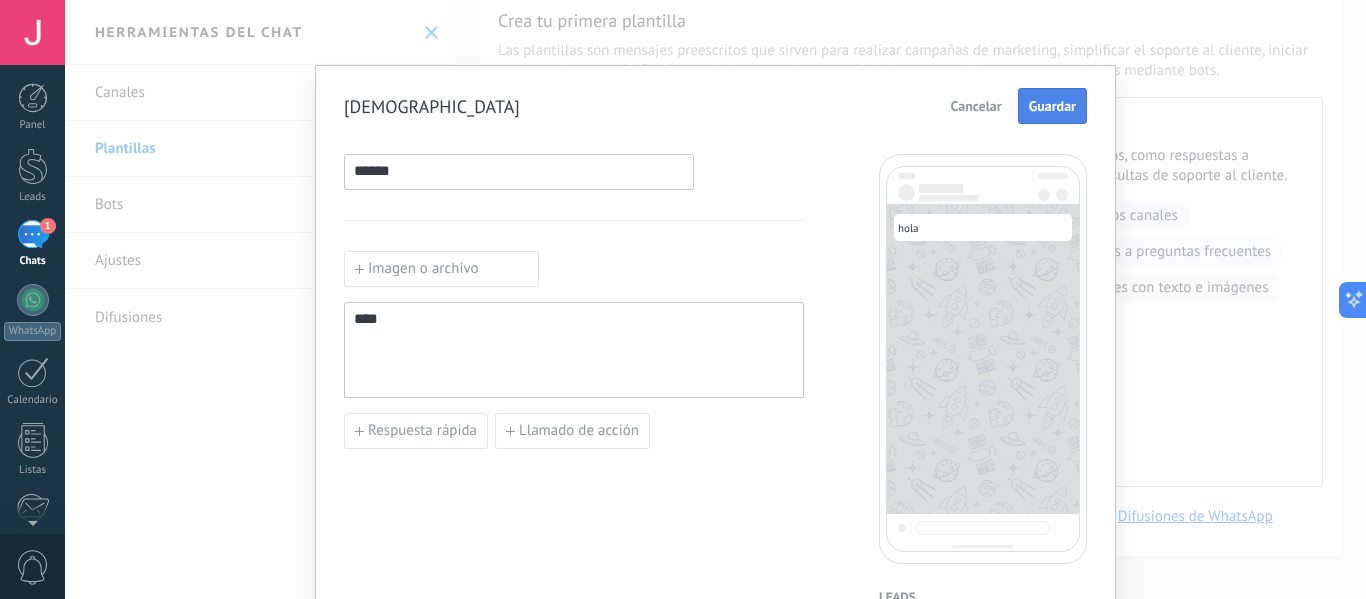 click on "Guardar" at bounding box center [1052, 106] 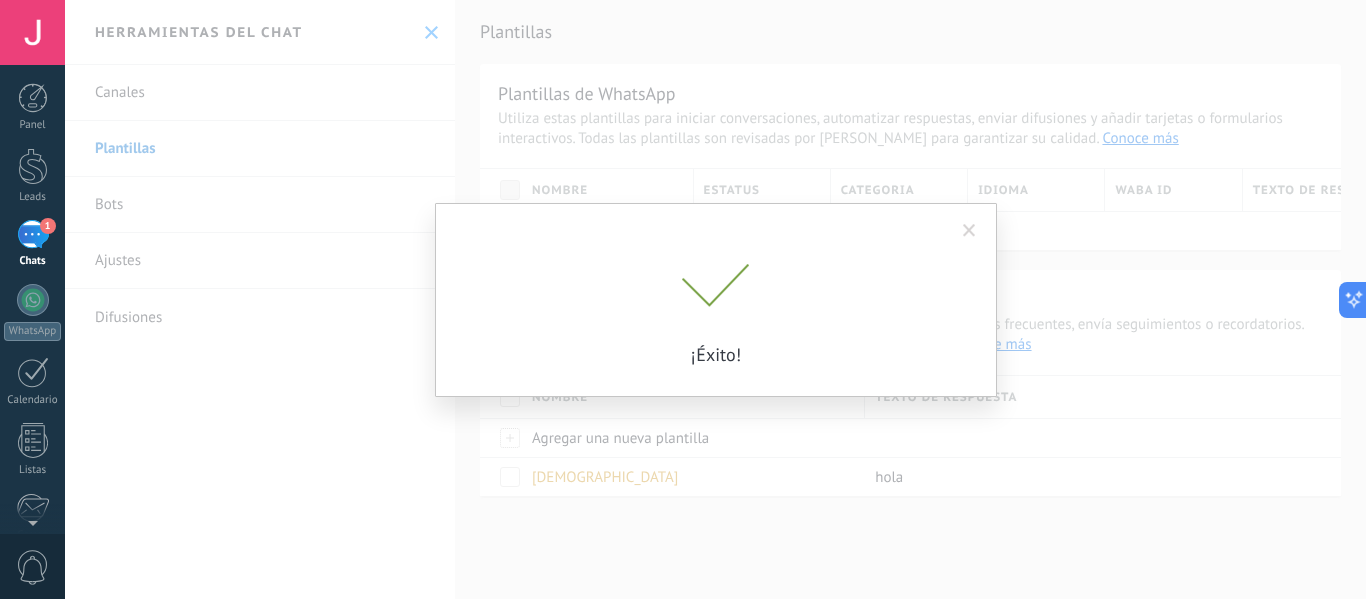 scroll, scrollTop: 0, scrollLeft: 0, axis: both 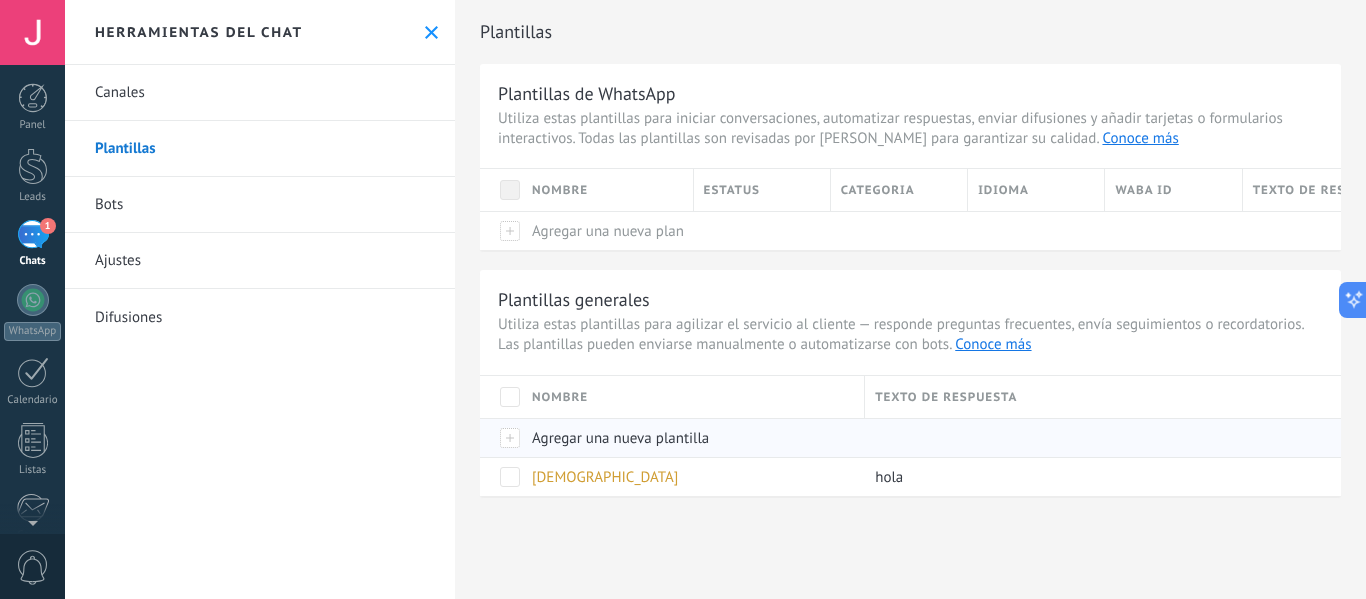 click on "Agregar una nueva plantilla" at bounding box center [620, 438] 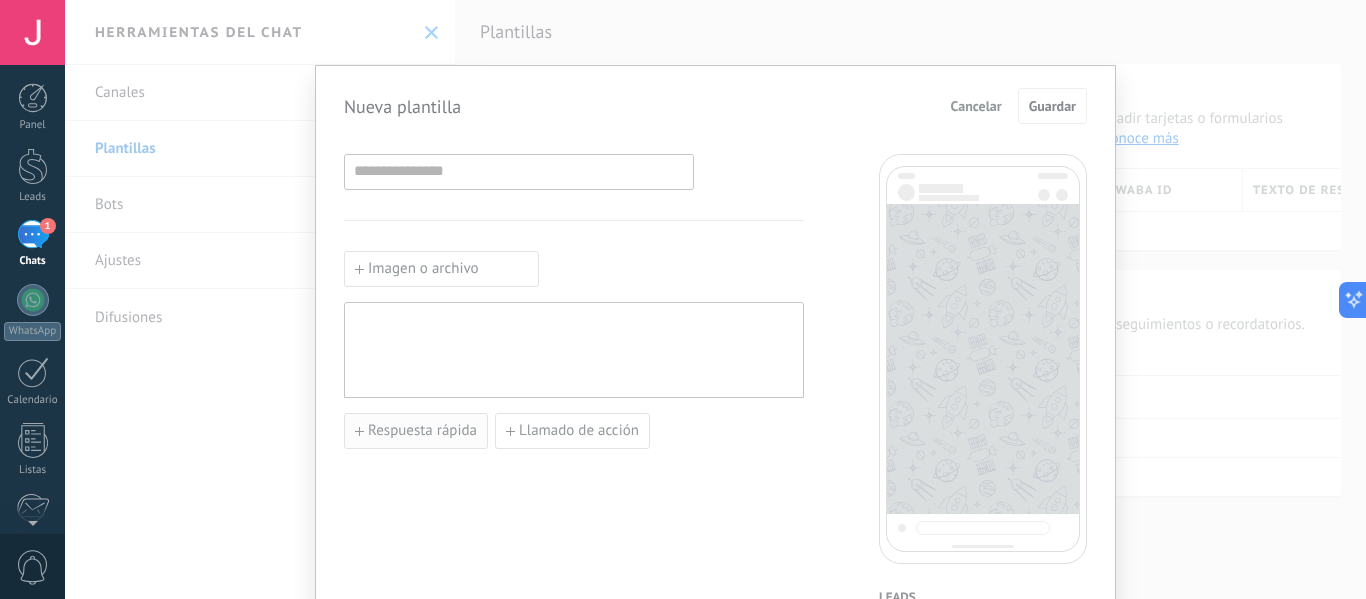 click on "Respuesta rápida" at bounding box center (422, 431) 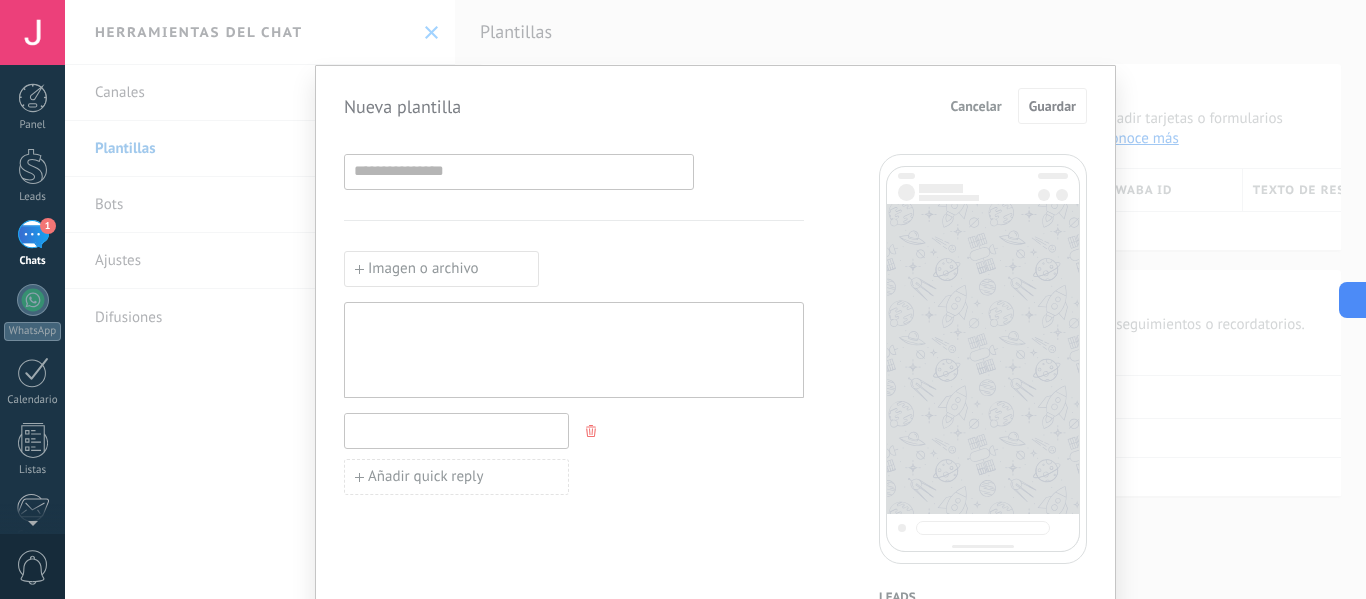click at bounding box center [456, 430] 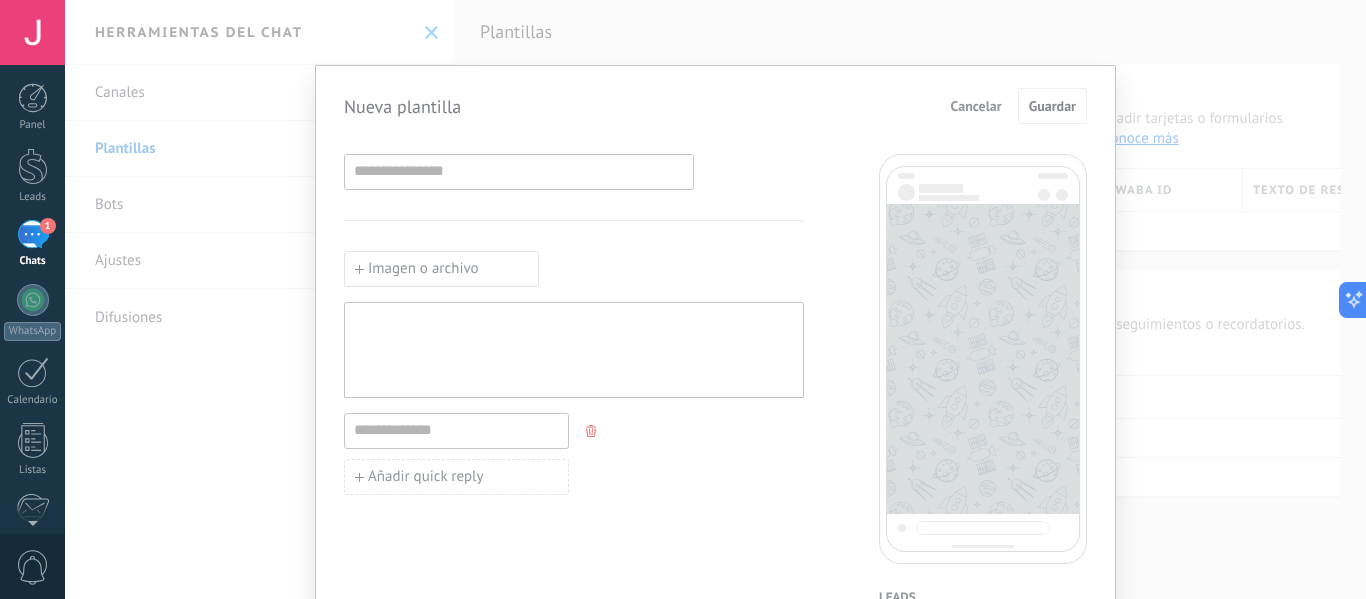 click on "Cancelar" at bounding box center [976, 106] 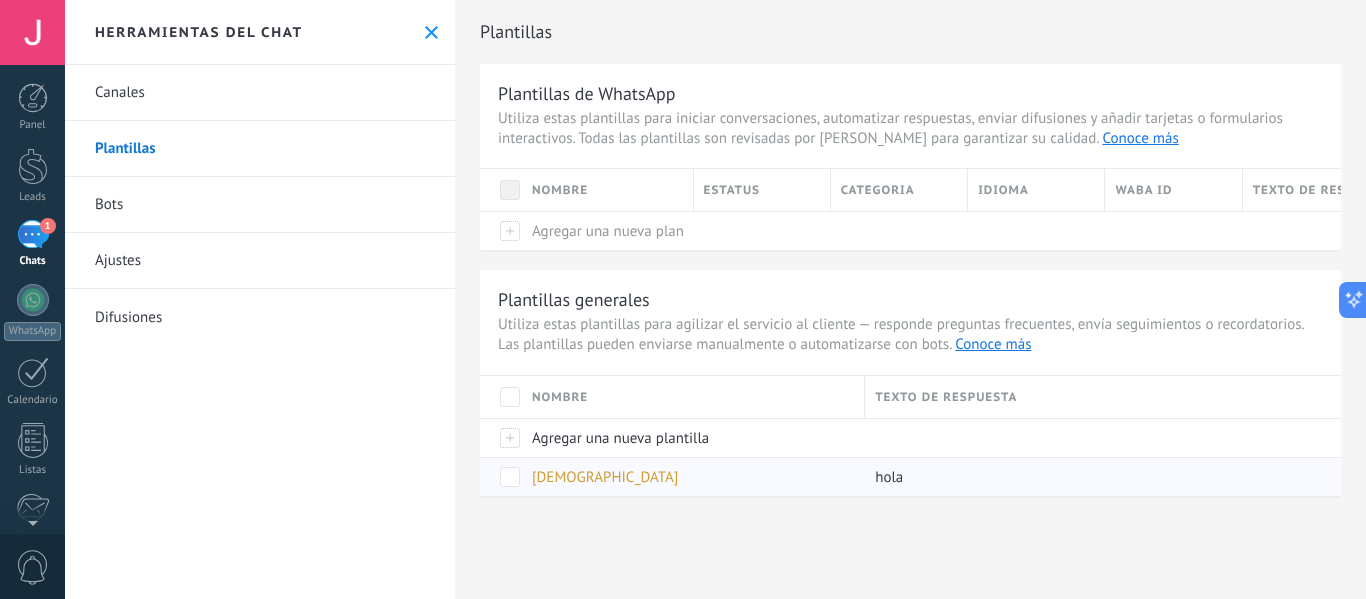 click on "[DEMOGRAPHIC_DATA]" at bounding box center [688, 477] 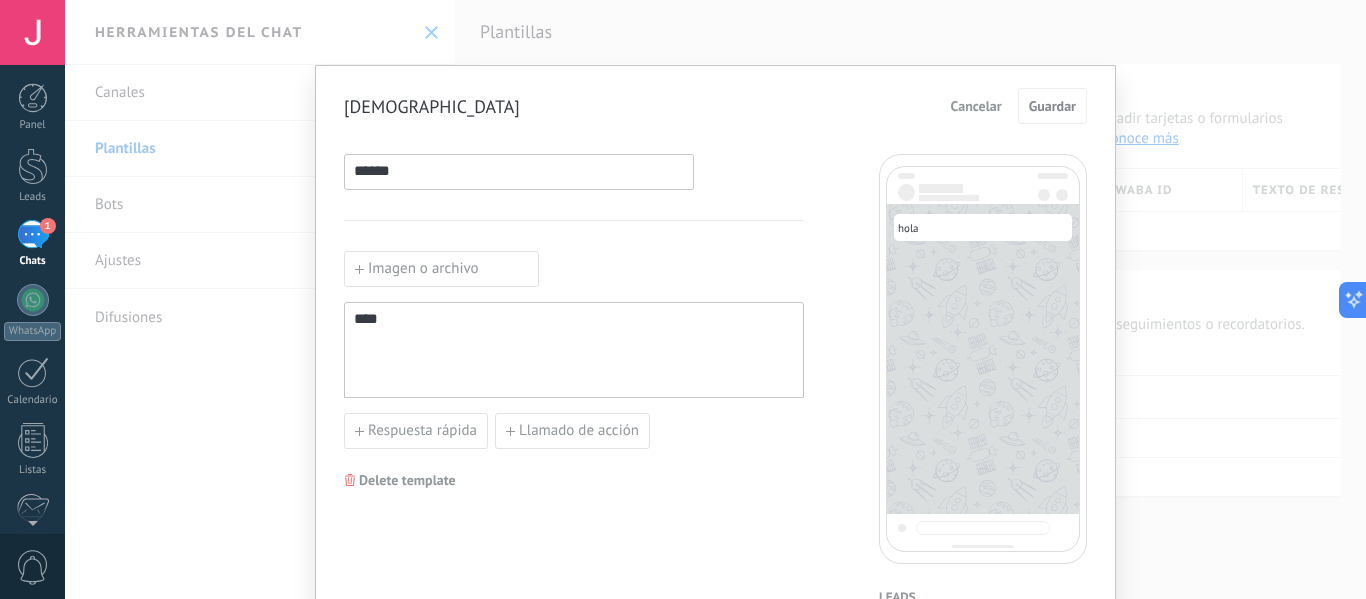 click on "Cancelar" at bounding box center [976, 106] 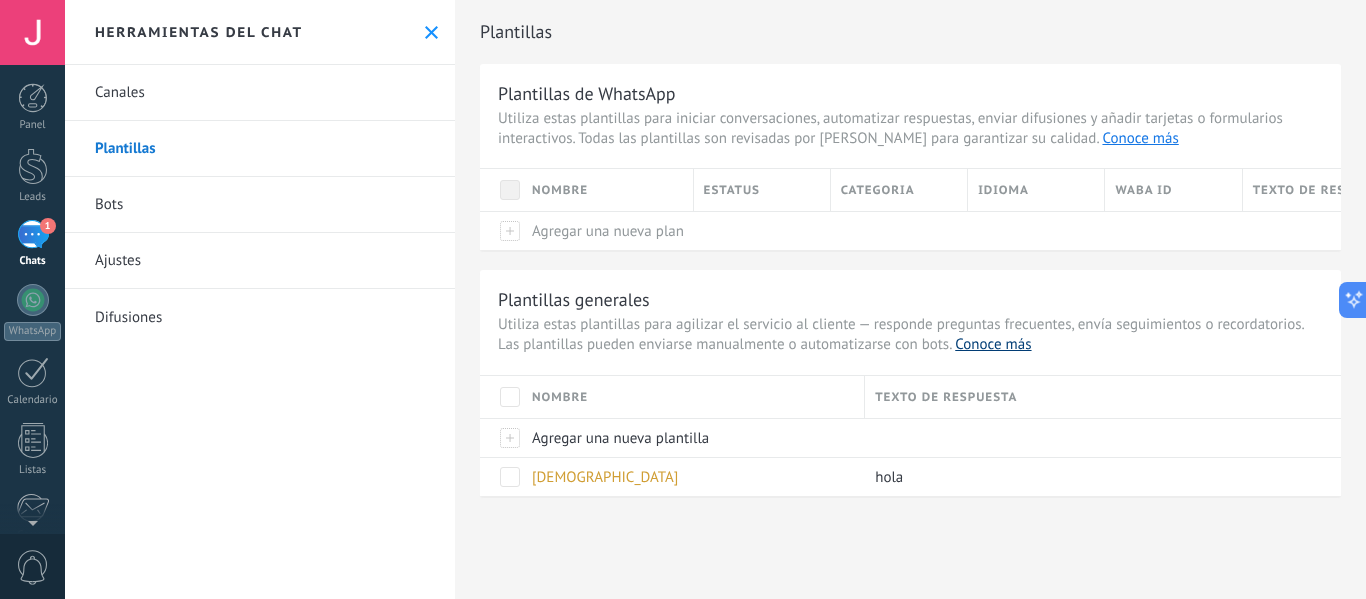 click on "Conoce más" at bounding box center (993, 344) 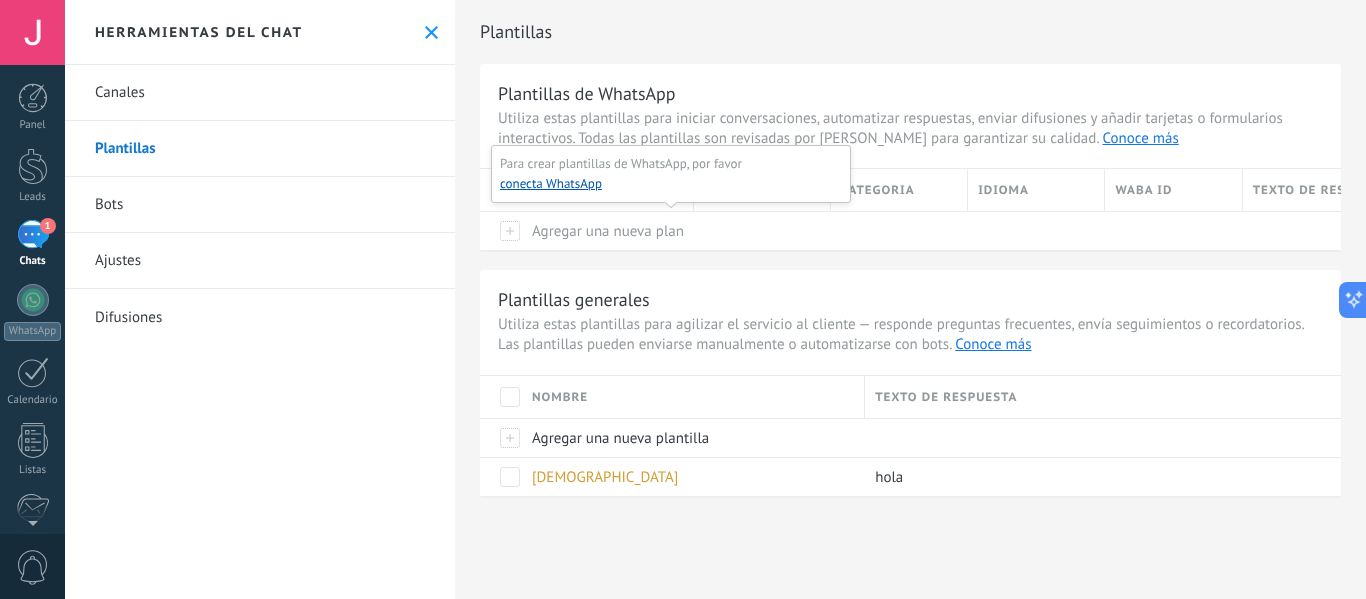 click at bounding box center [501, 230] 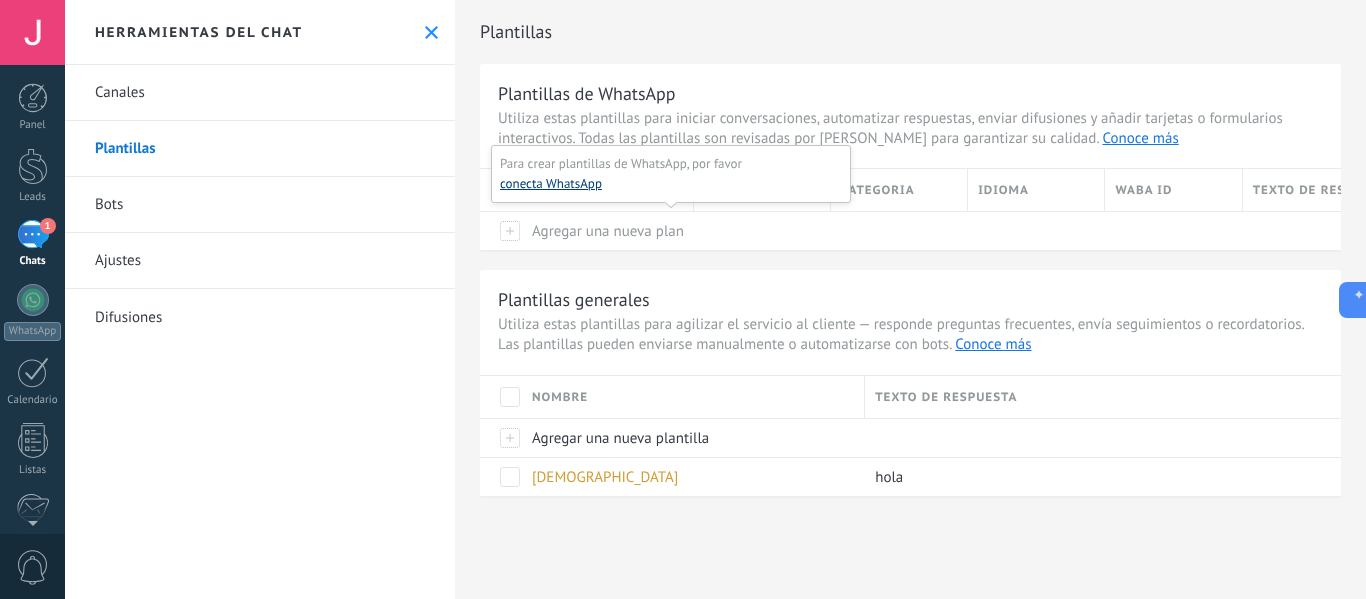 click on "conecta WhatsApp" at bounding box center [551, 184] 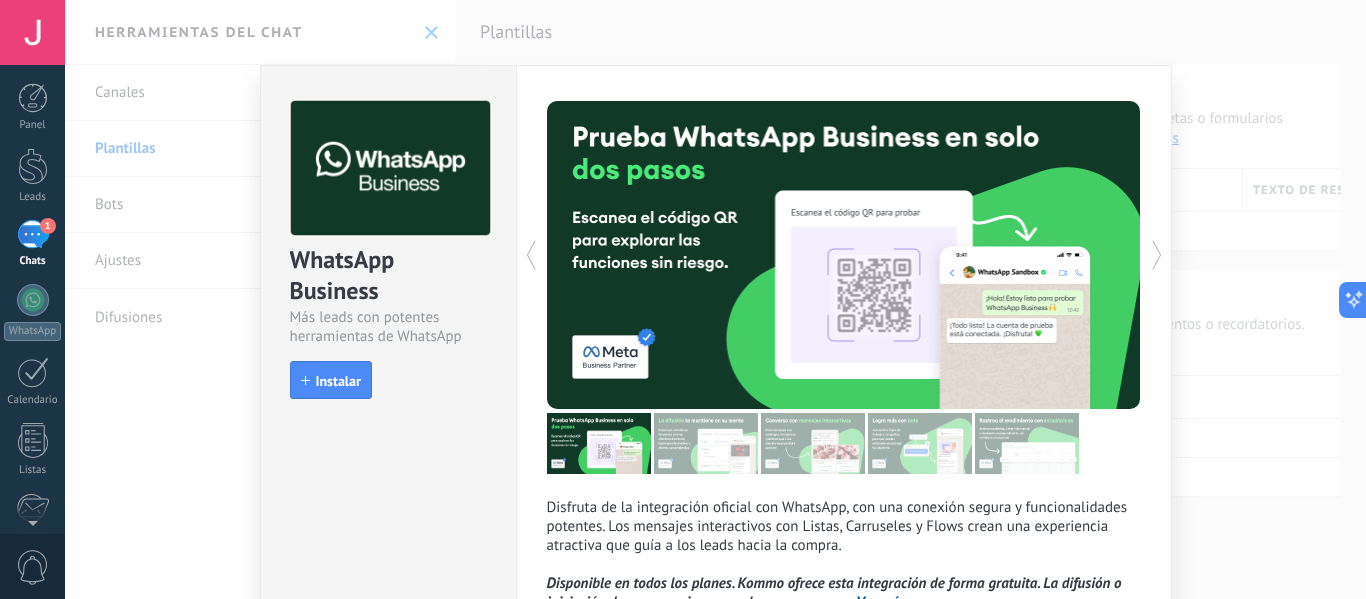 click on "Disfruta de la integración oficial con WhatsApp, con una conexión segura y funcionalidades potentes. Los mensajes interactivos con Listas, Carruseles y Flows crean una experiencia atractiva que guía a los leads hacia la compra.    Disponible en todos los planes. Kommo ofrece esta integración de forma gratuita. La difusión o iniciación de conversaciones puede generar cargos.  Ver más más ¿Necesitas una prueba?   Escanea el código QR   para ver cómo funcionan los mensajes." at bounding box center (844, 403) 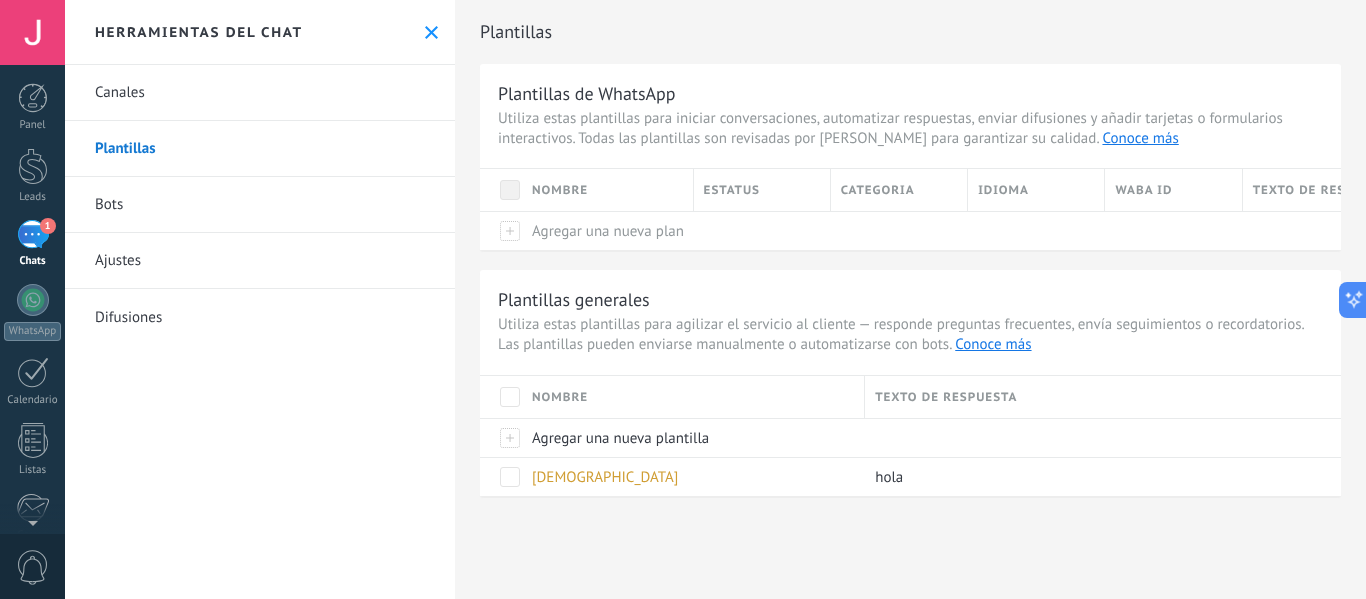 click on "Bots" at bounding box center [260, 205] 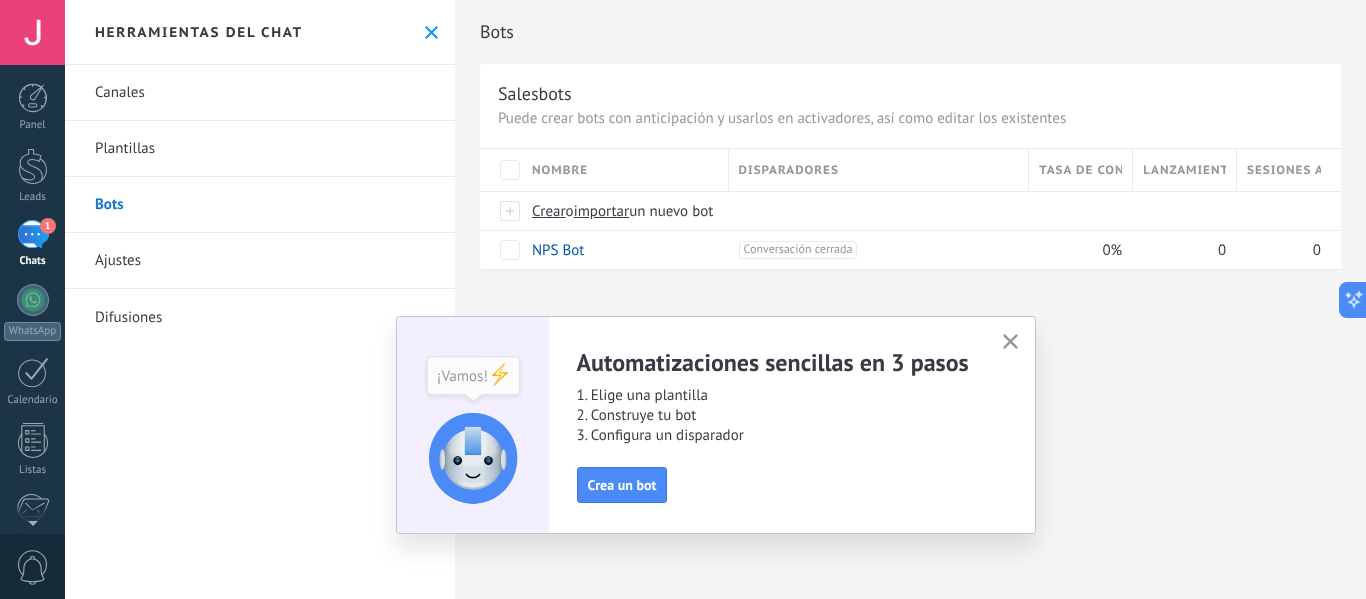 click at bounding box center [1010, 342] 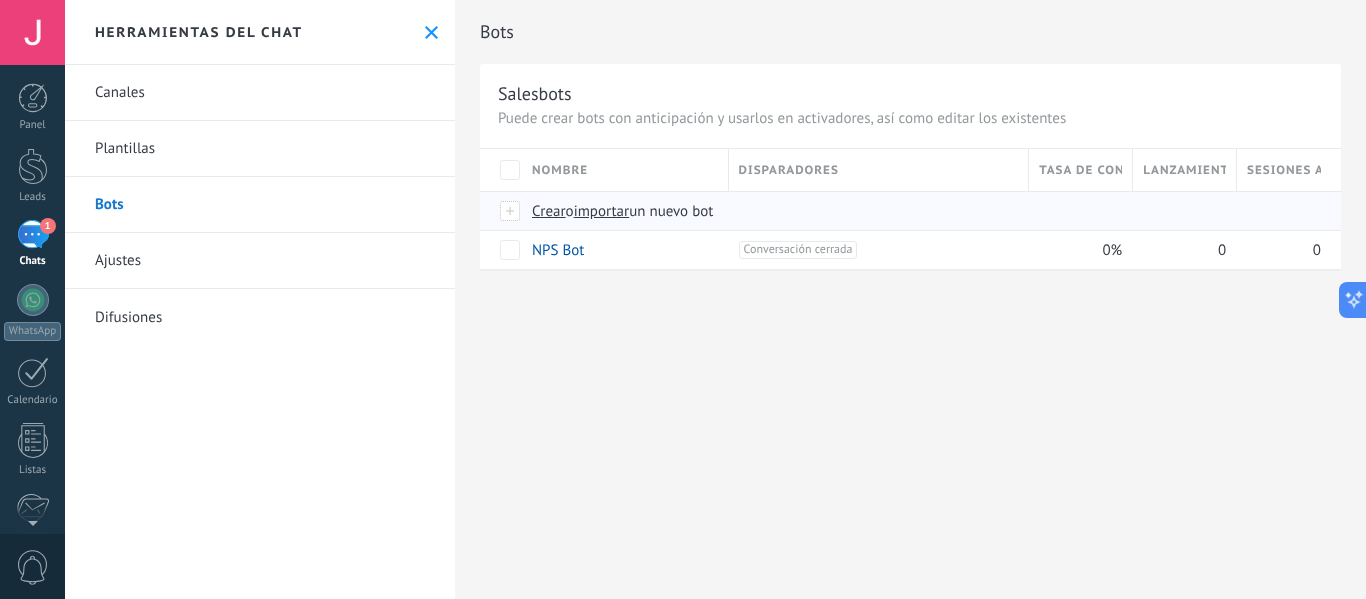 click at bounding box center [511, 211] 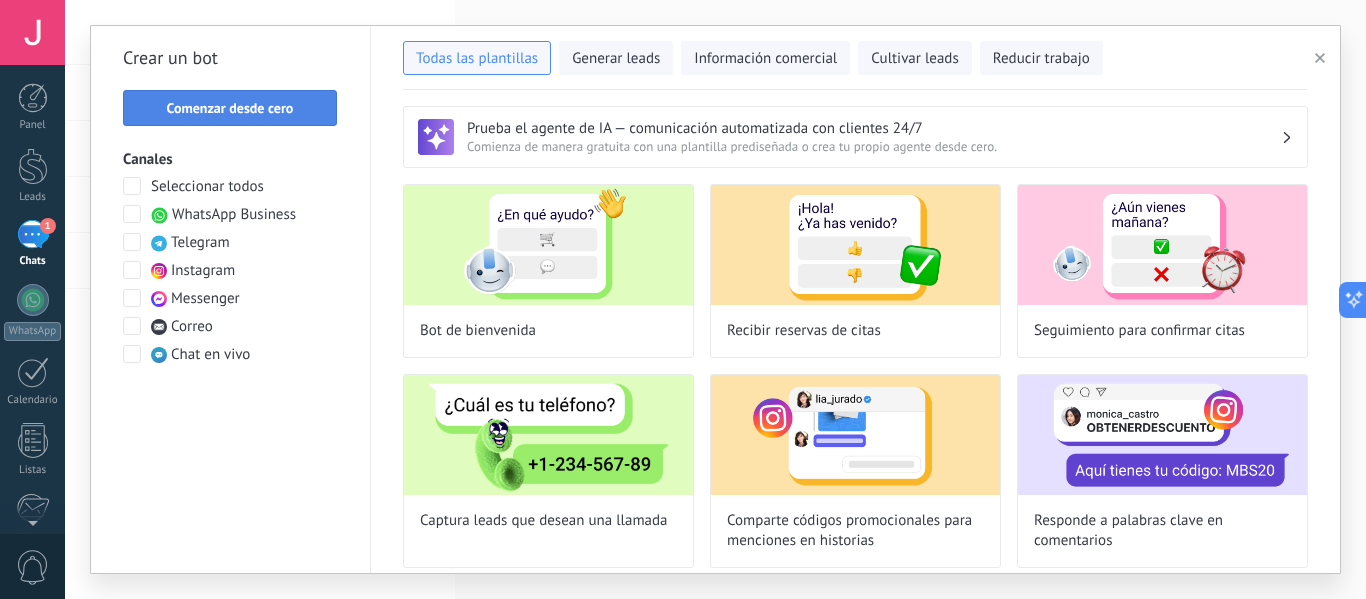 click on "Comenzar desde cero" at bounding box center [230, 108] 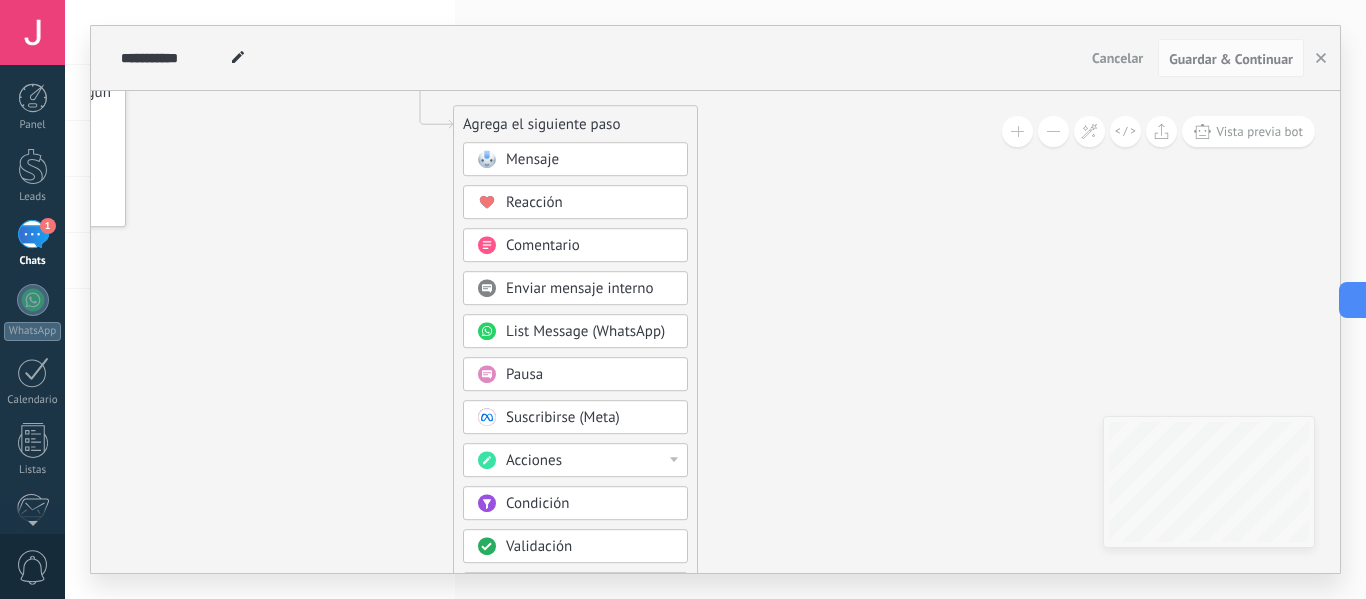 click on "Mensaje" at bounding box center (532, 159) 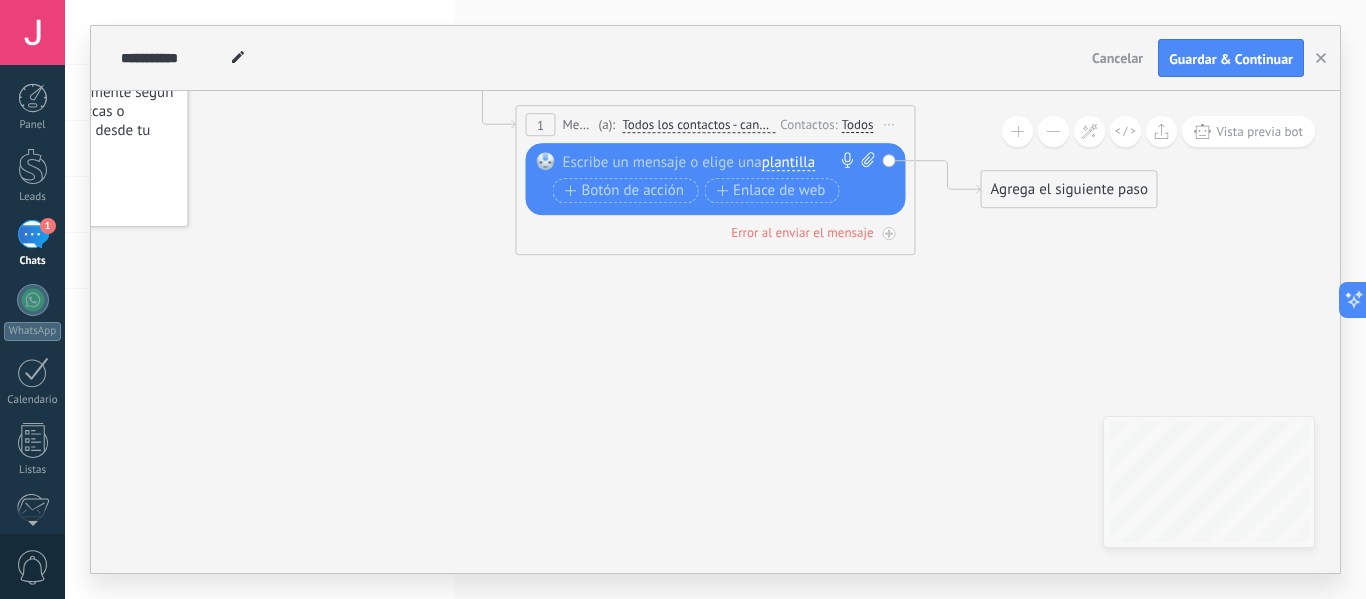 click on "Iniciar vista previa aquí
Cambiar nombre
Duplicar
[GEOGRAPHIC_DATA]" at bounding box center [890, 124] 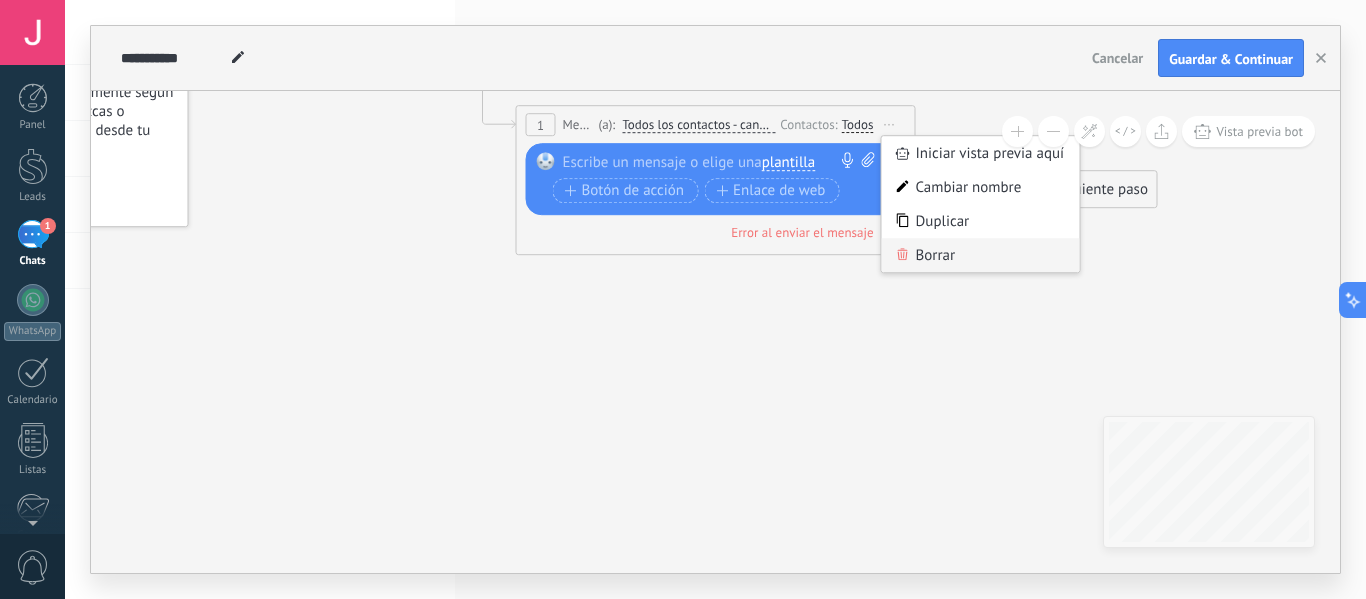 click on "Borrar" at bounding box center [981, 255] 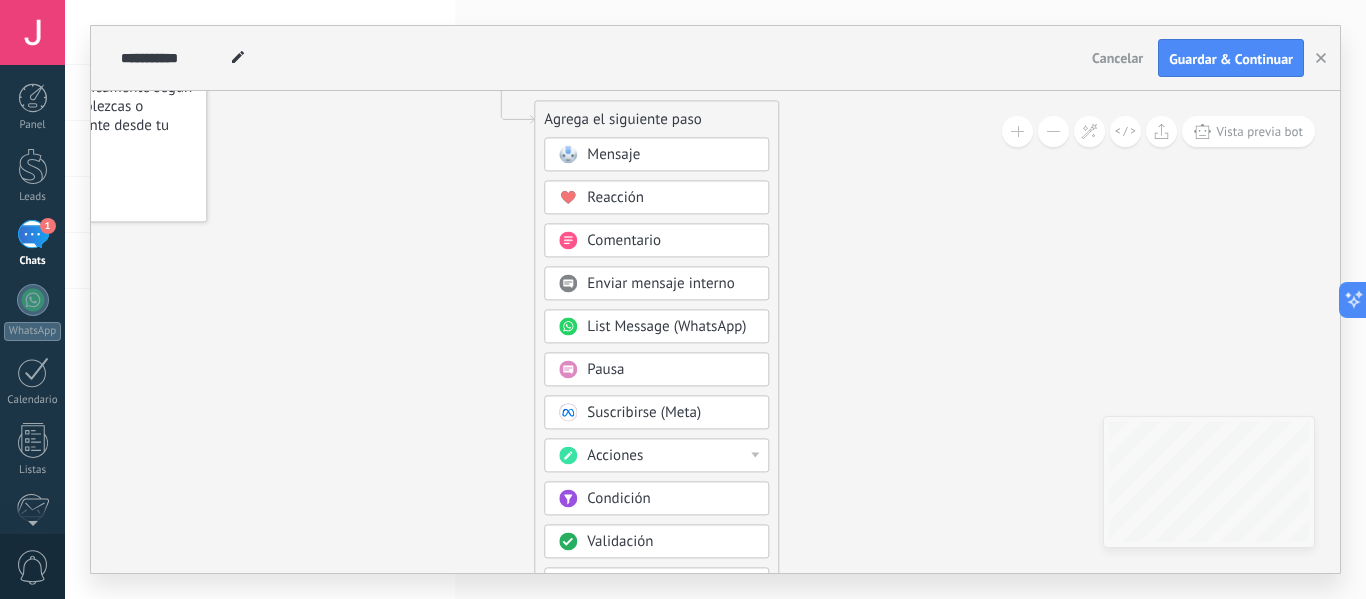 click on "Pausa" at bounding box center [605, 369] 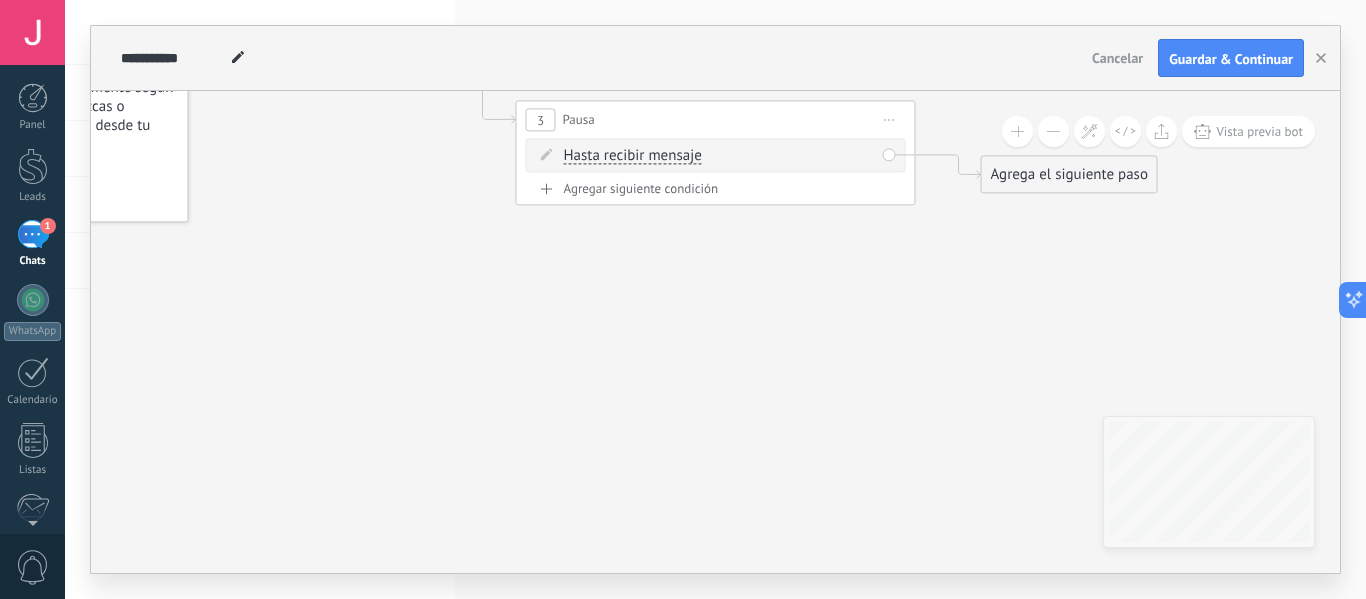 click on "Hasta recibir mensaje" at bounding box center (633, 156) 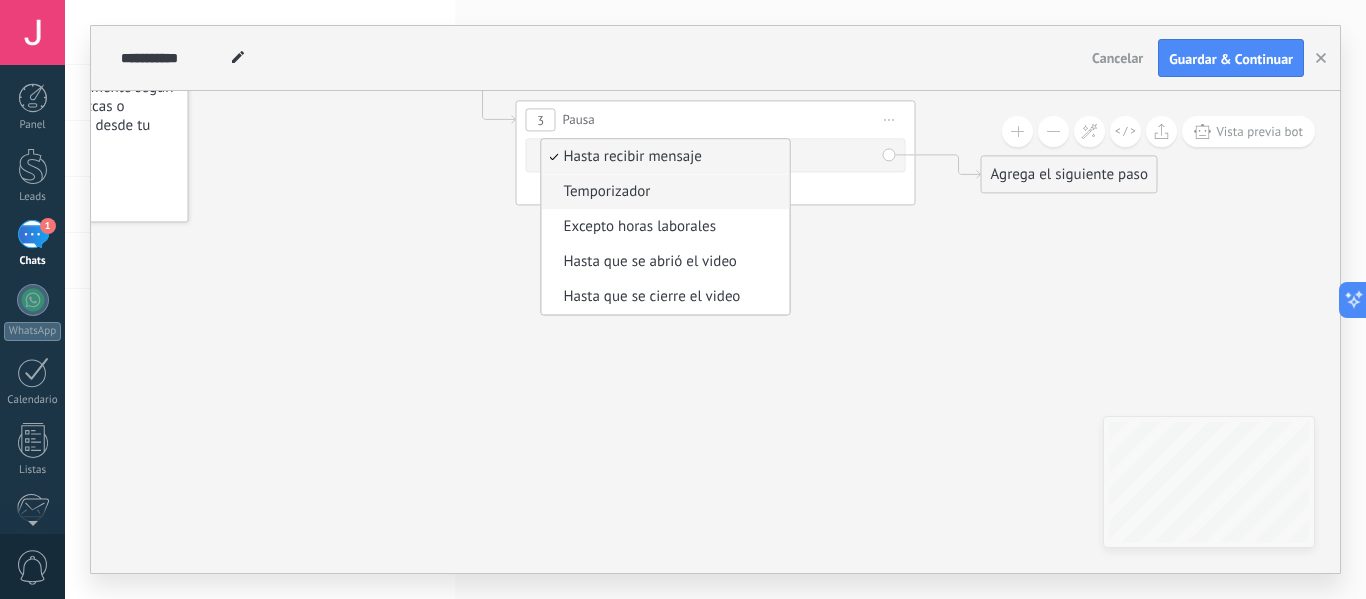 click on "Temporizador" at bounding box center (663, 192) 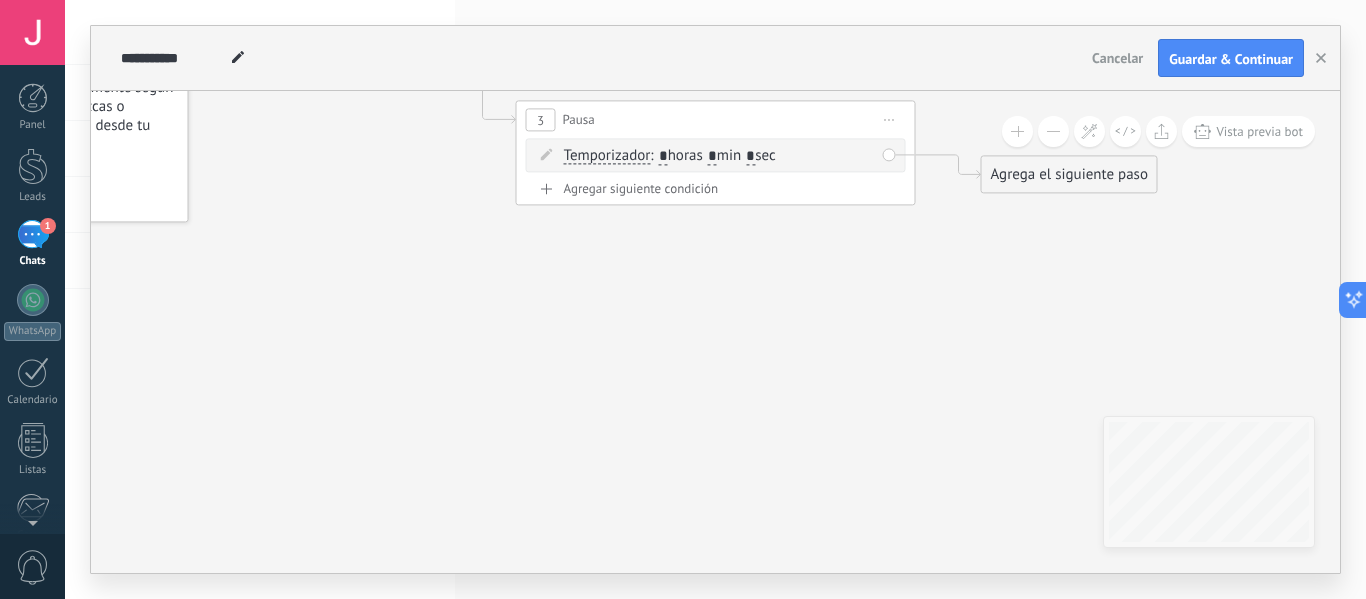 click on ":
*  horas
*  min  *  sec" at bounding box center [712, 155] 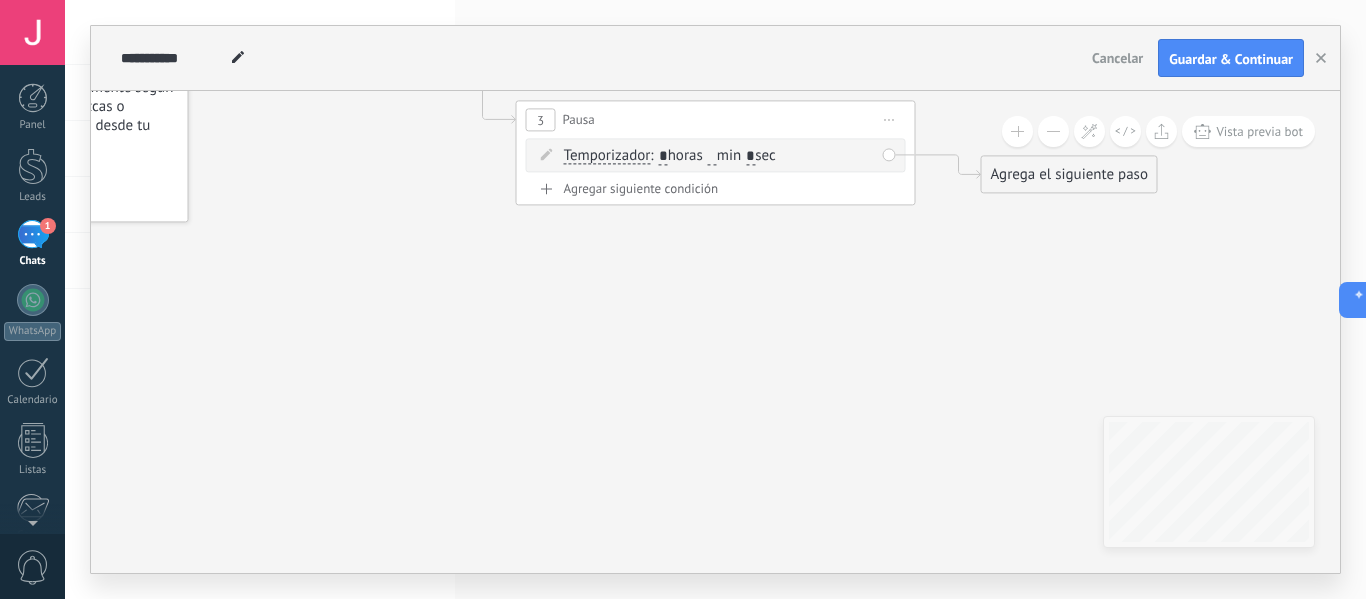 type 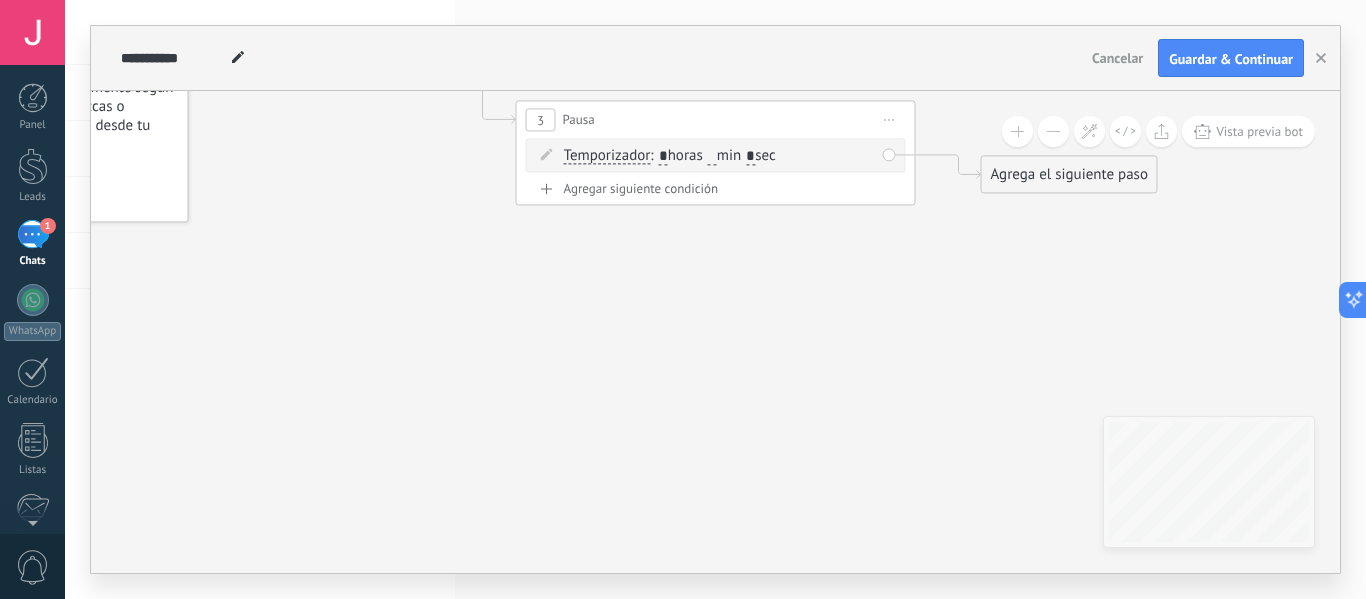 click on "*" at bounding box center [750, 157] 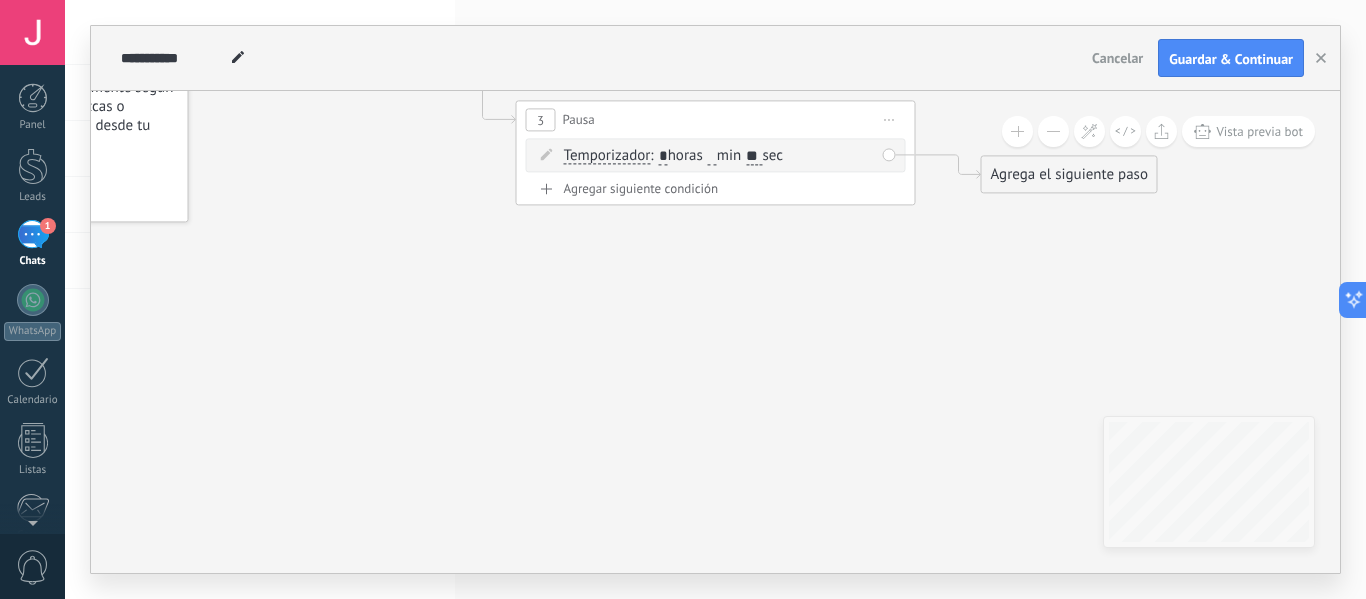 type on "**" 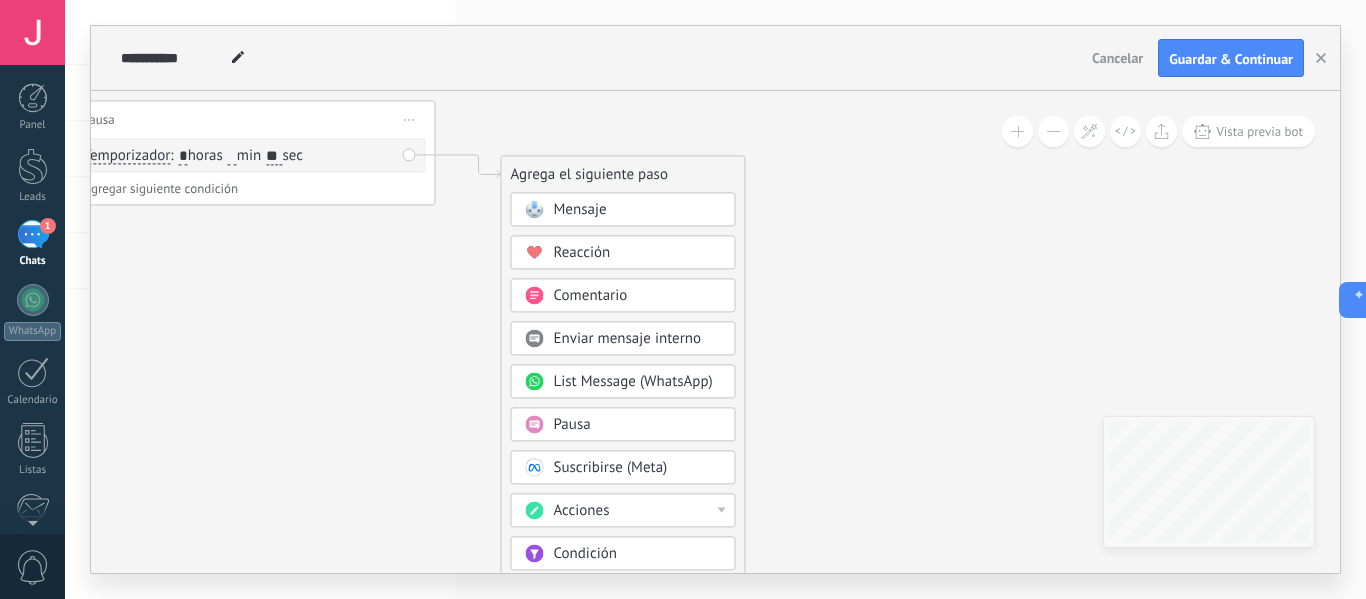 click on "Mensaje" at bounding box center (623, 209) 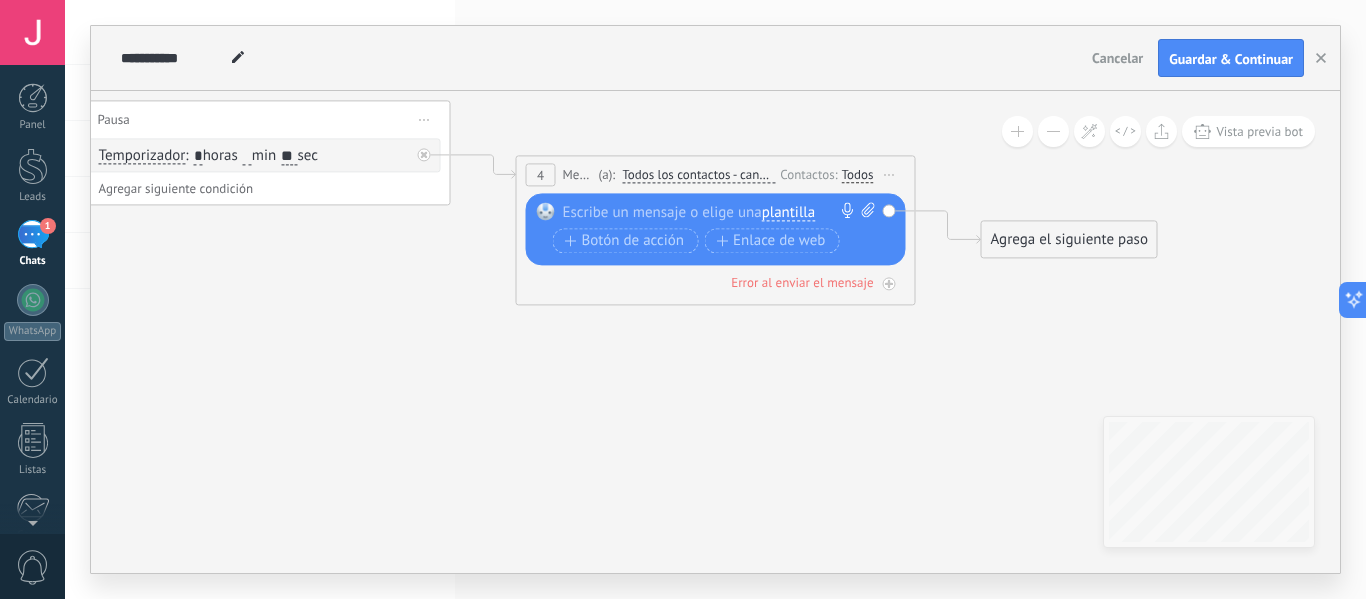 click at bounding box center (711, 212) 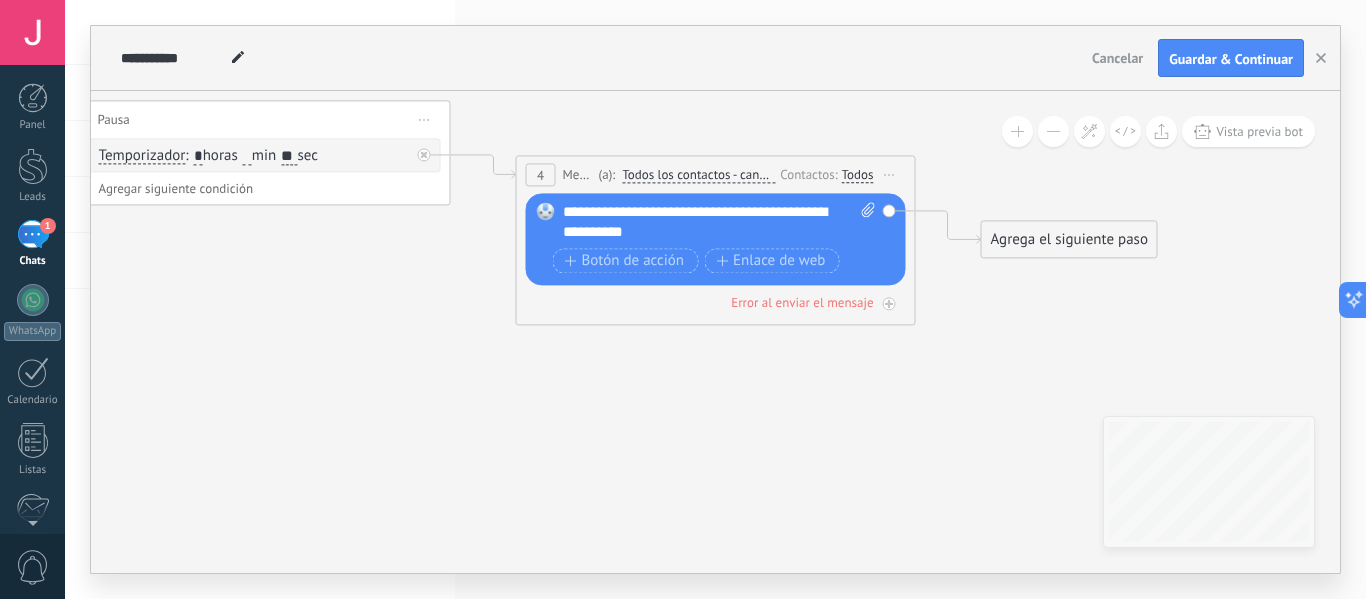 click on "**********" at bounding box center [719, 222] 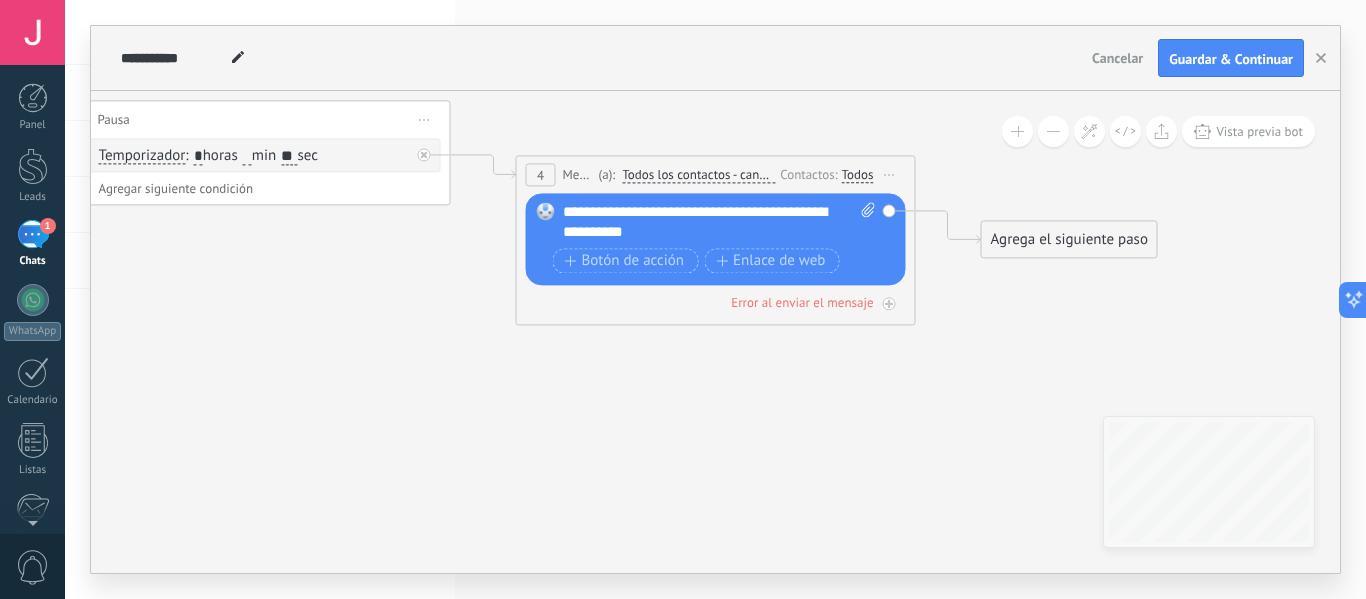 click on "**********" at bounding box center (719, 222) 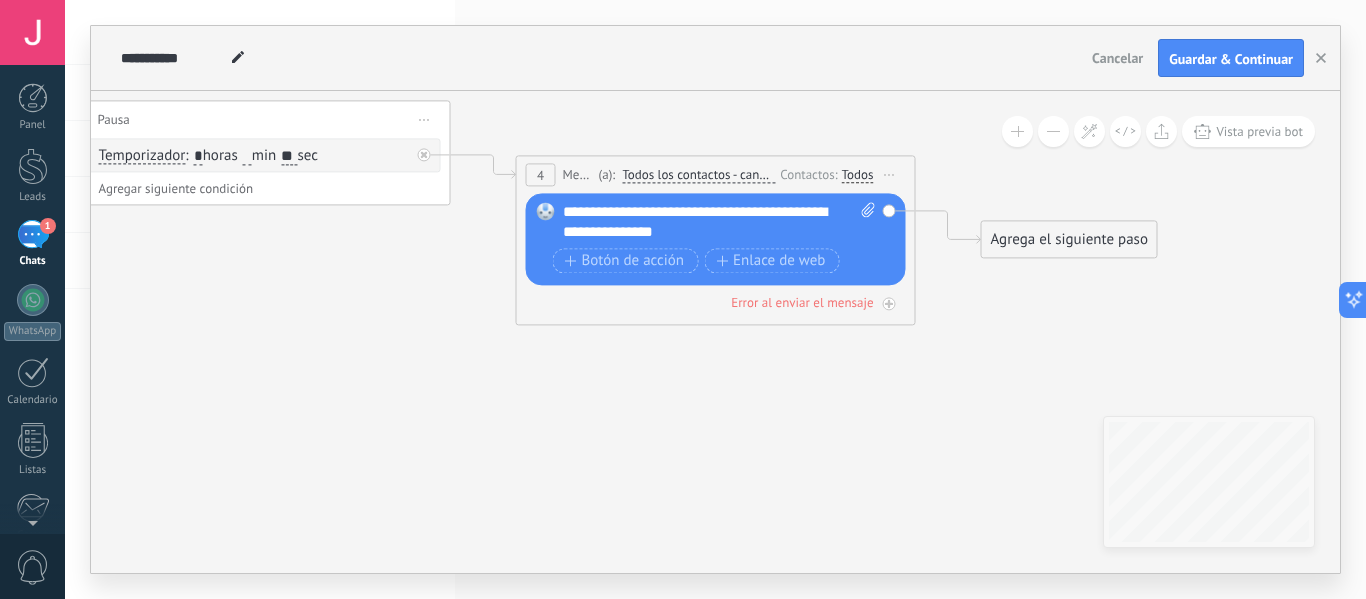click on "**********" at bounding box center (719, 222) 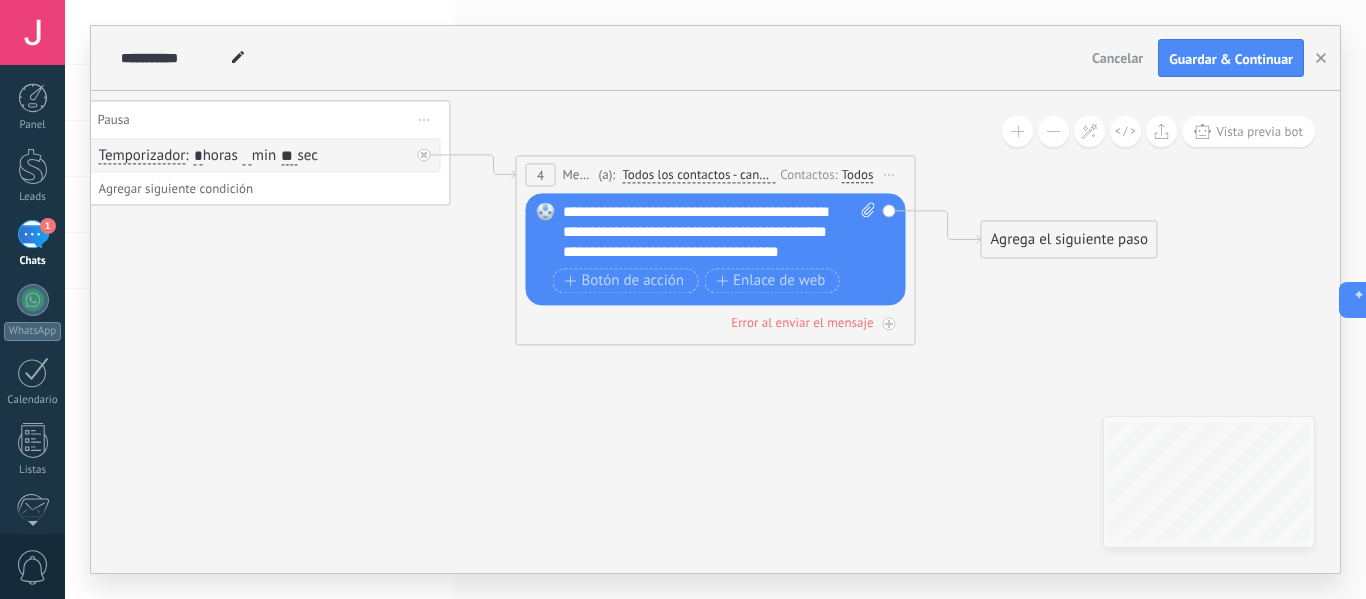 click on "**********" at bounding box center [719, 232] 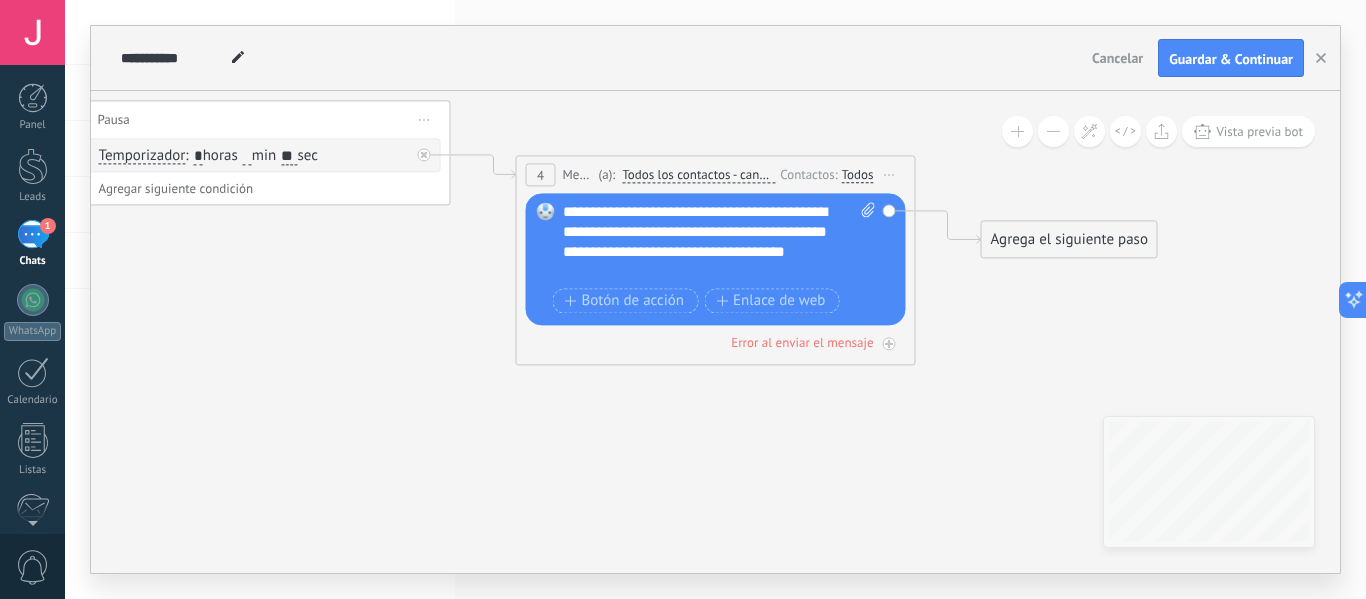 click on "**********" at bounding box center (719, 242) 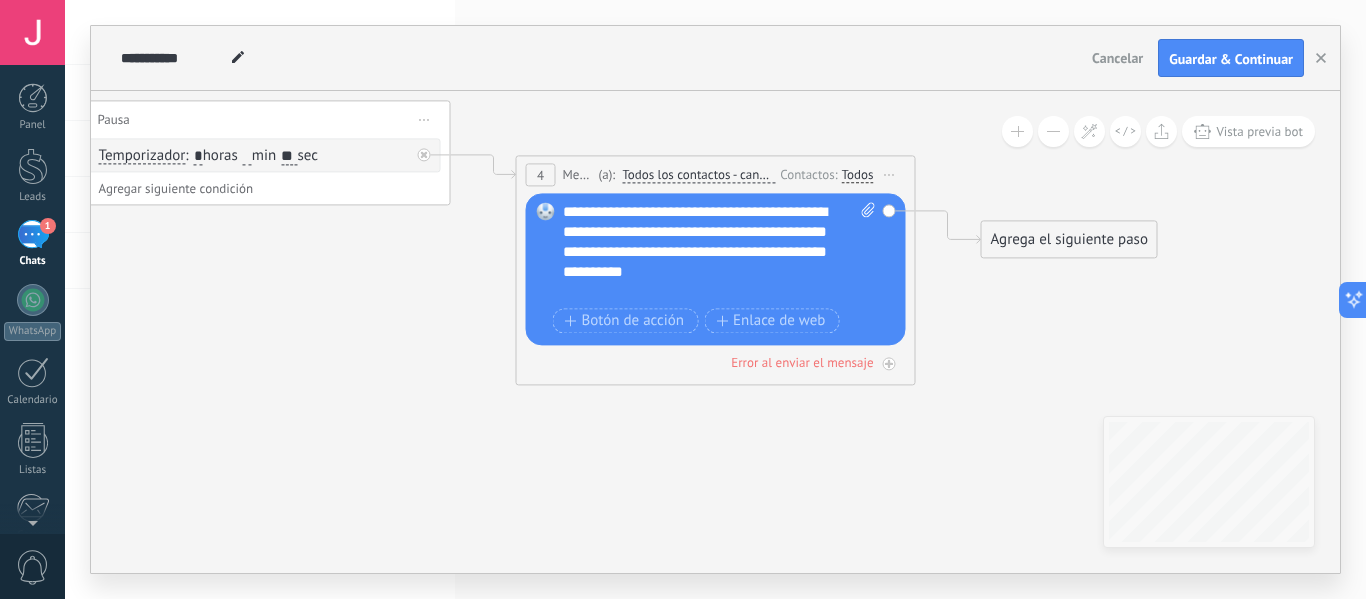 click on "Reemplazar
Quitar
Convertir a mensaje de voz
Arrastre la imagen aquí para adjuntarla.
Añadir imagen
Subir
Arrastrar y soltar
Archivo no encontrado
Escribe un mensaje o elige una  plantilla" at bounding box center (716, 269) 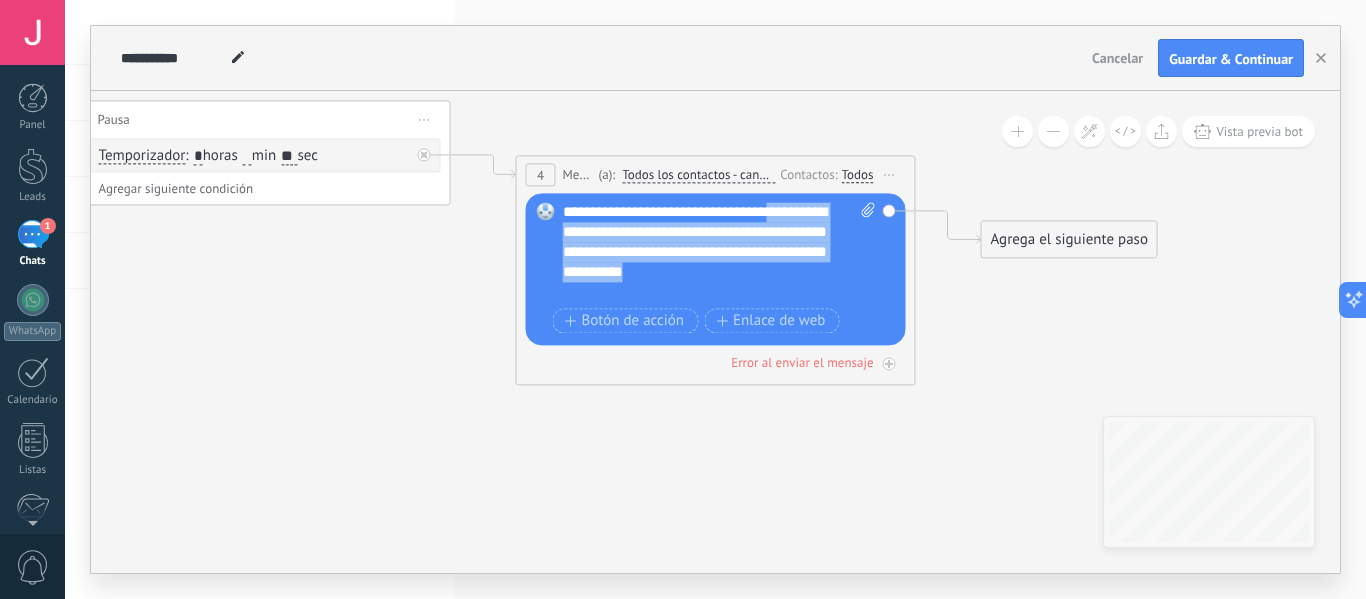 drag, startPoint x: 564, startPoint y: 231, endPoint x: 622, endPoint y: 288, distance: 81.32035 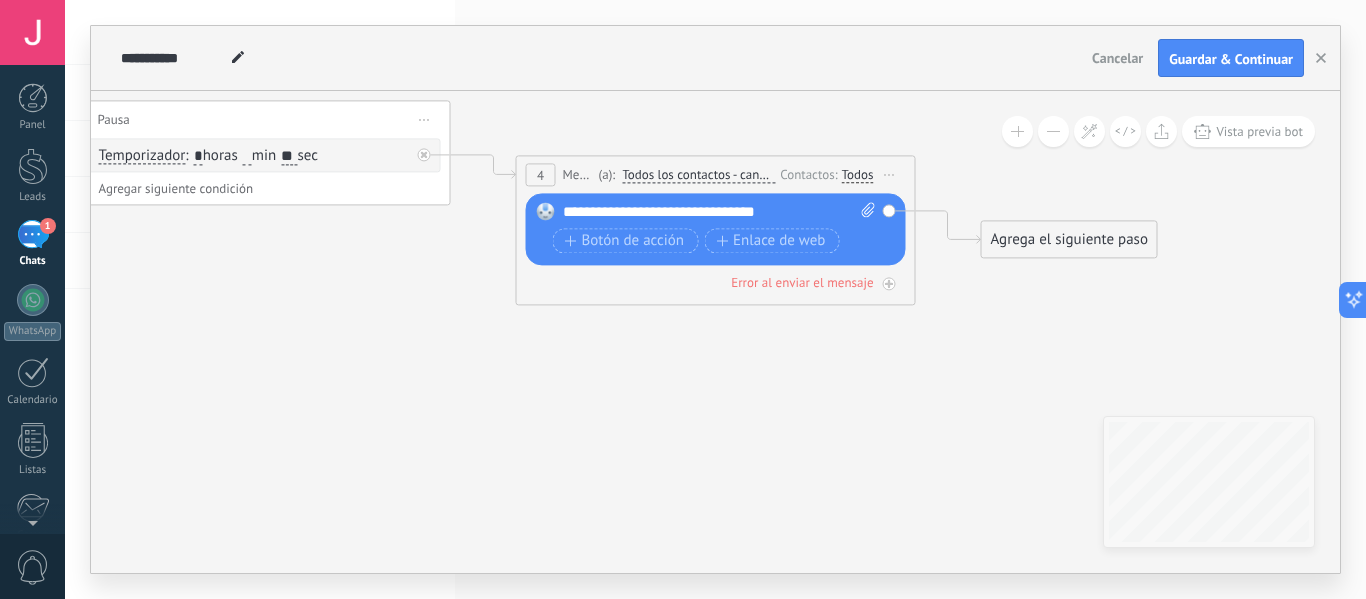click on "Agrega el siguiente paso" at bounding box center [1069, 239] 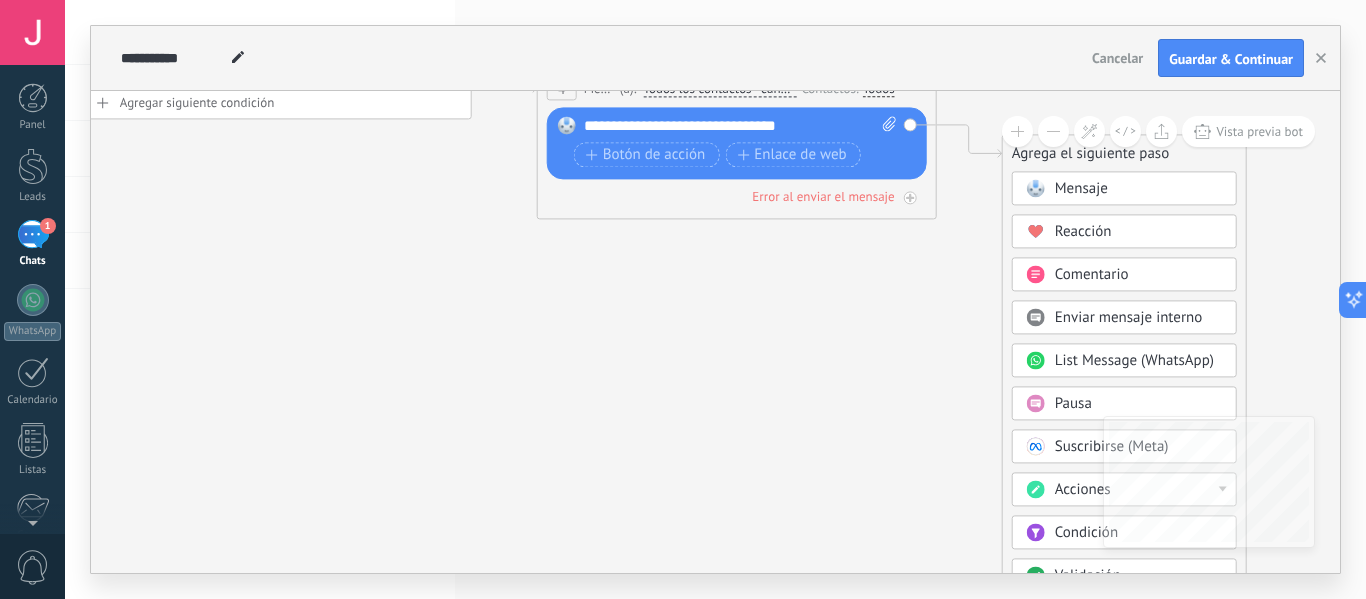click on "Pausa" at bounding box center [1124, 403] 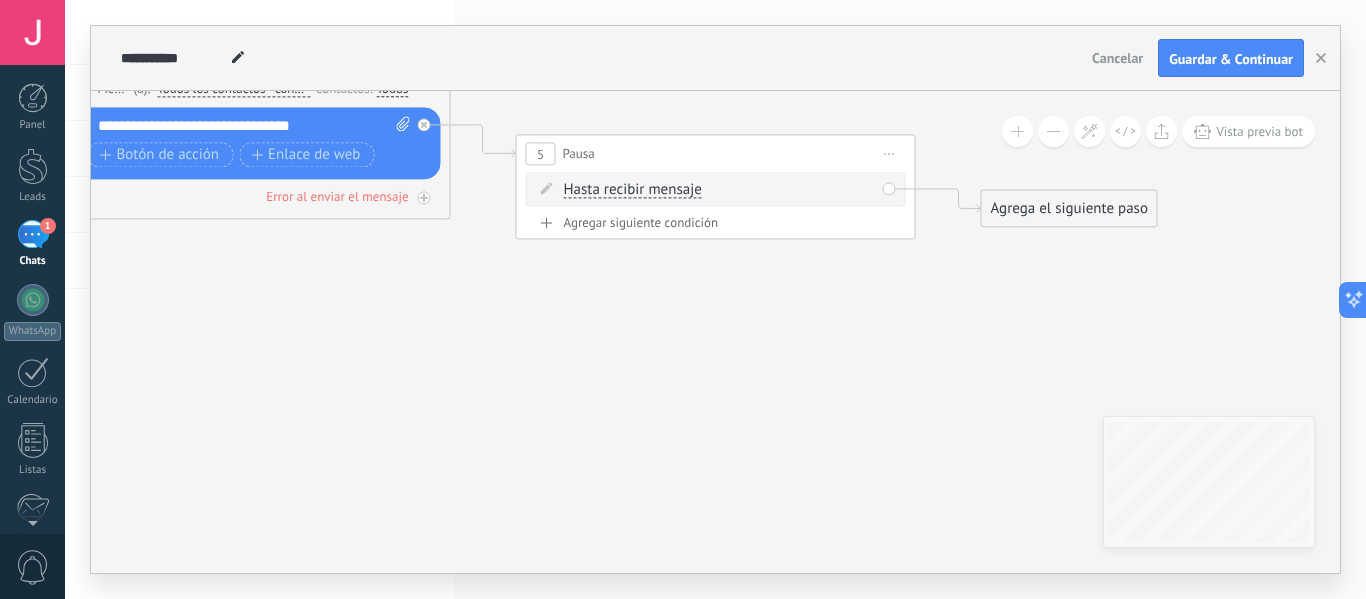click on "Hasta recibir mensaje" at bounding box center [633, 190] 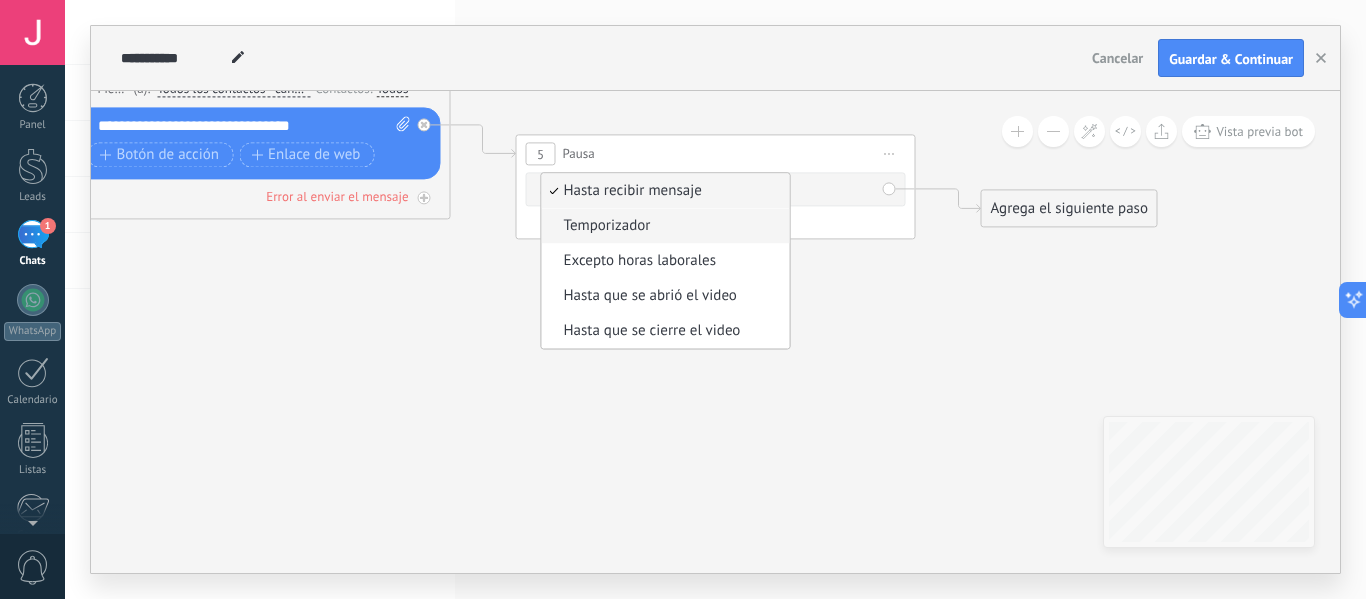 click on "Temporizador" at bounding box center (663, 226) 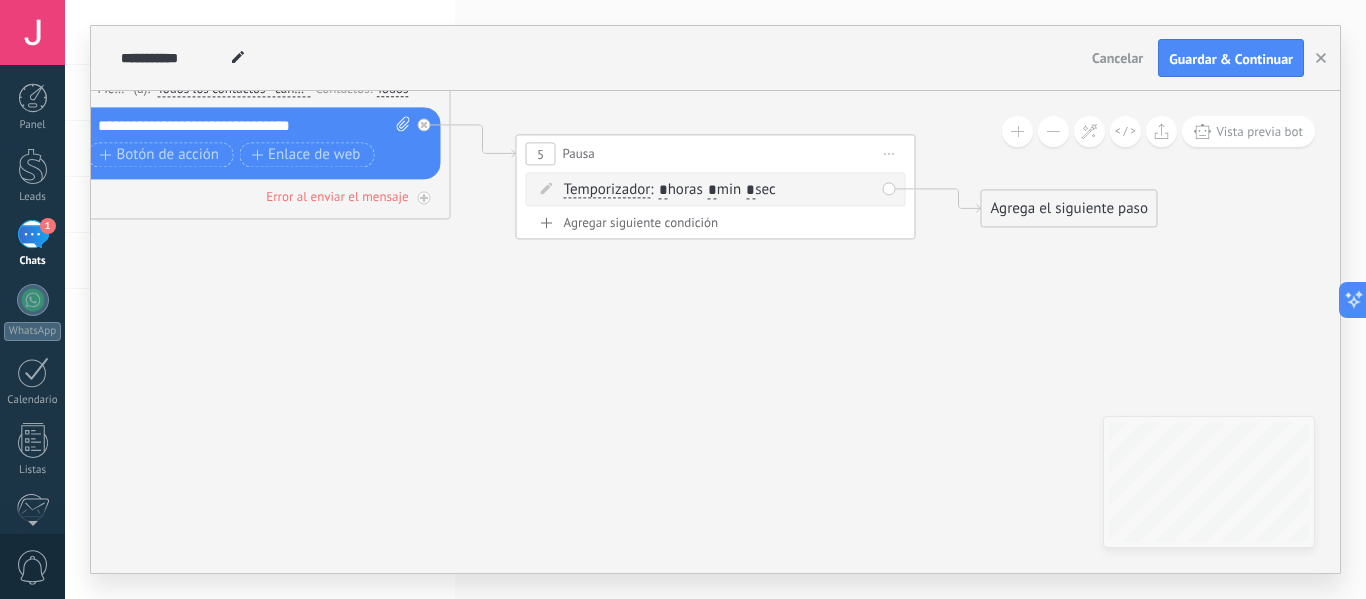 click on ":
*  horas
*  min  *  sec" at bounding box center (712, 189) 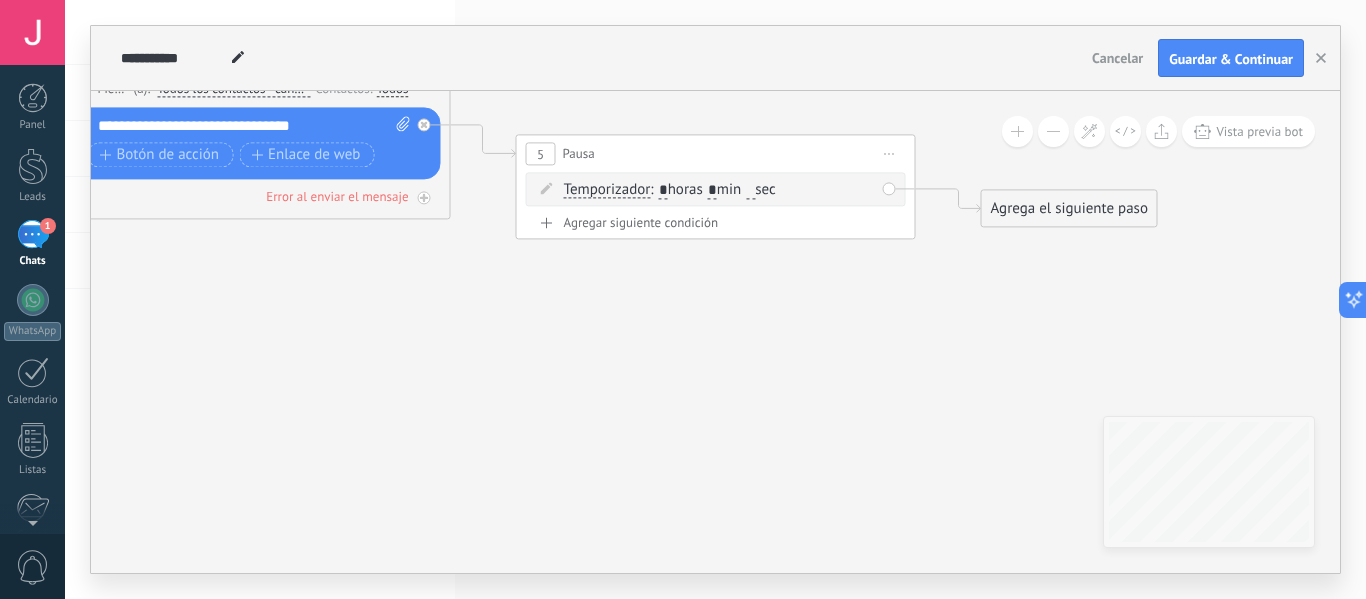 type on "*" 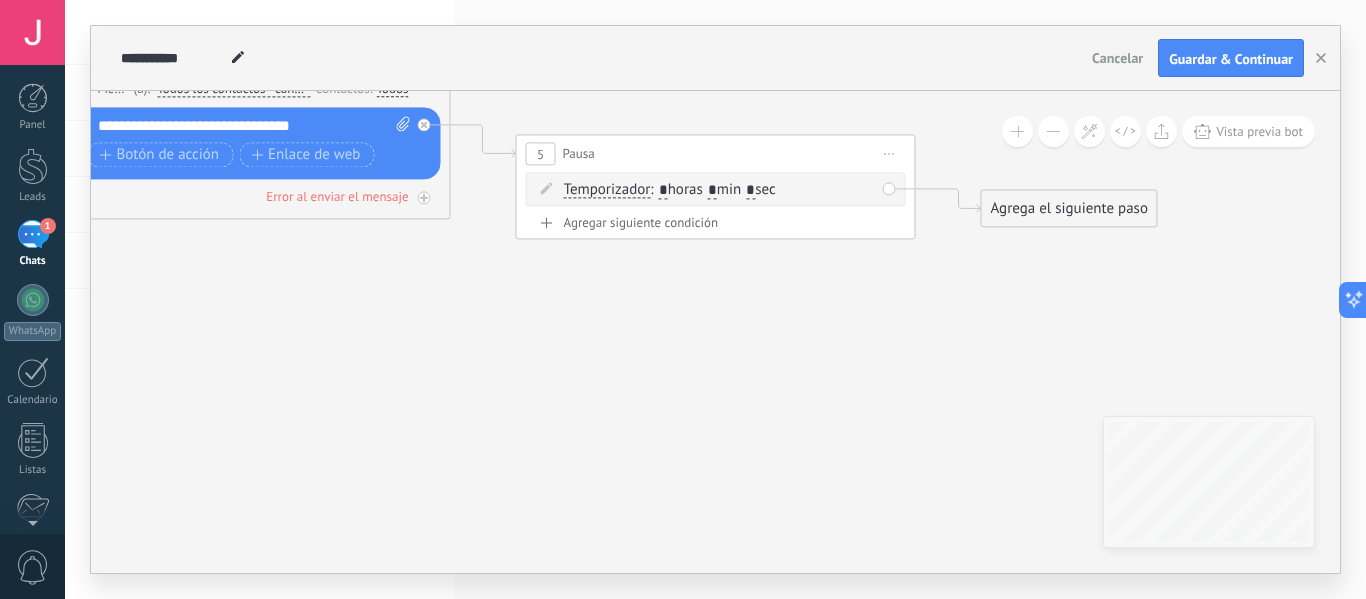 type on "*" 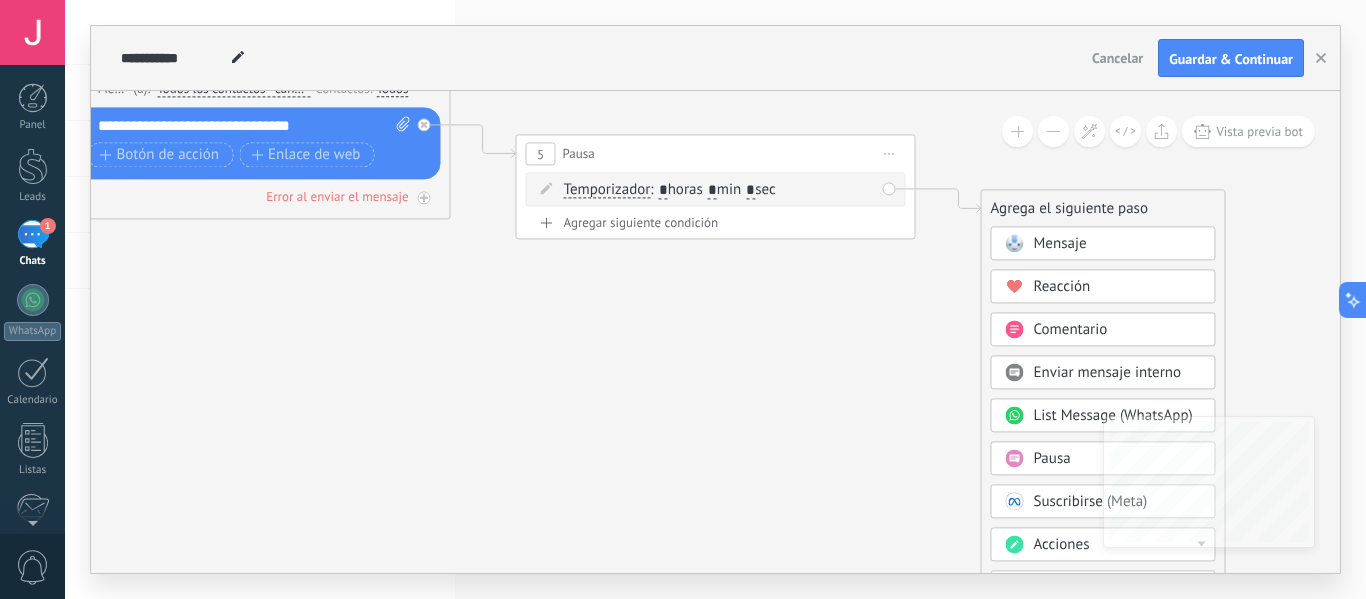 click on "Mensaje" at bounding box center (1060, 243) 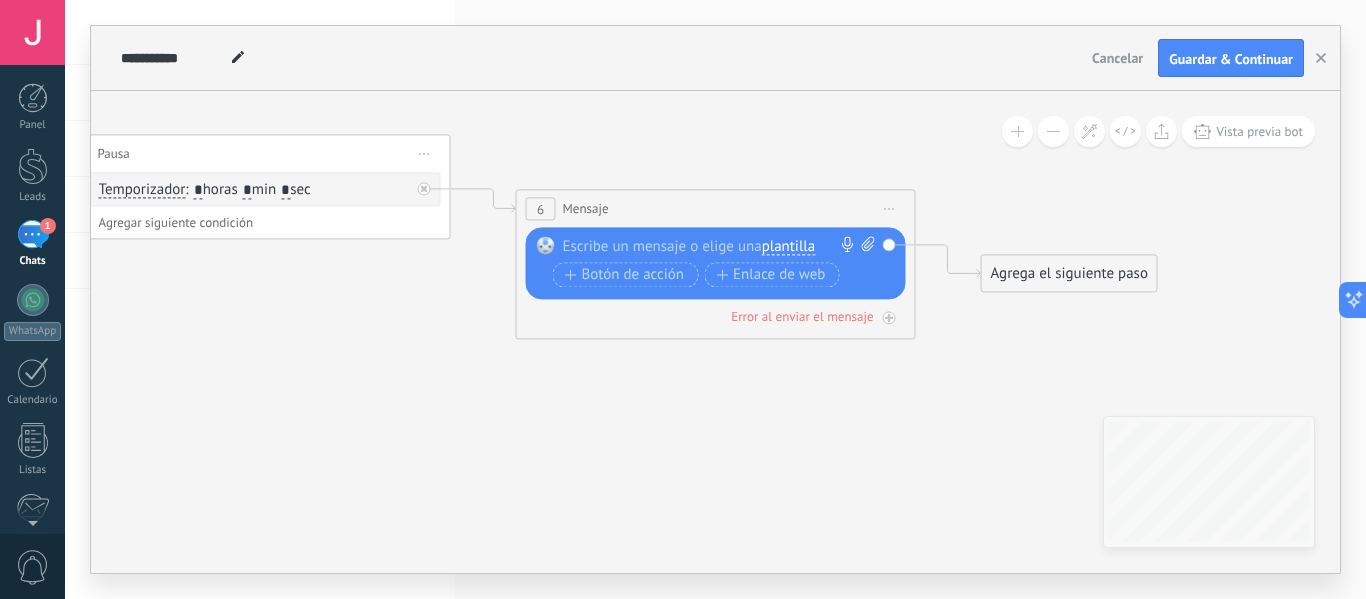 click at bounding box center [711, 246] 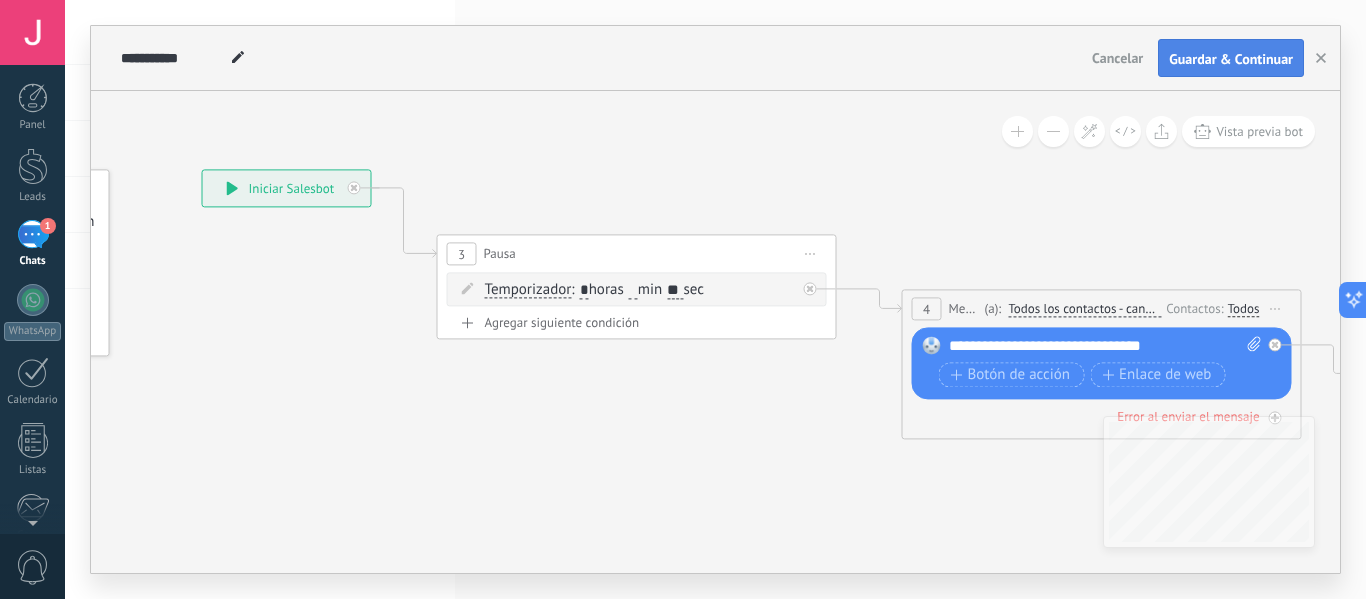 click on "Guardar & Continuar" at bounding box center [1231, 59] 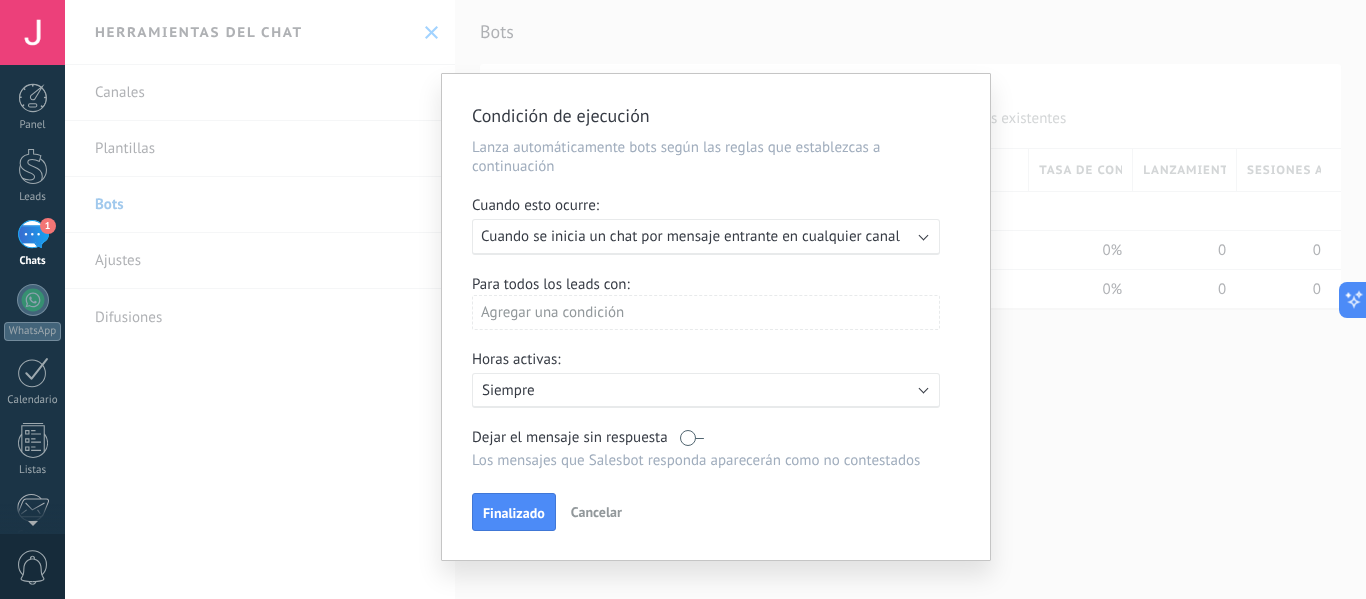 click on "Siempre" at bounding box center (657, 390) 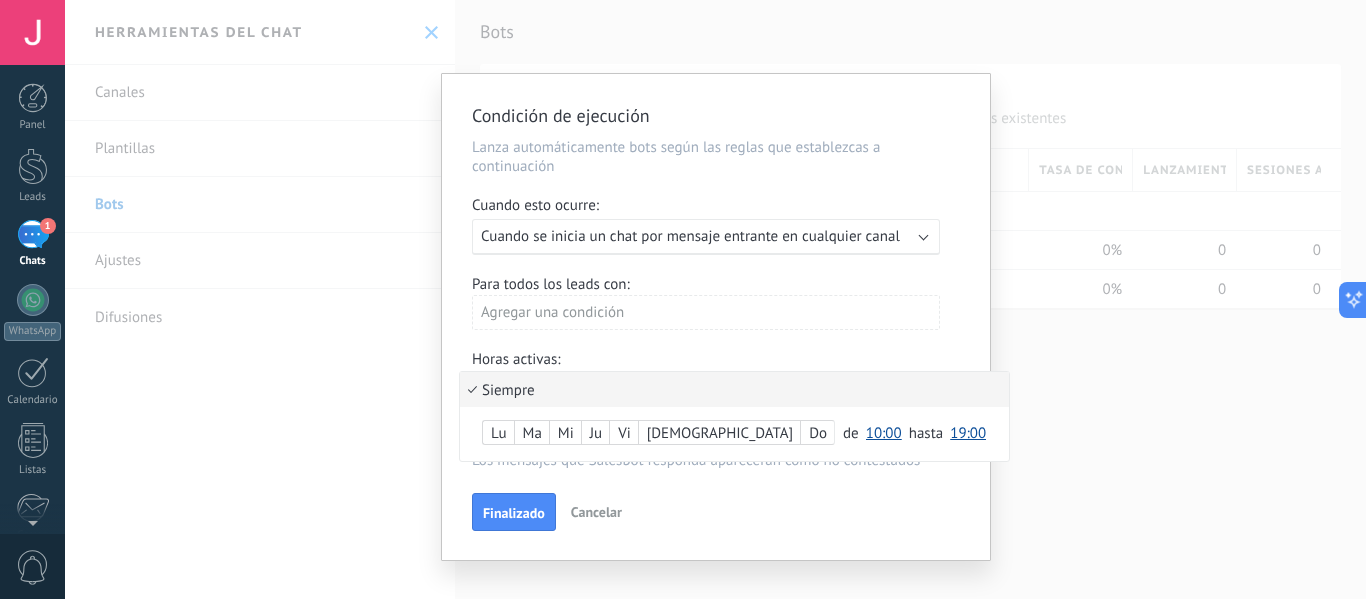 click on "10:00" at bounding box center [884, 433] 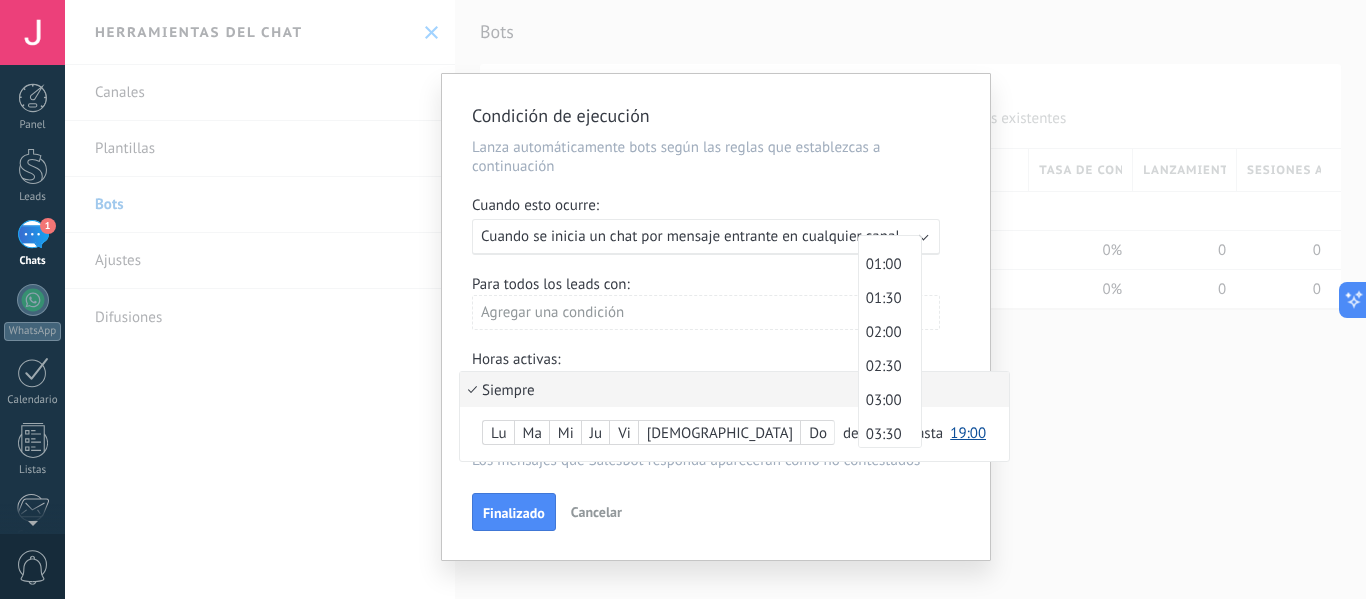 scroll, scrollTop: 0, scrollLeft: 0, axis: both 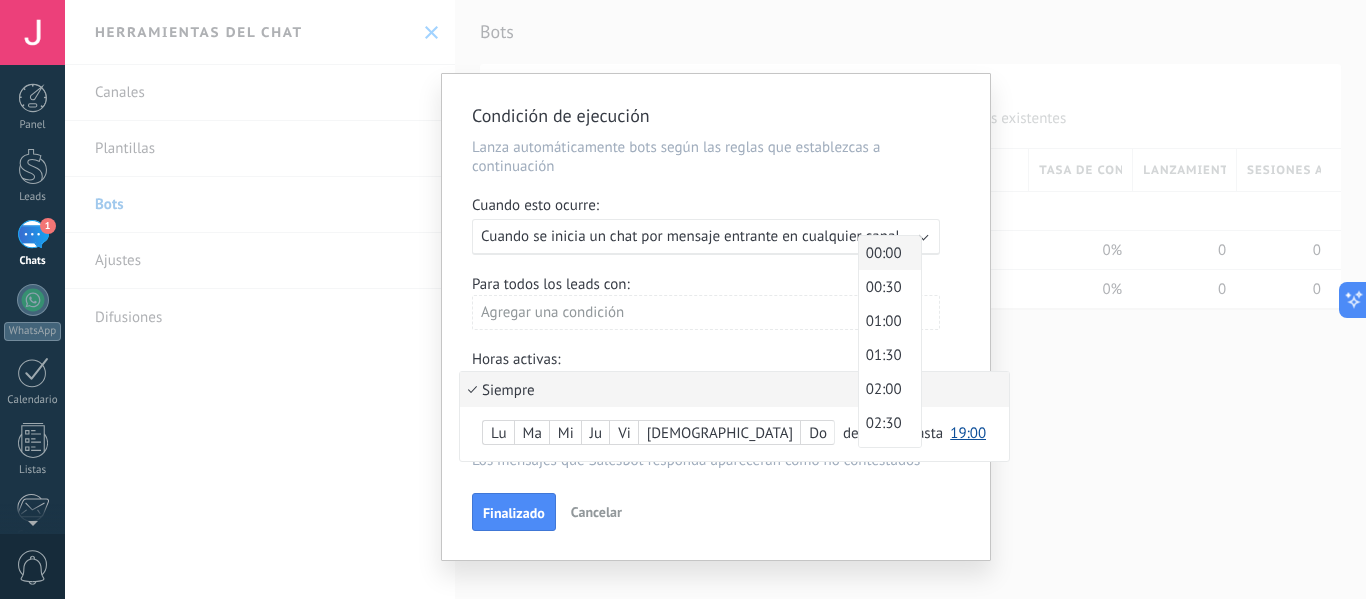 click on "00:00" at bounding box center [887, 253] 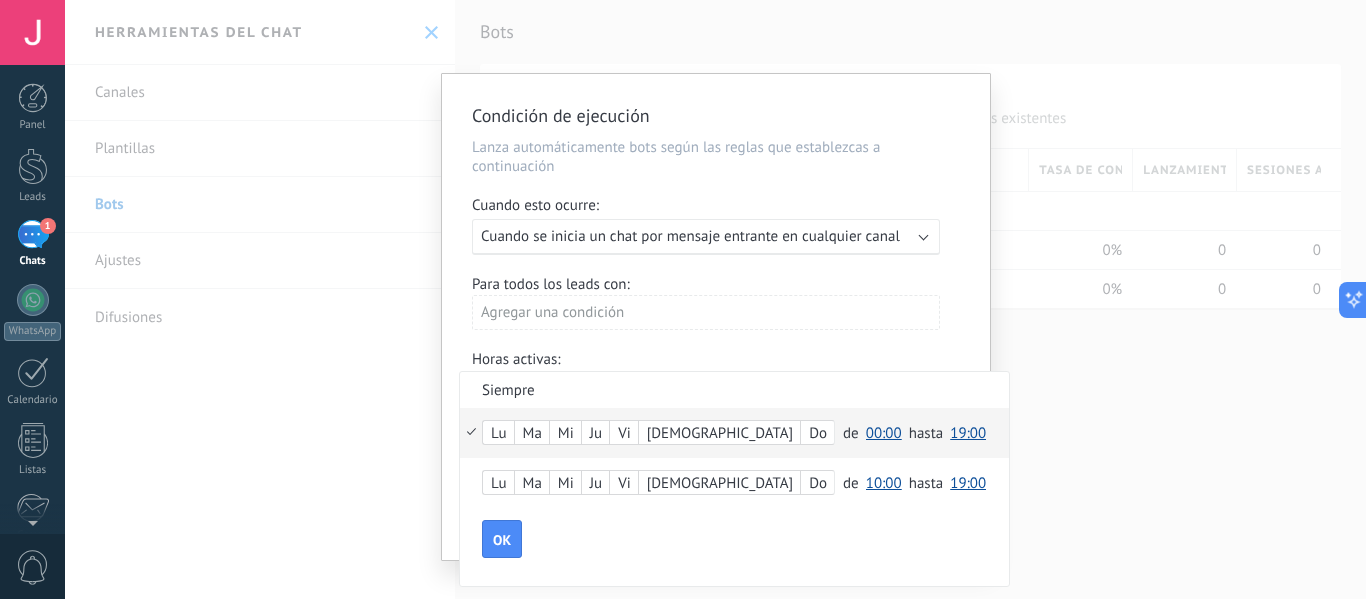click on "19:00" at bounding box center (968, 433) 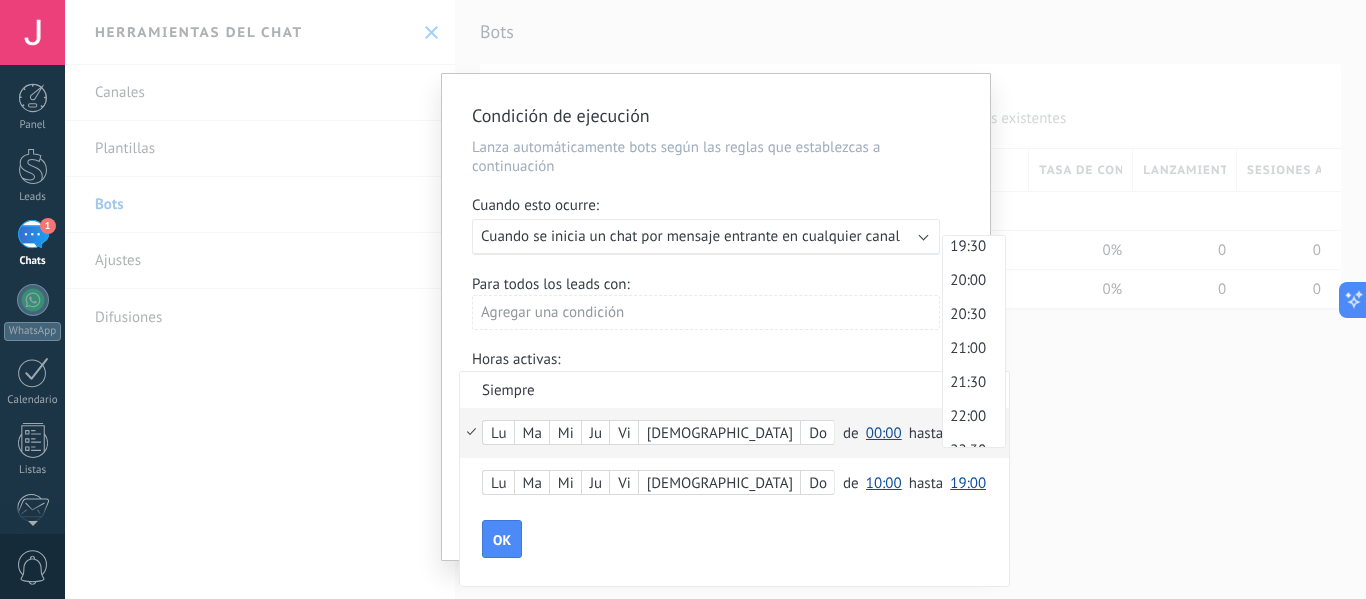 scroll, scrollTop: 1421, scrollLeft: 0, axis: vertical 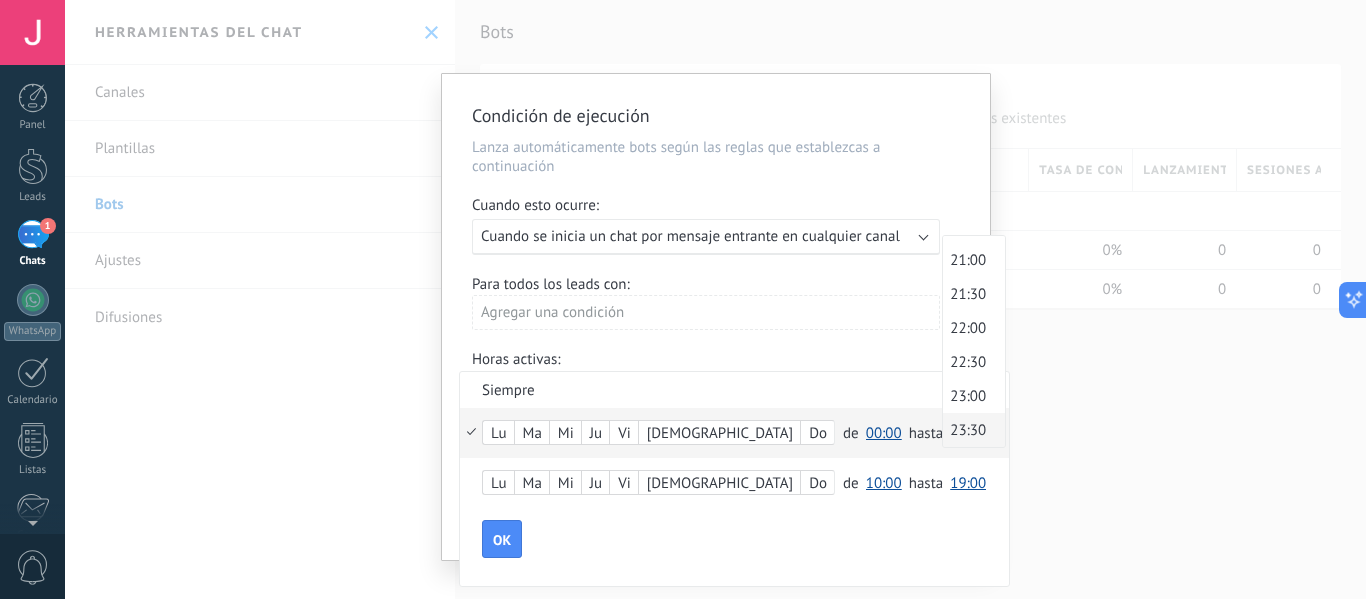click on "23:30" at bounding box center [971, 430] 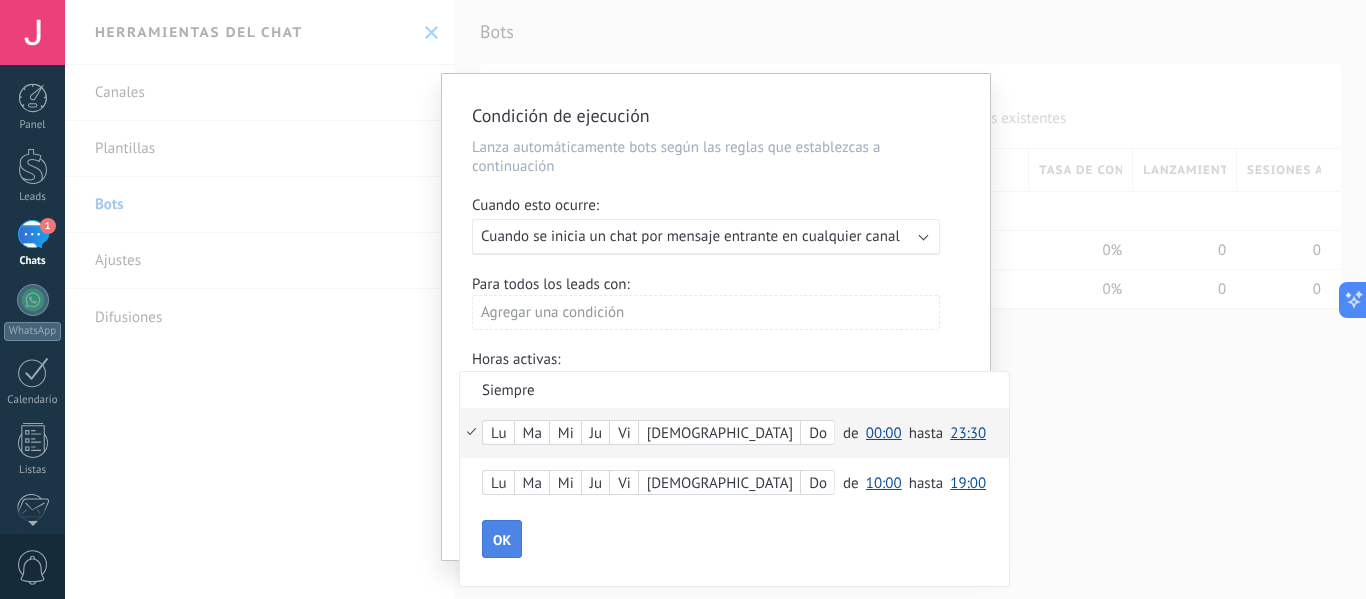 click on "OK" at bounding box center (502, 539) 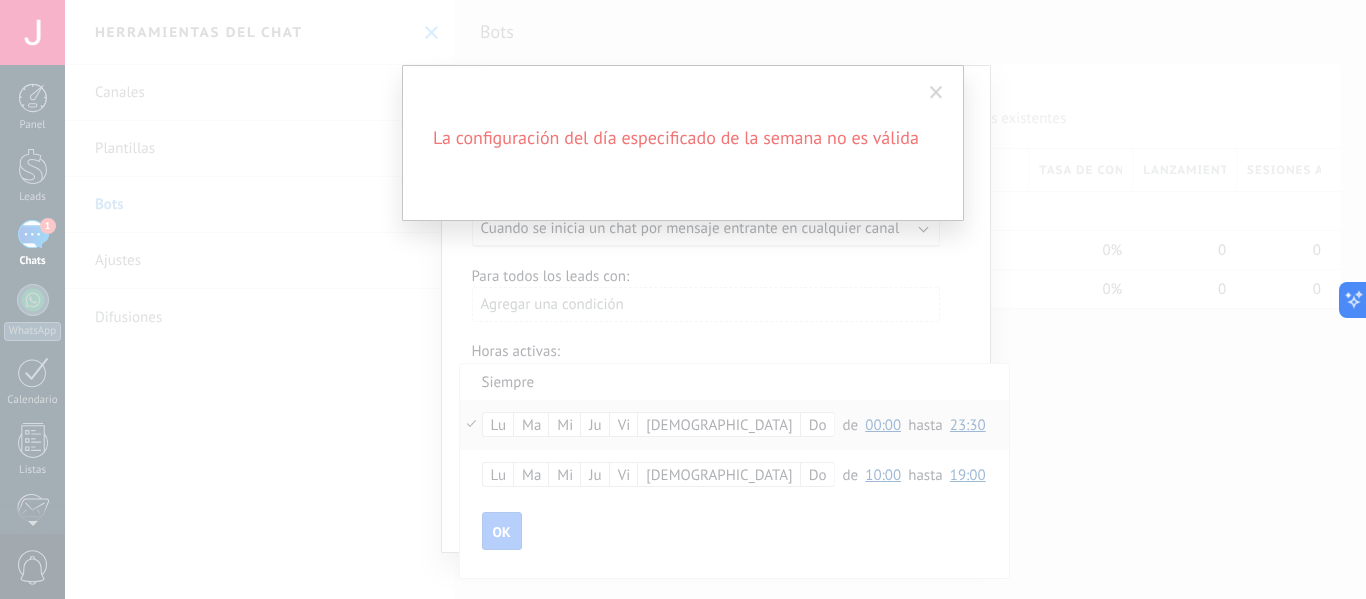 click at bounding box center [936, 93] 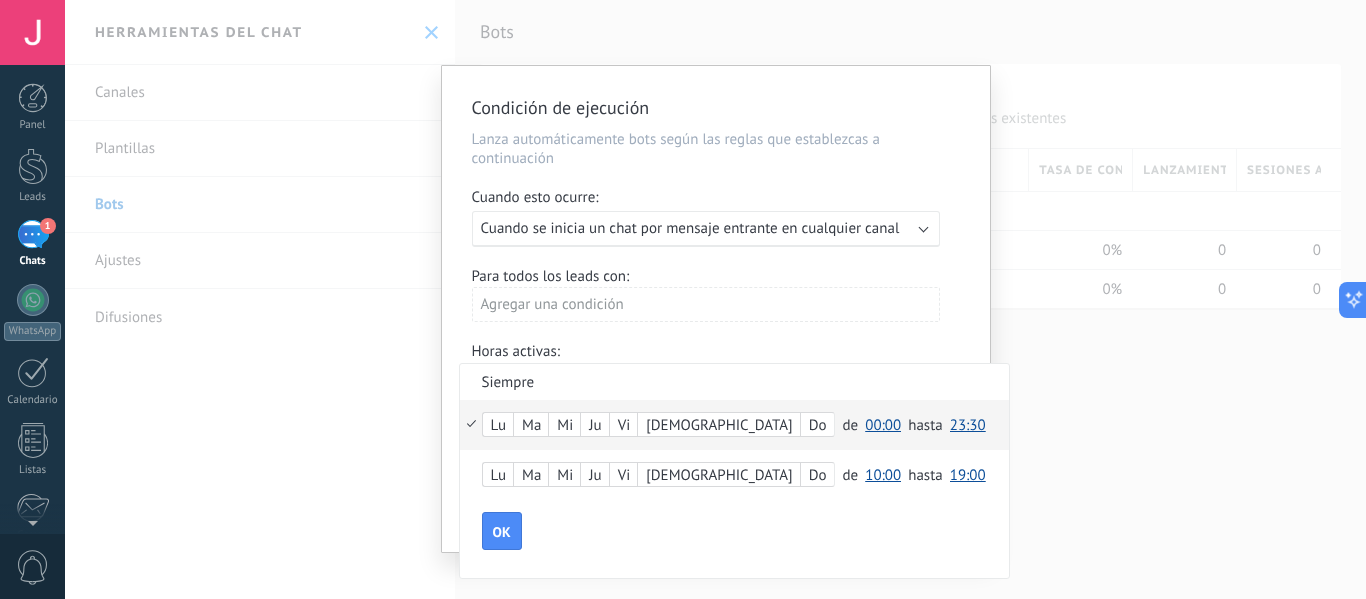 click on "00:00" at bounding box center [883, 425] 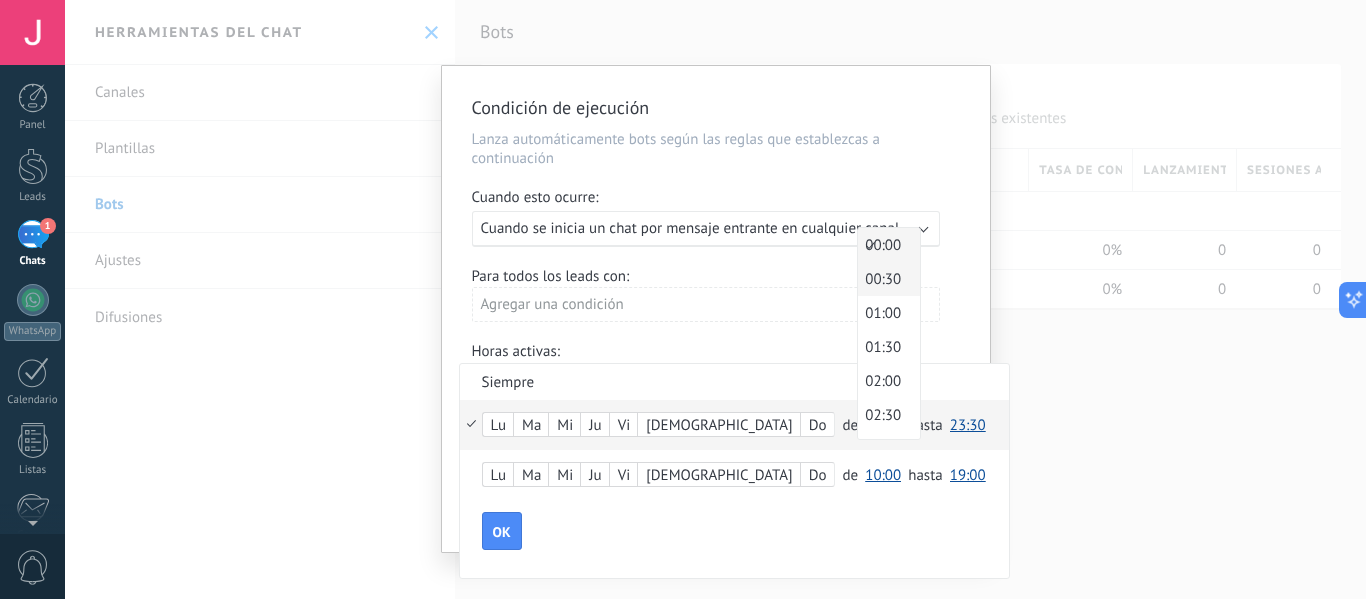 click on "00:30" at bounding box center [886, 279] 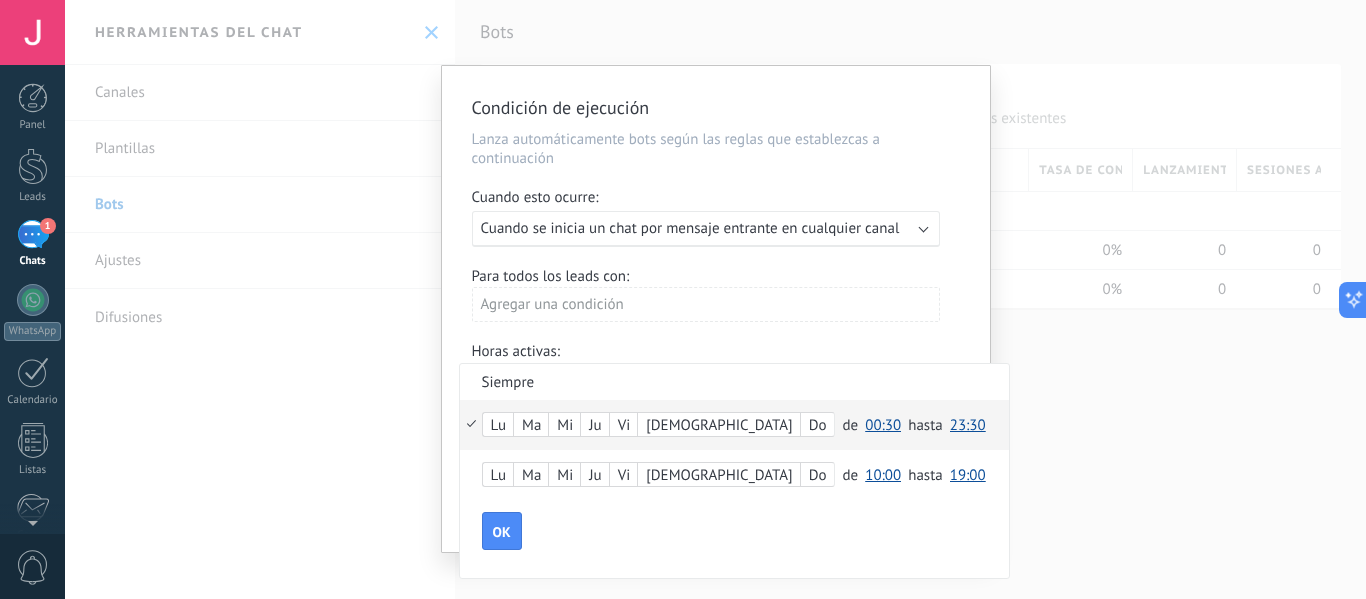 click at bounding box center [716, 309] 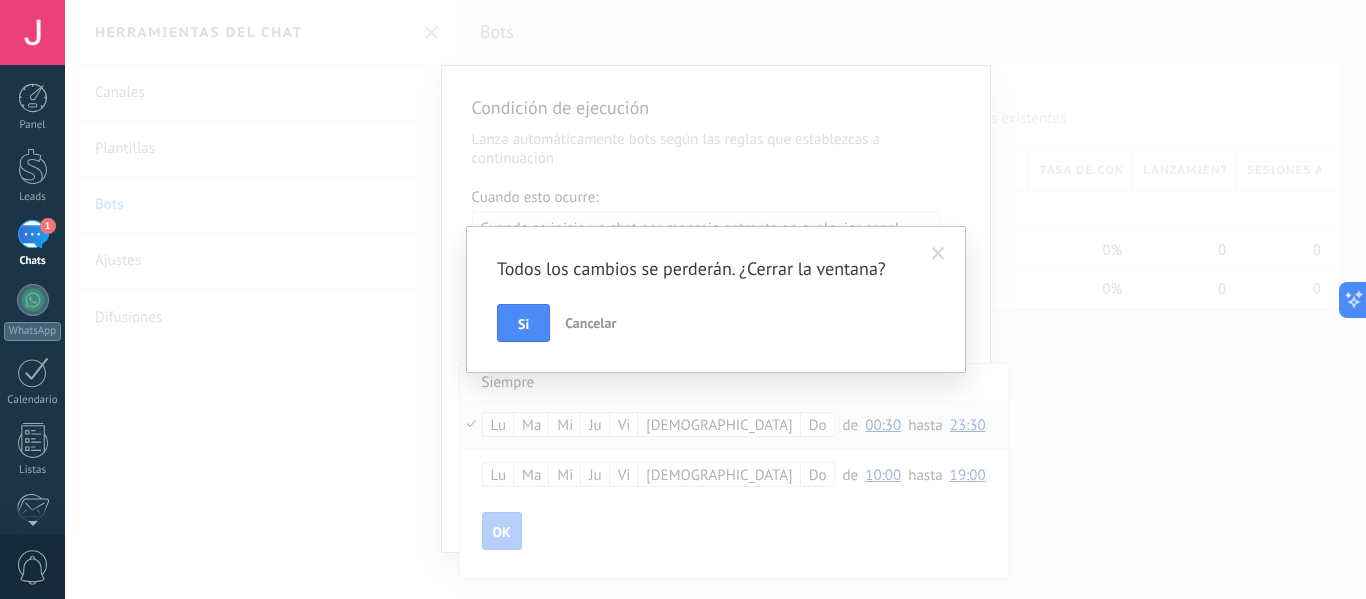 click on "Cancelar" at bounding box center (590, 323) 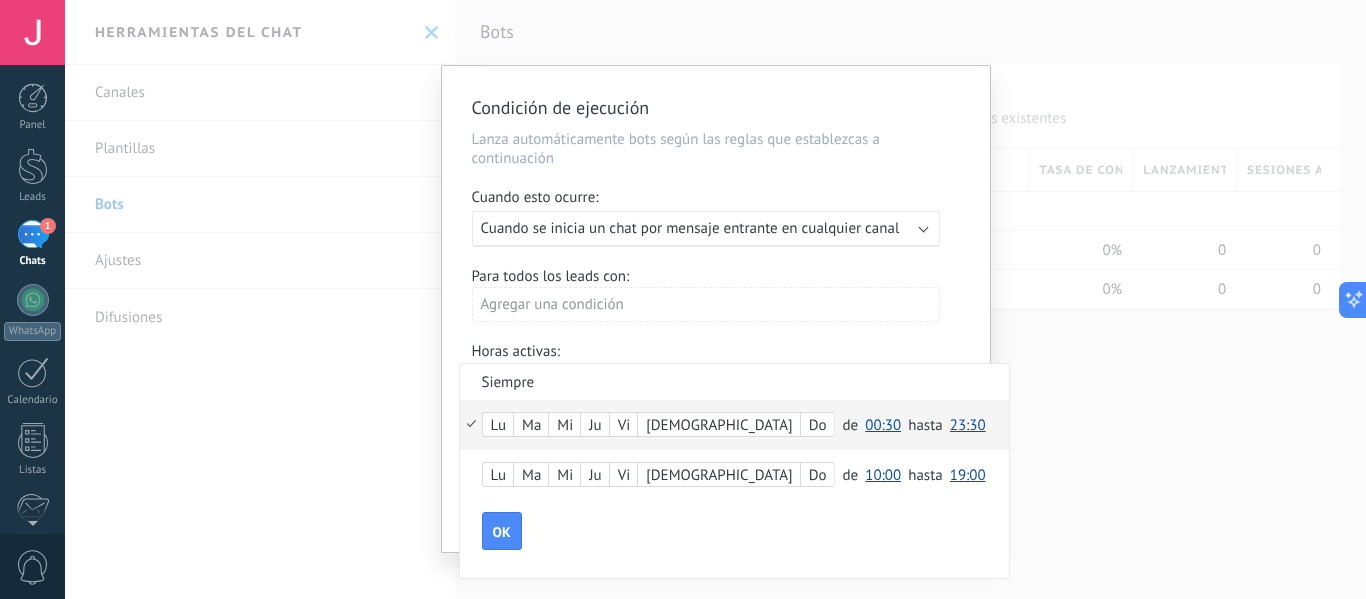 click at bounding box center (716, 309) 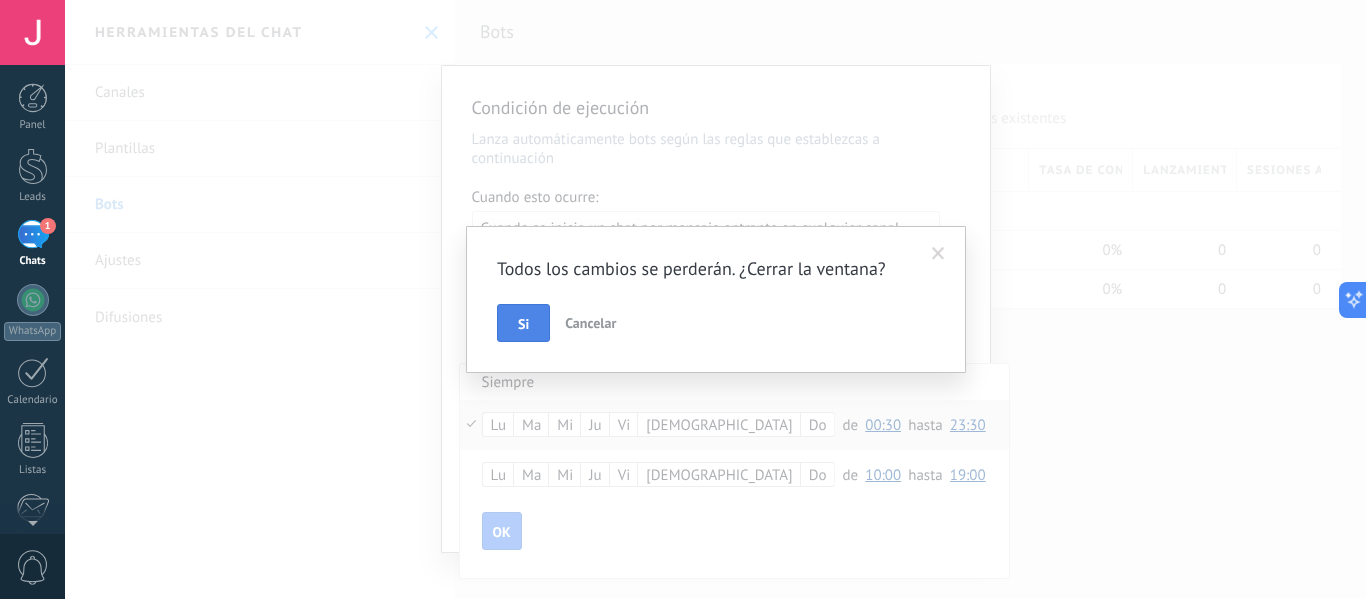 click on "Si" at bounding box center (523, 324) 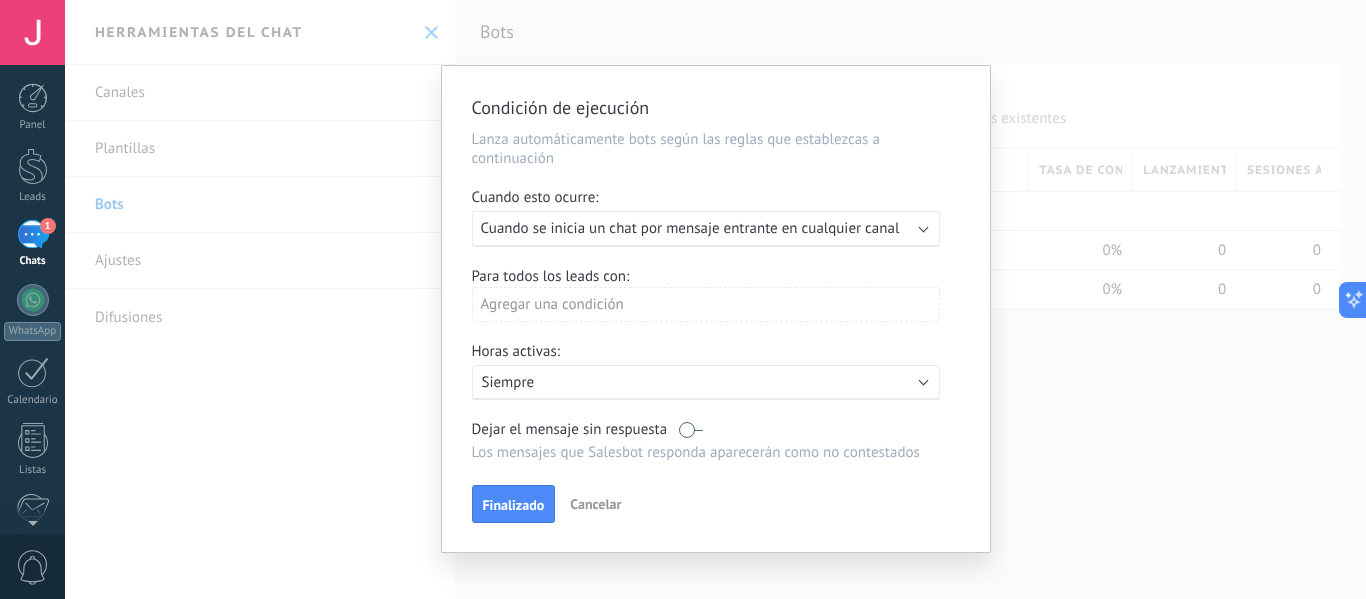 click on "Siempre" at bounding box center [657, 382] 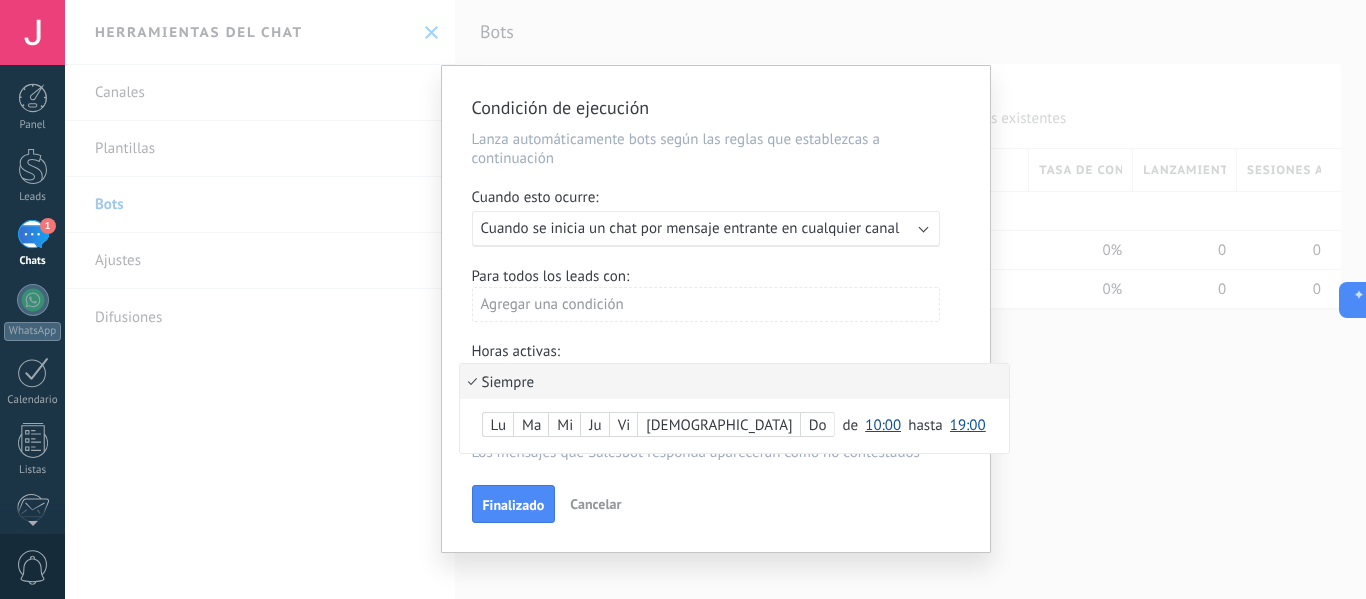 click on "Siempre" at bounding box center [734, 381] 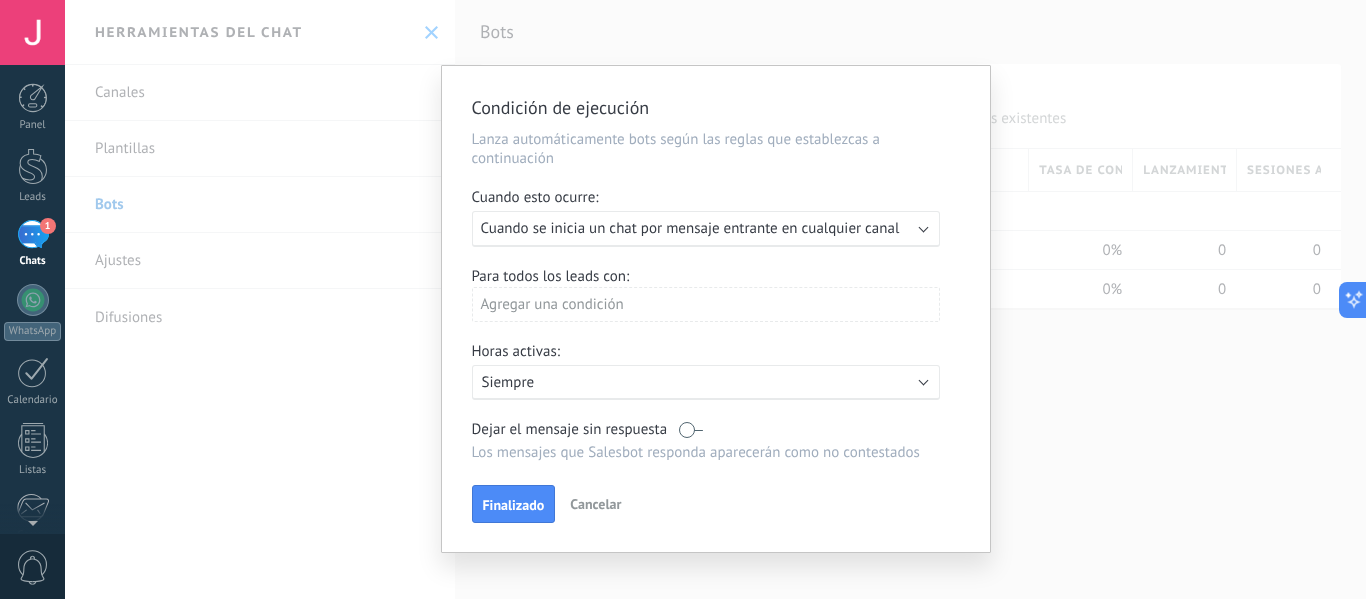 click at bounding box center (691, 429) 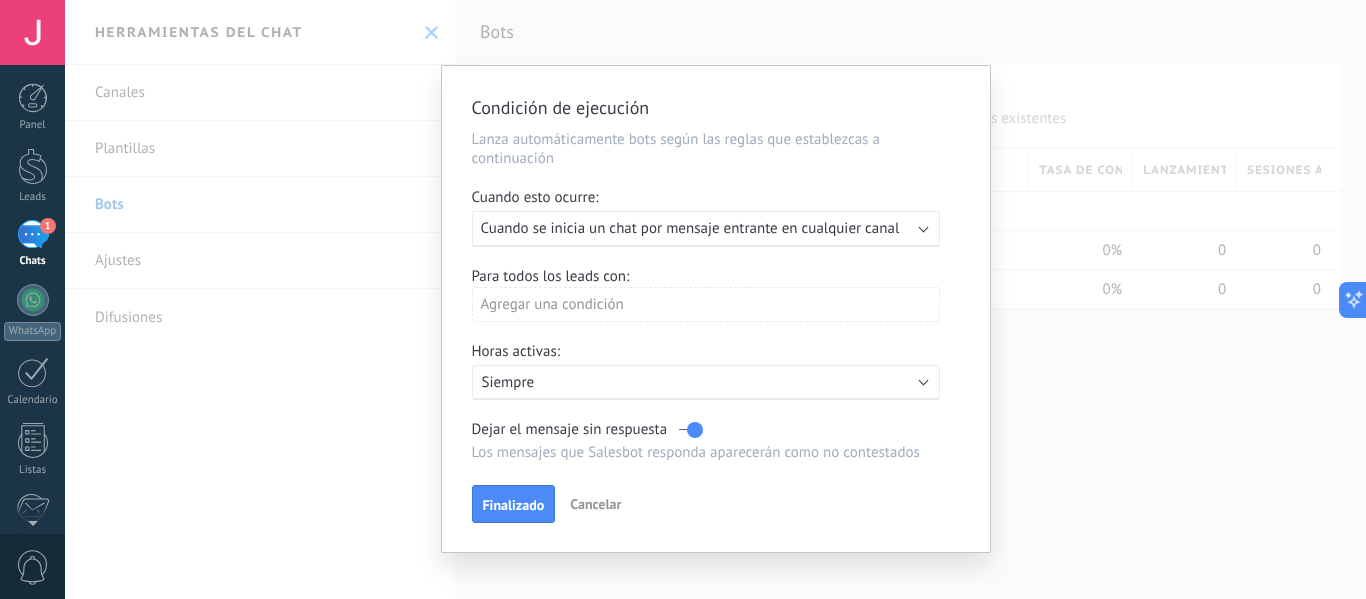click at bounding box center [691, 429] 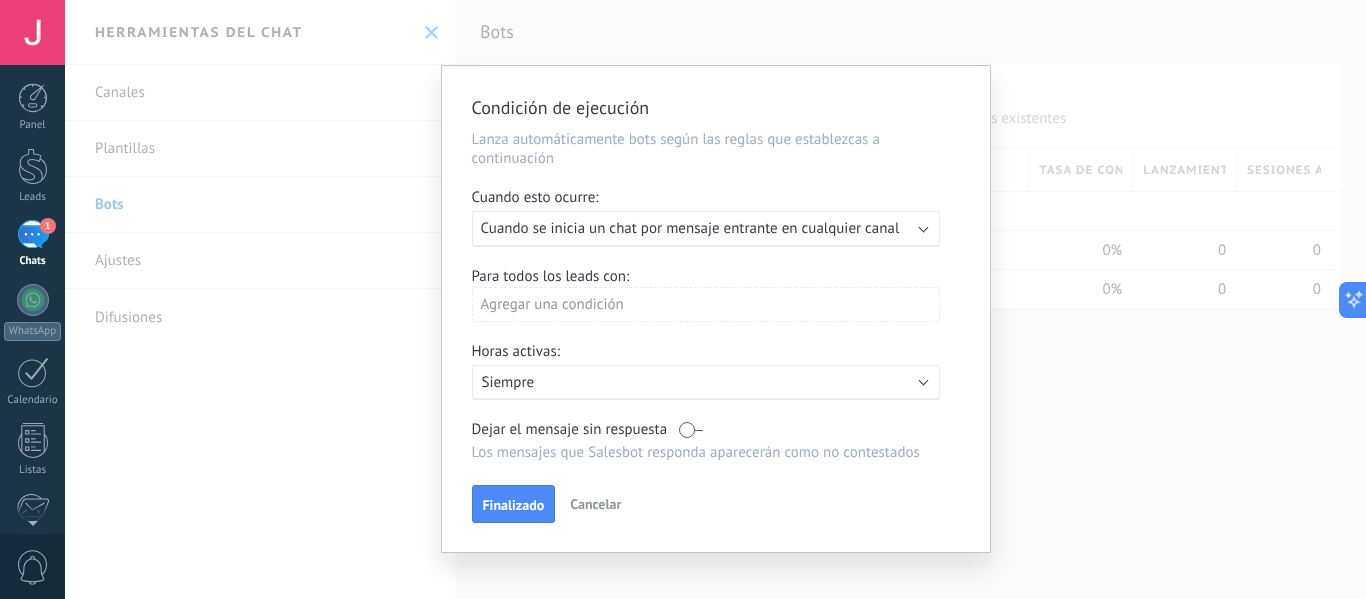 click on "Ejecutar:  Cuando se inicia un chat por mensaje entrante en cualquier canal" at bounding box center (706, 229) 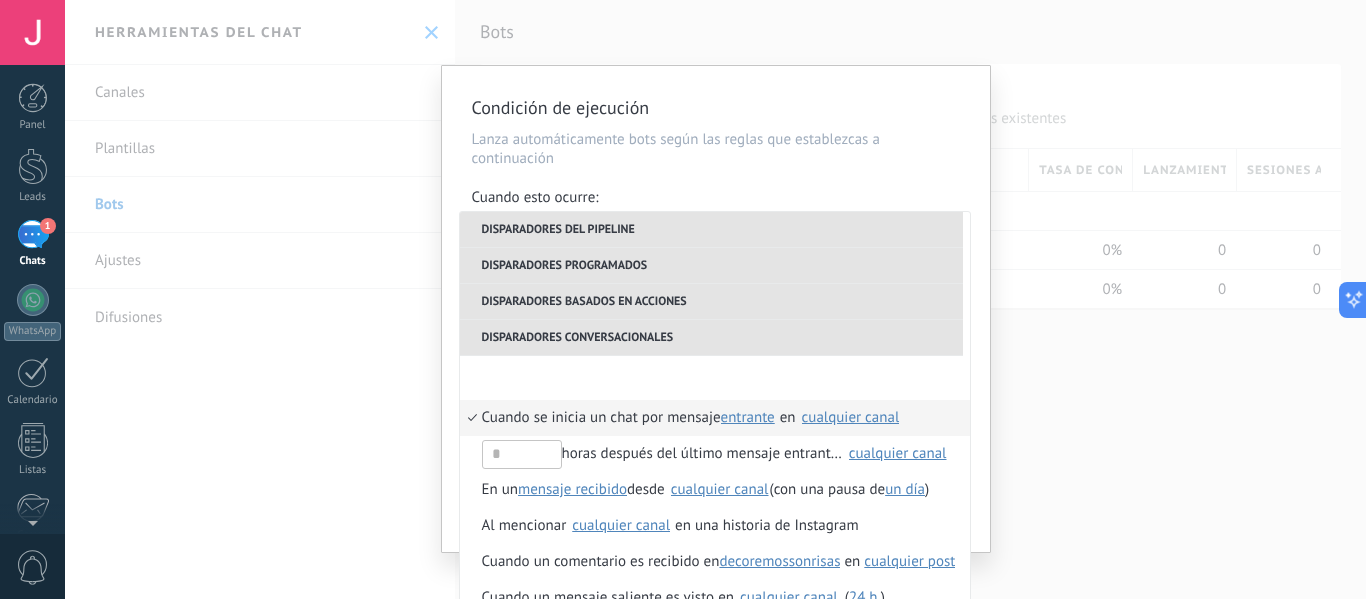 scroll, scrollTop: 580, scrollLeft: 0, axis: vertical 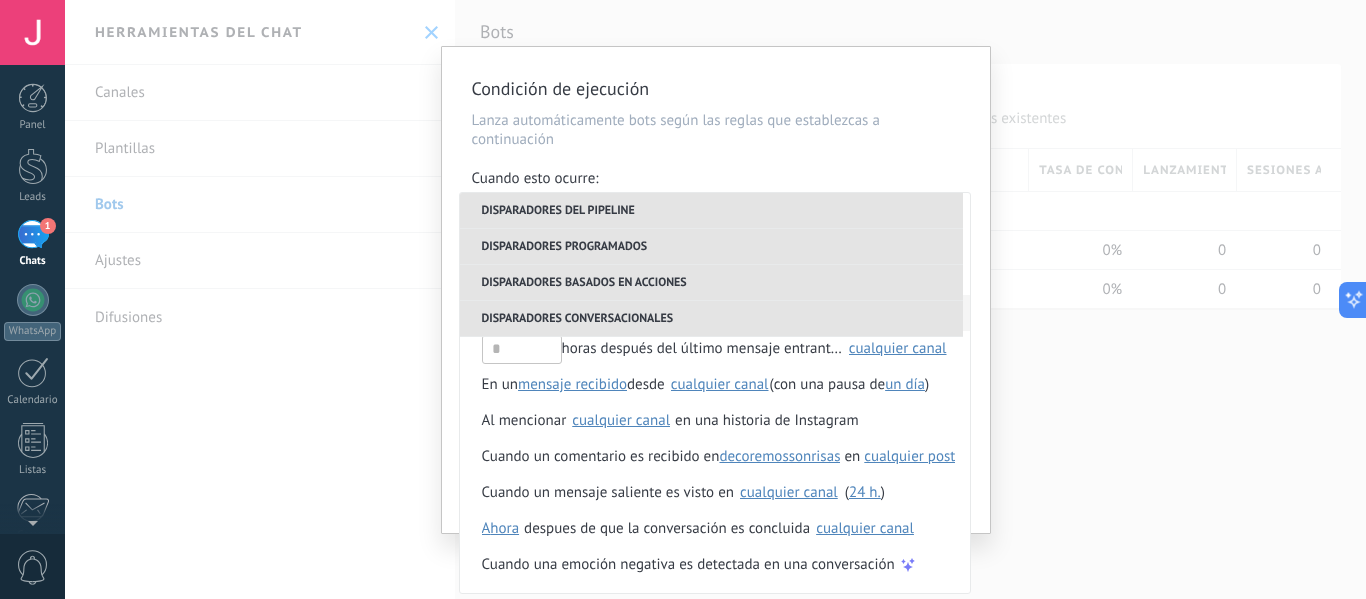 click on "Condición de ejecución  Lanza automáticamente bots según las reglas que establezcas a continuación Cuando esto ocurre: Ejecutar:  Cuando se inicia un chat por mensaje entrante en cualquier canal Disparadores del pipeline Cuando se crea en una etapa del embudo ahora después de 5 minutos después de 10 minutos un día Seleccionar un intervalo ahora Cuando se mueve lead a una etapa del embudo ahora después de 5 minutos después de 10 minutos un día Seleccionar un intervalo ahora Cuando se mueve lead o se crea en una etapa del embudo ahora después de 5 minutos después de 10 minutos un día Seleccionar un intervalo ahora Cuando se [MEDICAL_DATA] el usuario responsable en lead Cuando un usuario  añade elimina añade  etiquetas en  lead contacto compañía lead : #añadir etiquetas Cuando un campo en  Productos contacto compañía lead Productos  es actualizado:  SKU Grupo Precio Descripción External ID Unit Oferta especial 1 Precio al por mayor Puntos por compra Imagen SKU Disparadores programados horas antes" at bounding box center (716, 290) 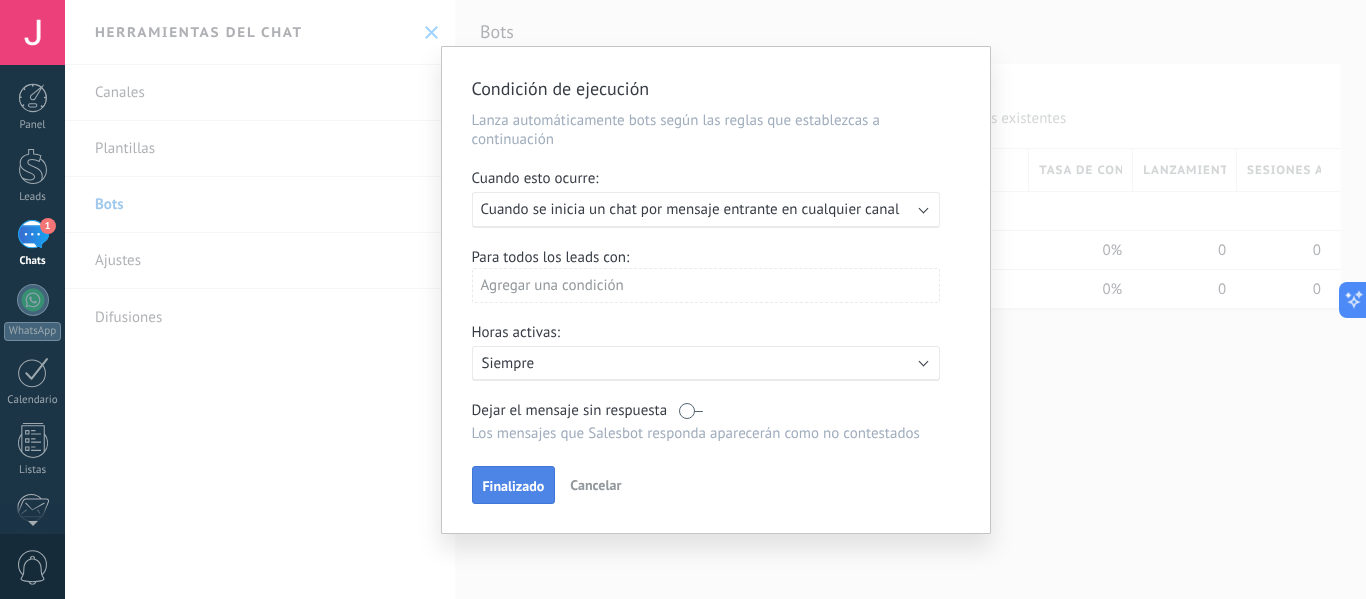 click on "Finalizado" at bounding box center (514, 486) 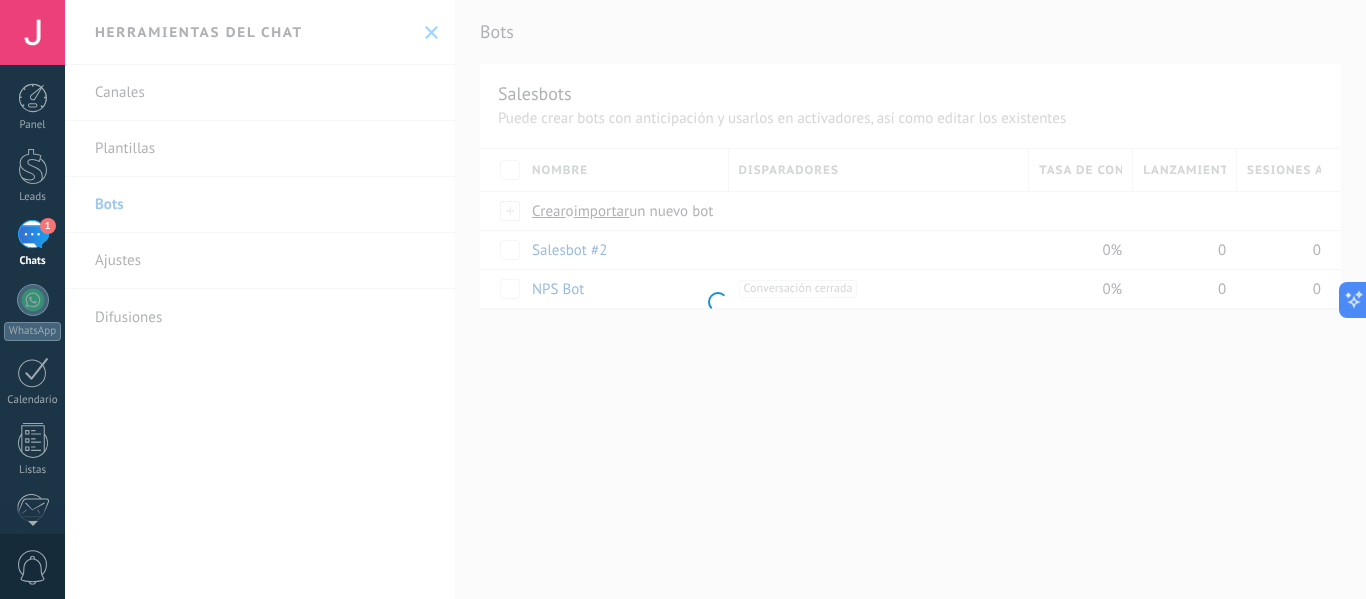 scroll, scrollTop: 0, scrollLeft: 0, axis: both 